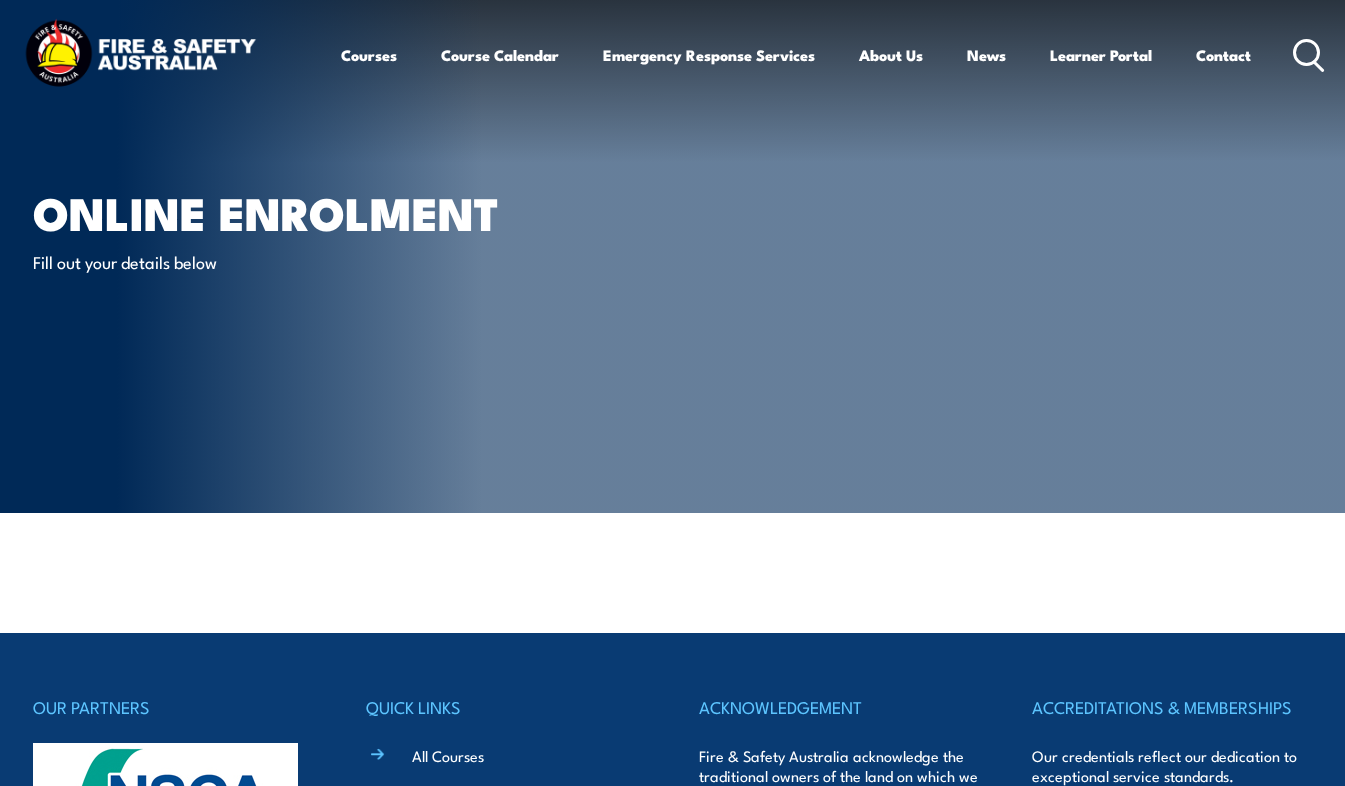 scroll, scrollTop: 0, scrollLeft: 0, axis: both 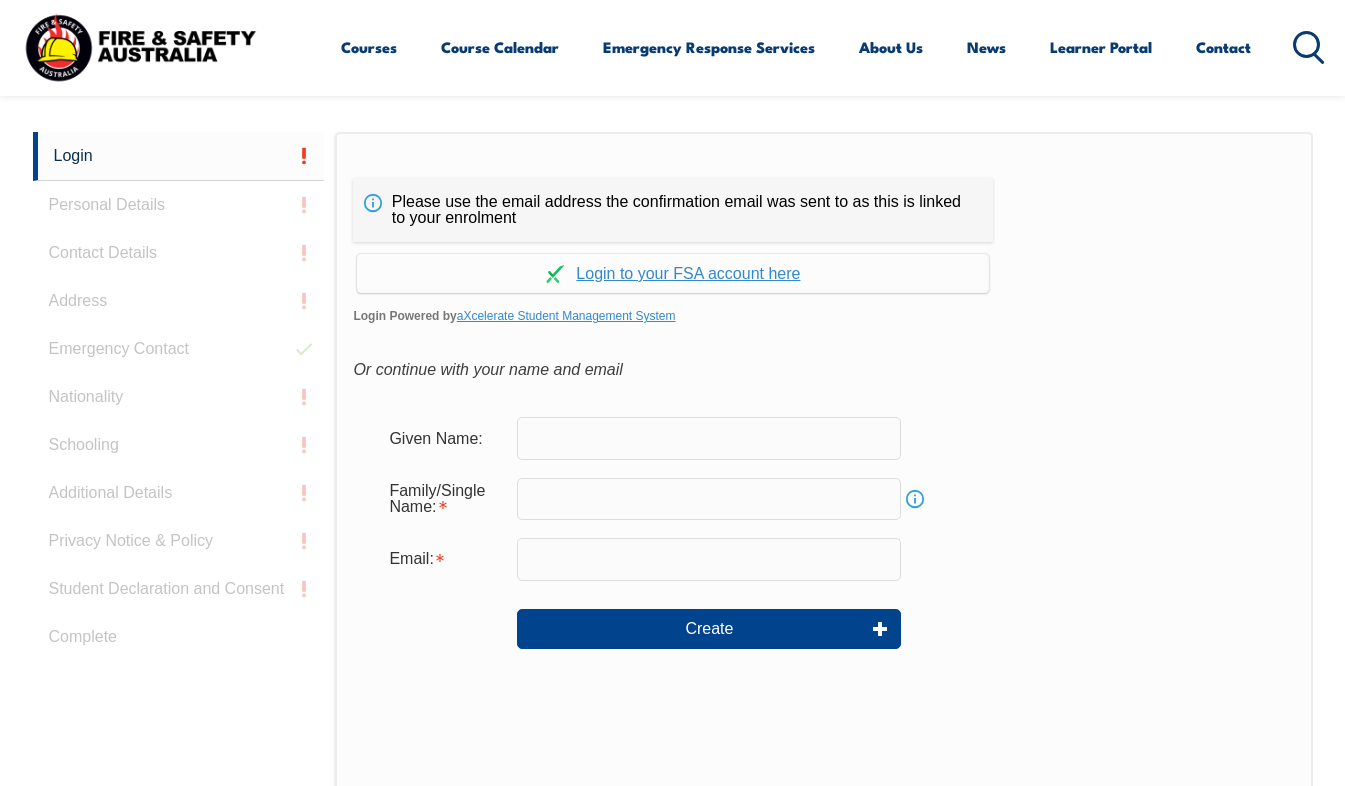 click at bounding box center [709, 438] 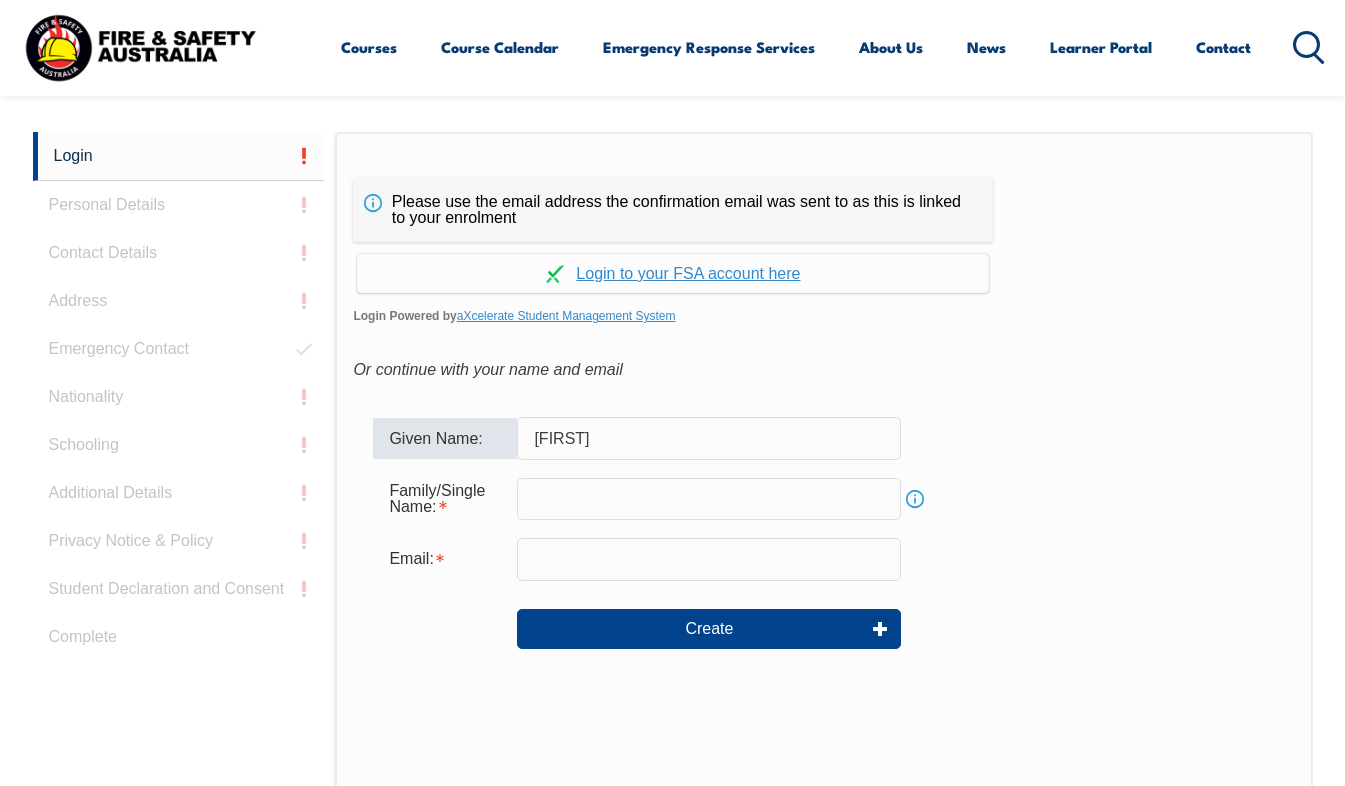 type on "Jake" 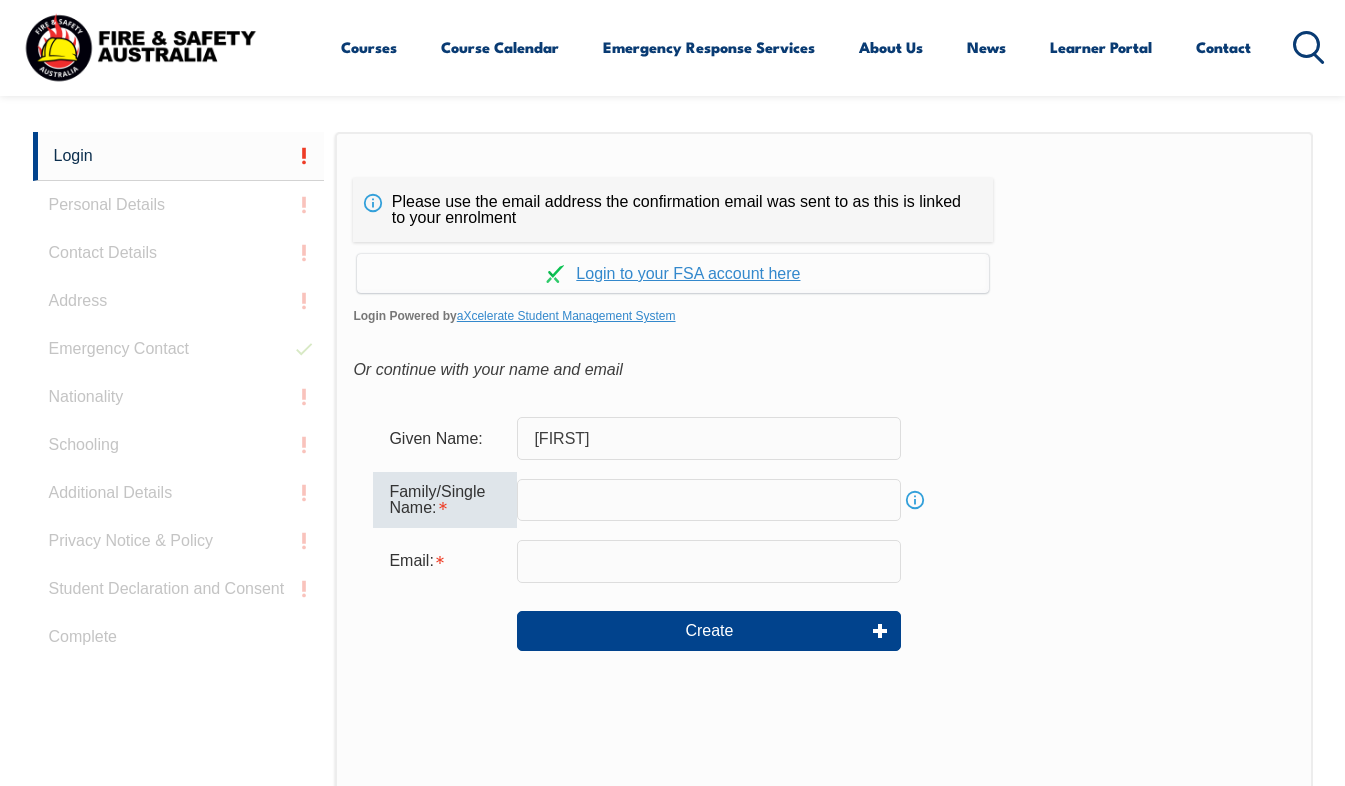 click at bounding box center (709, 500) 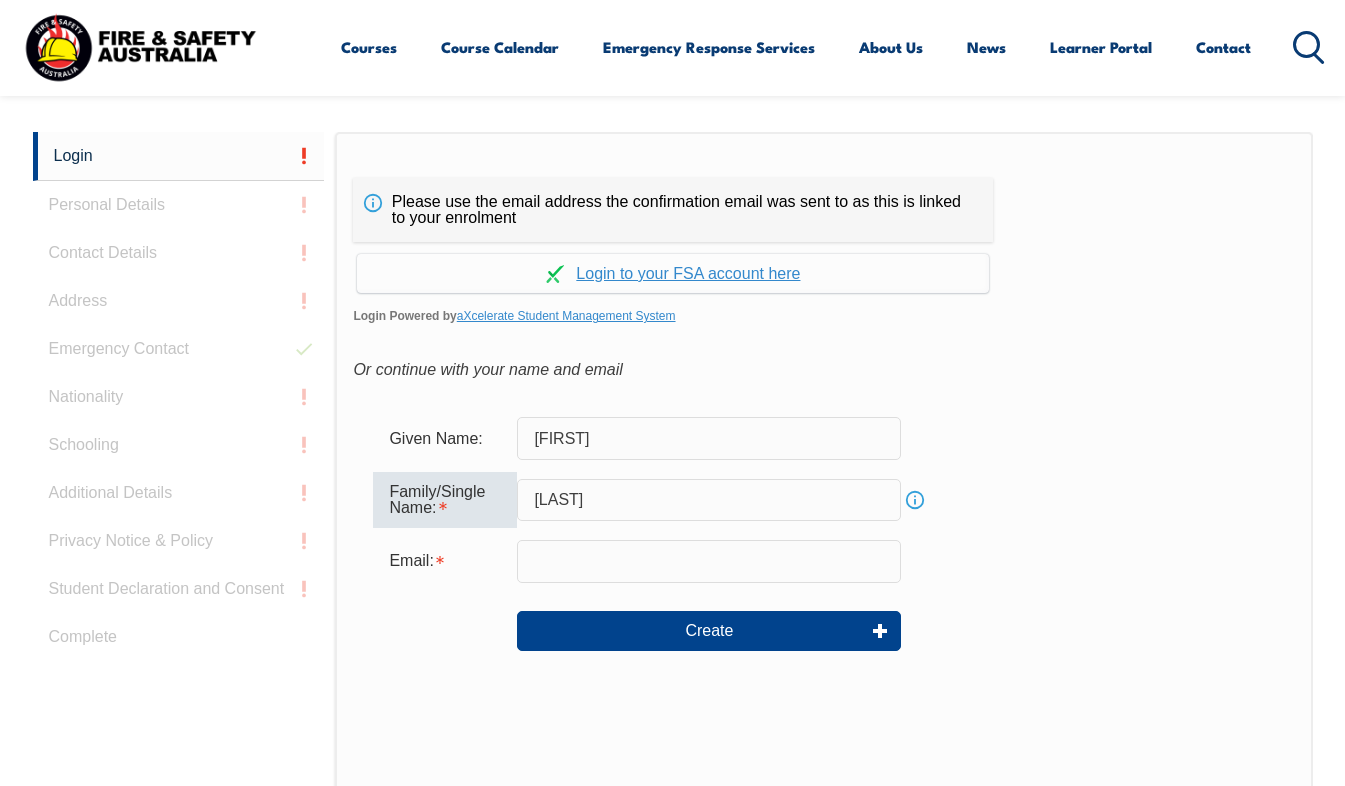type on "[LAST]" 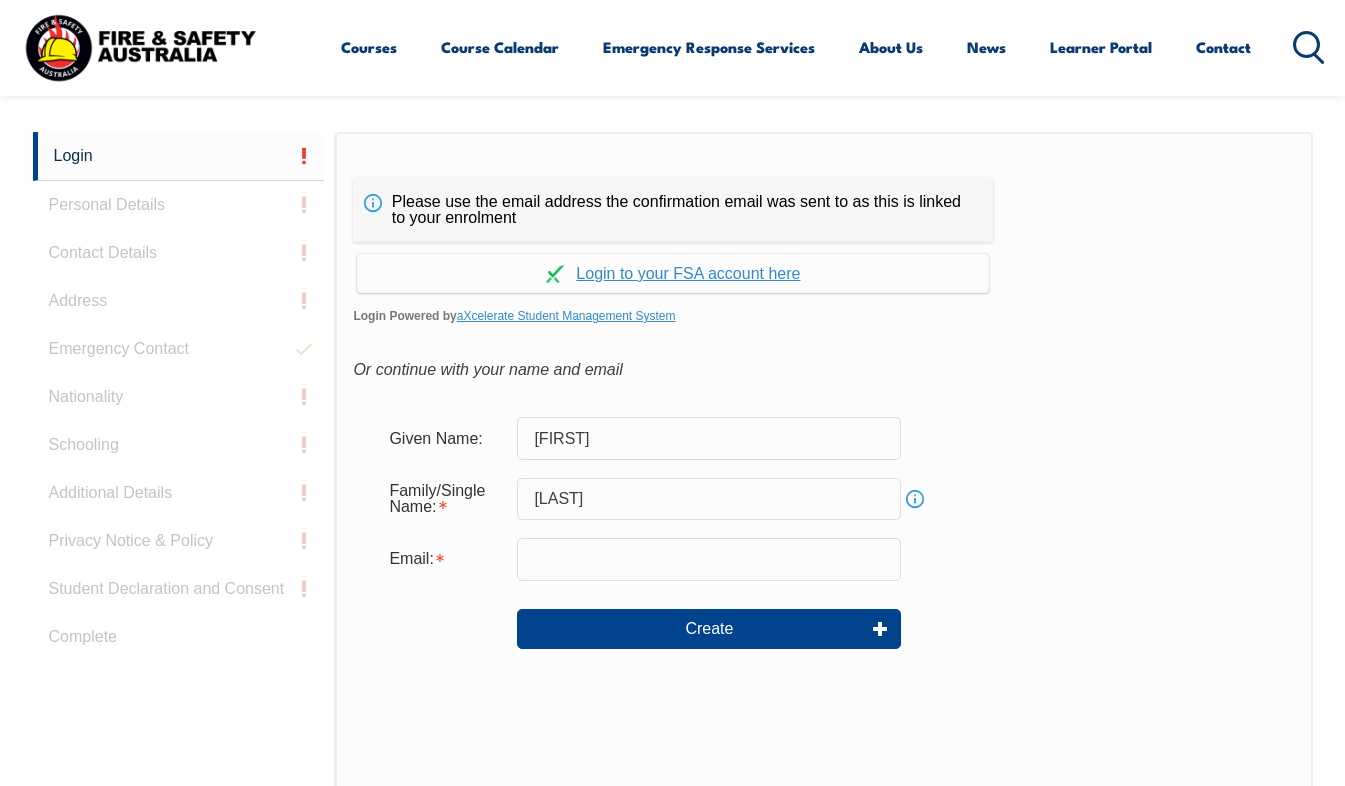 click on "Or continue with your name and email" at bounding box center [823, 370] 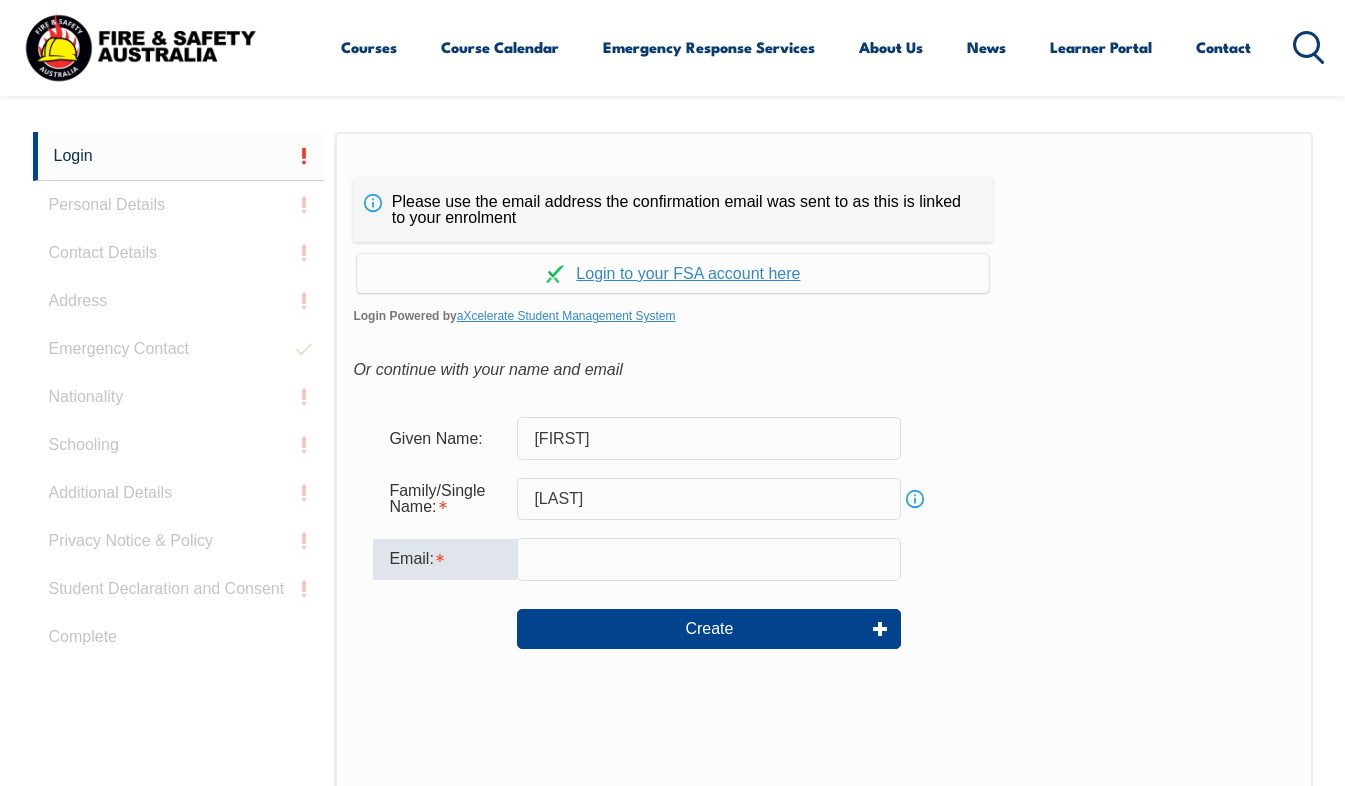 click at bounding box center (709, 559) 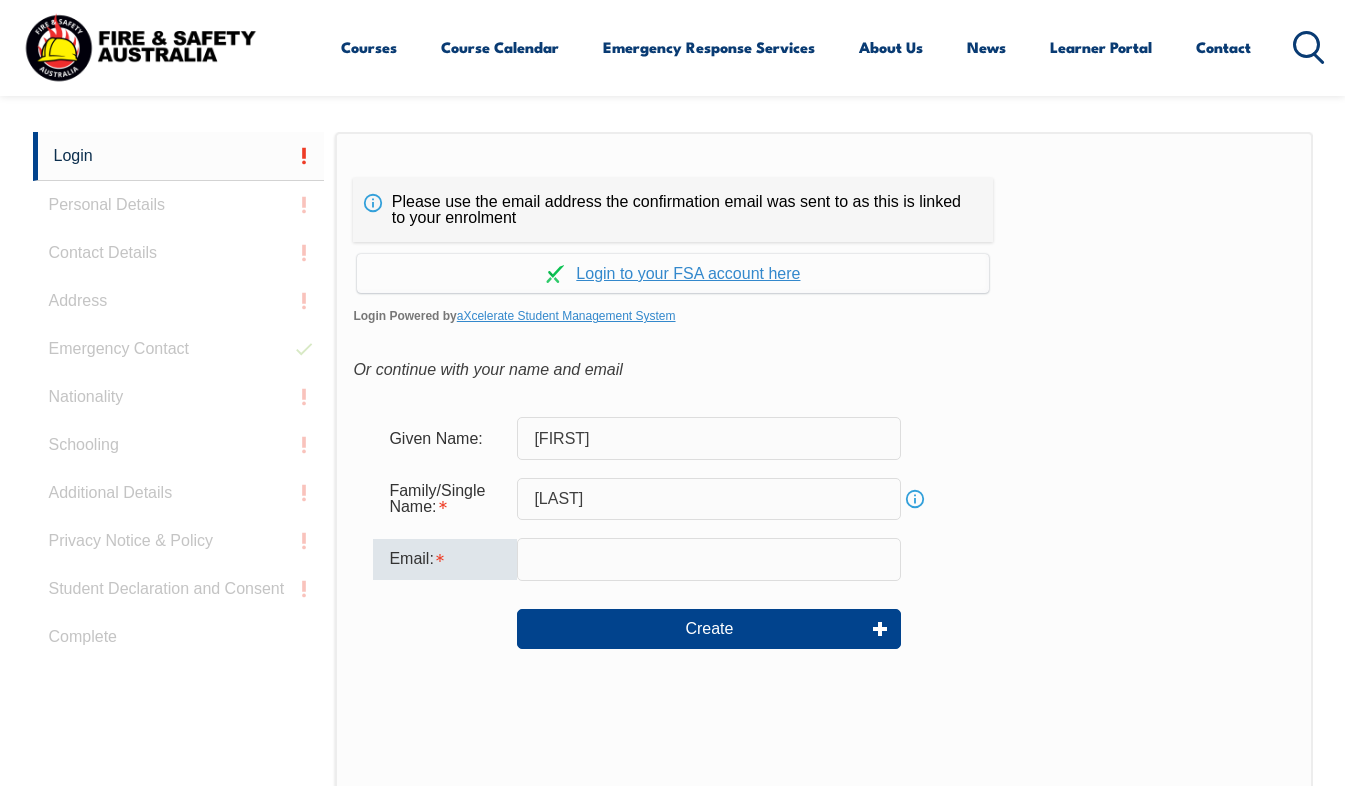 type on "[USERNAME]@[DOMAIN].com.au" 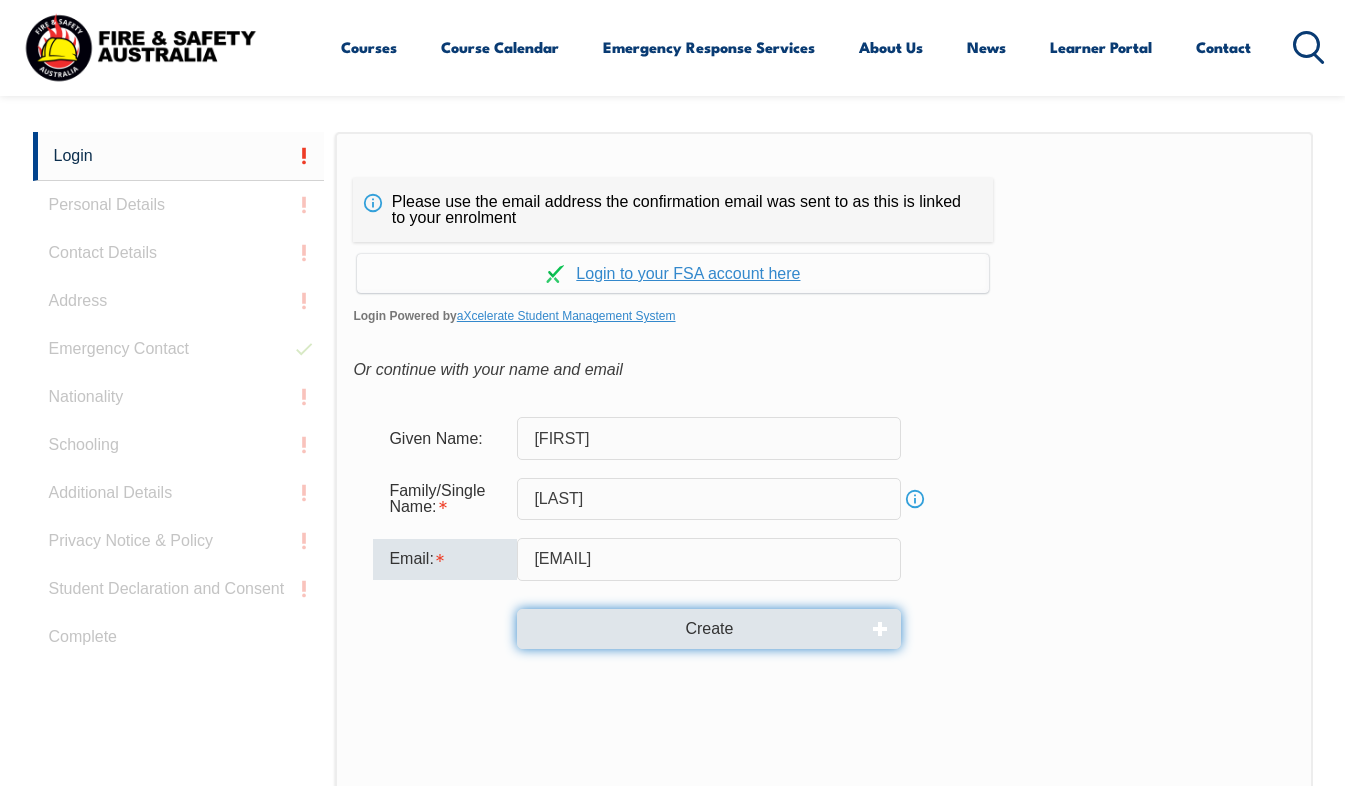 click on "Create" at bounding box center (709, 629) 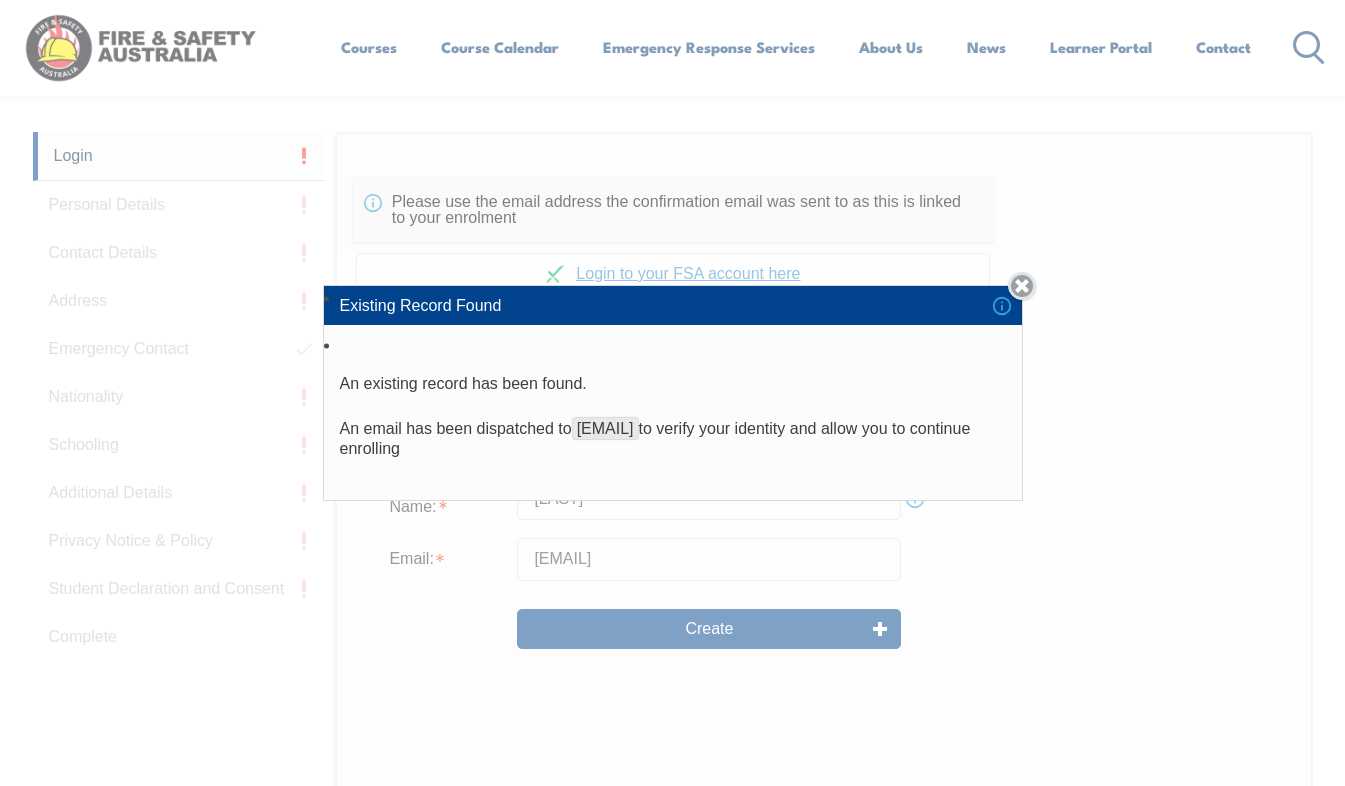 click on "Close" at bounding box center (1022, 286) 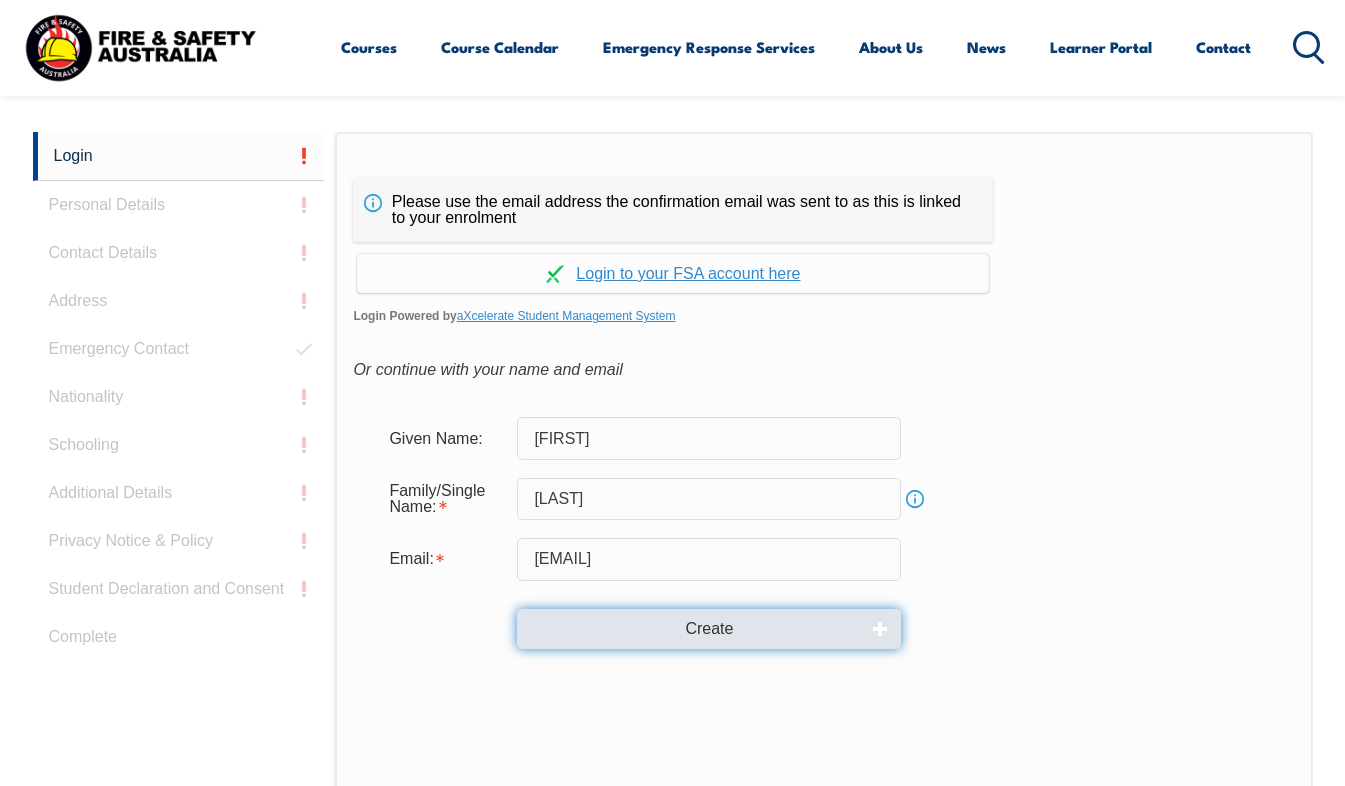 click on "Create" at bounding box center [709, 629] 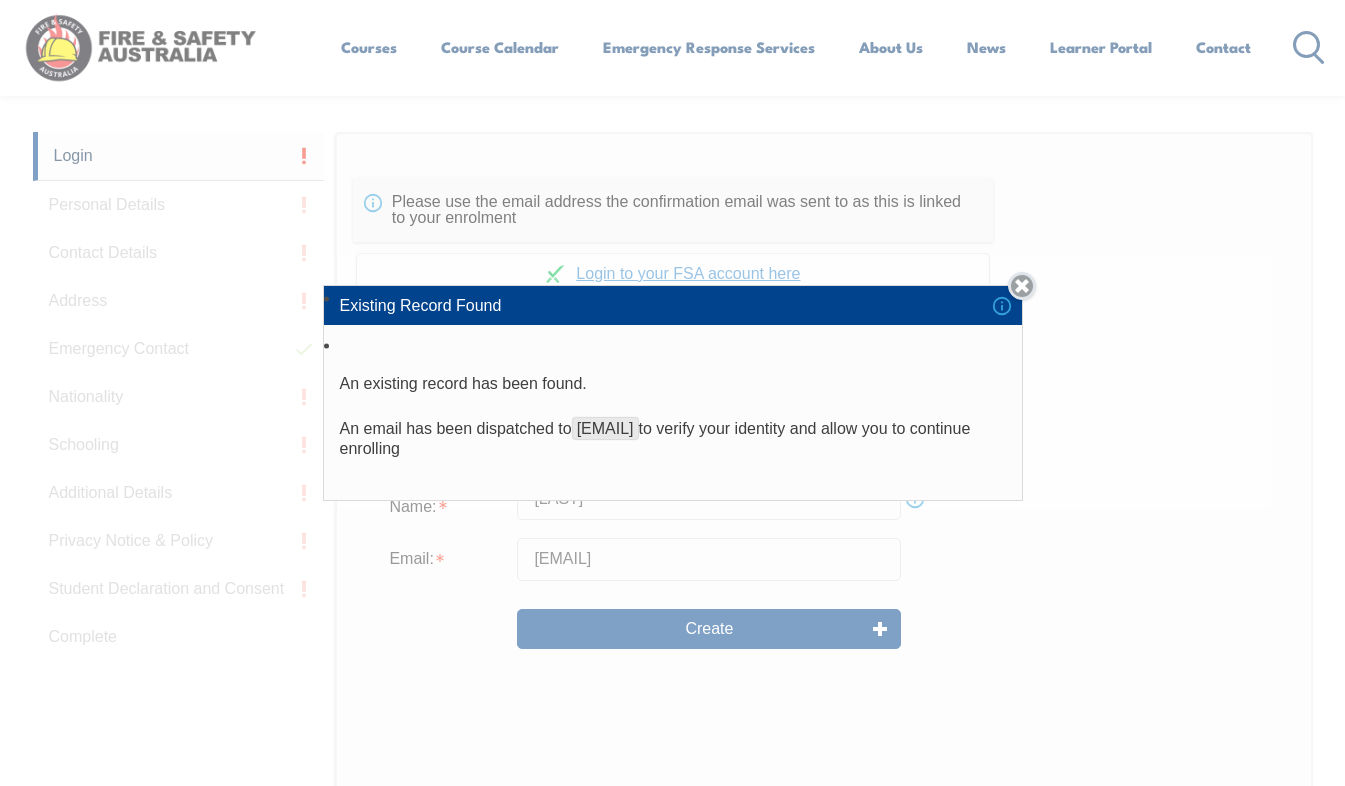 click on "Close" at bounding box center [1022, 286] 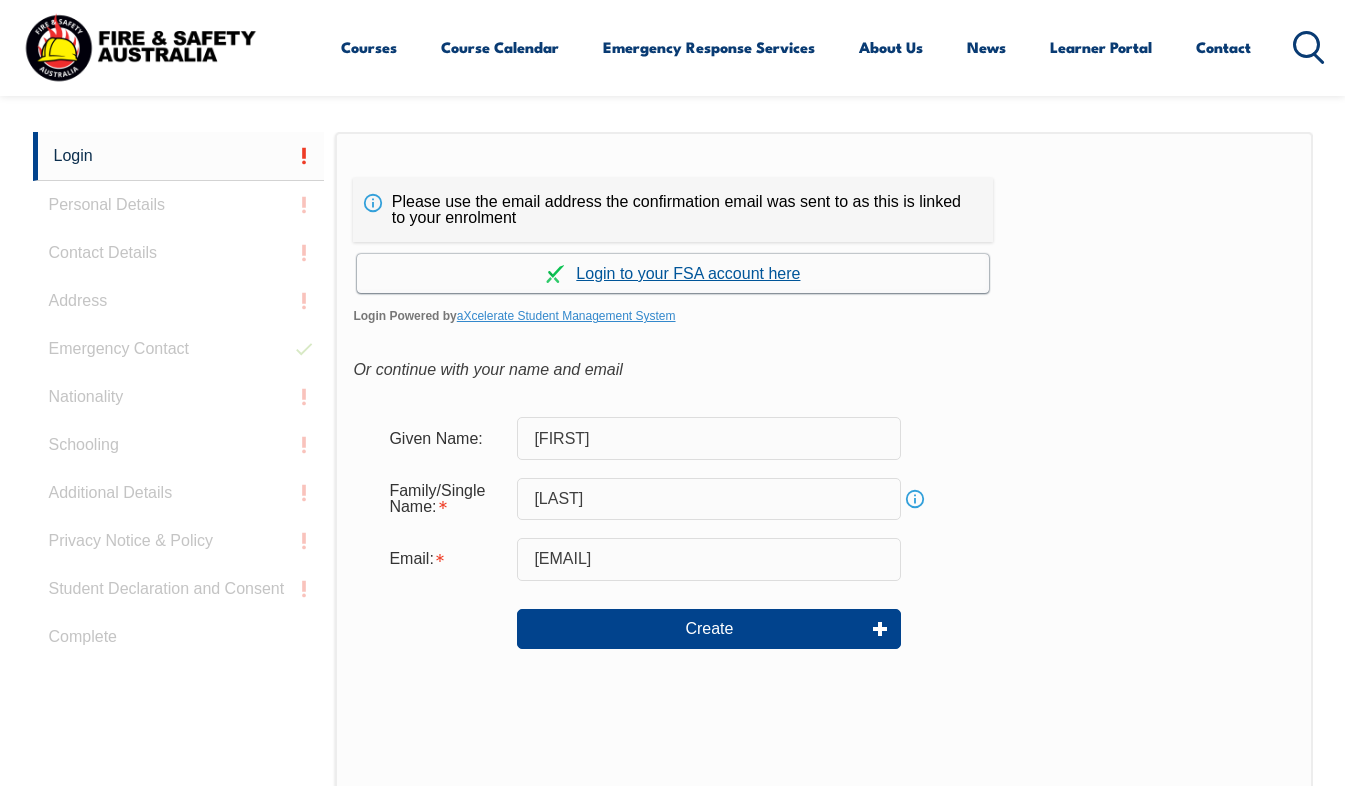 click on "Continue with aXcelerate" at bounding box center (673, 273) 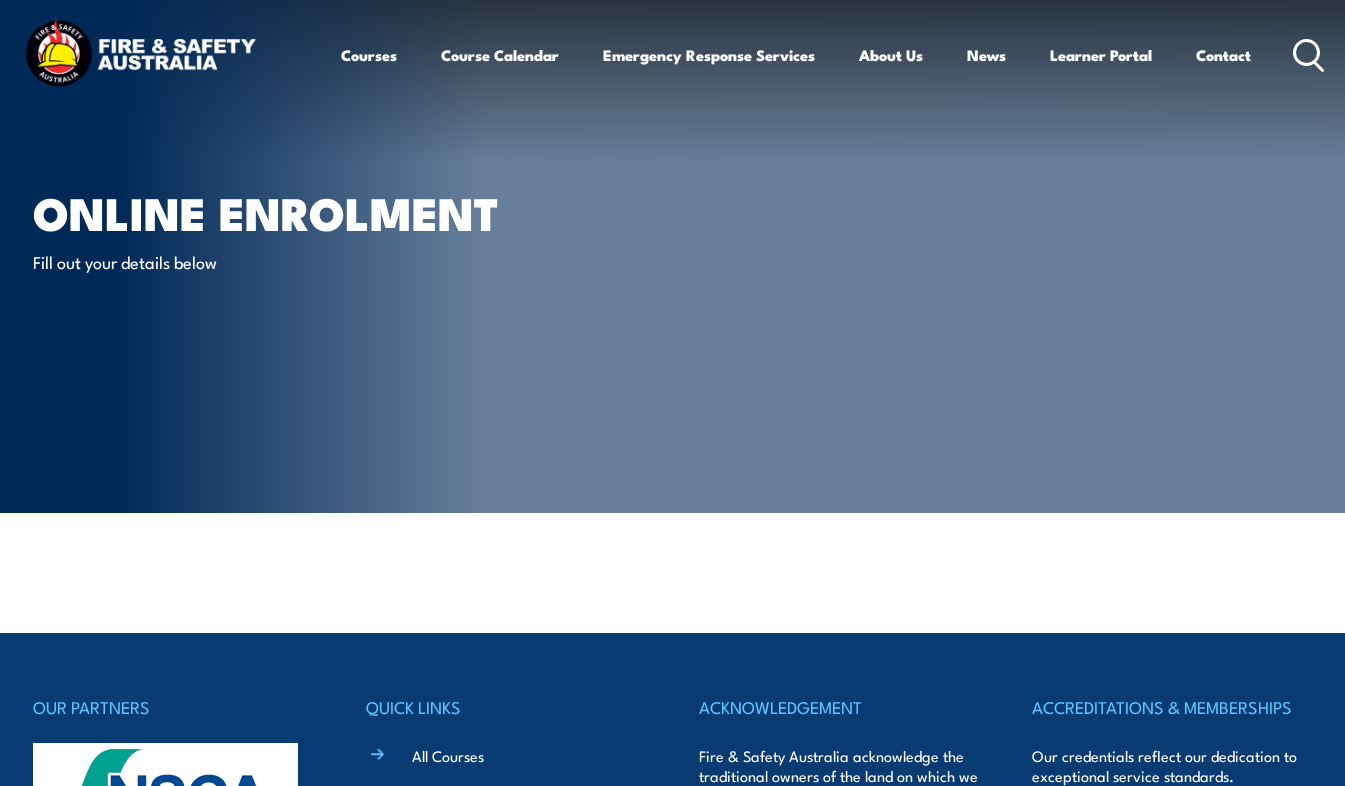scroll, scrollTop: 0, scrollLeft: 0, axis: both 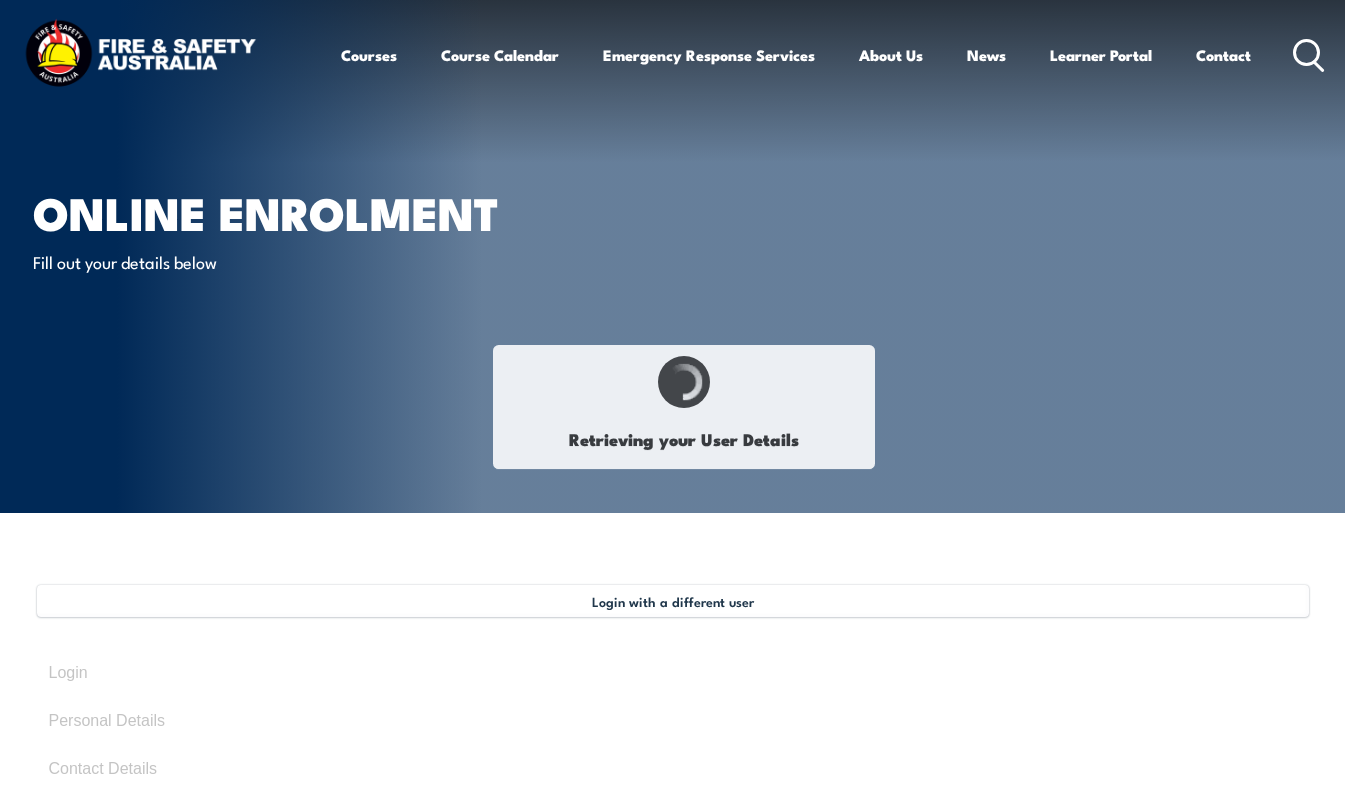 select on "Mr" 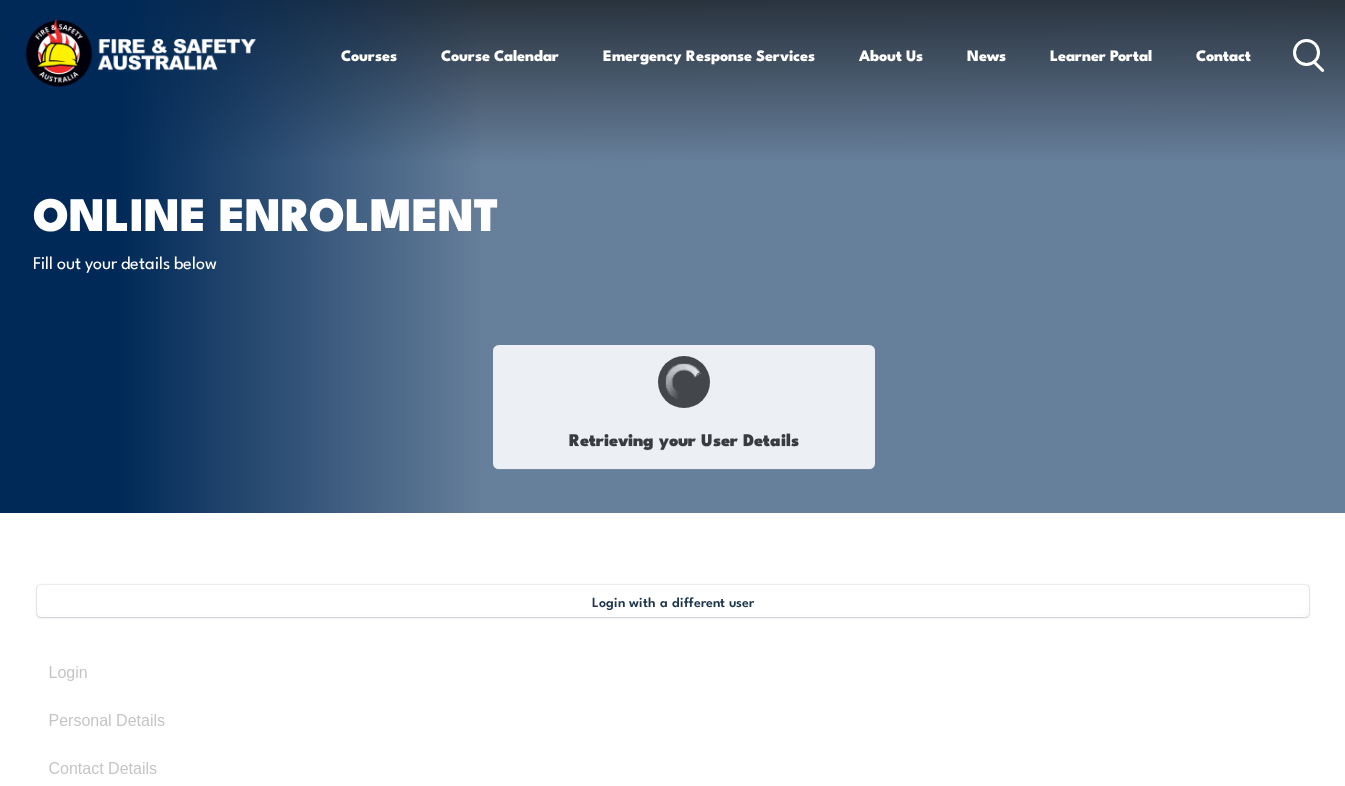 type on "[FIRST]" 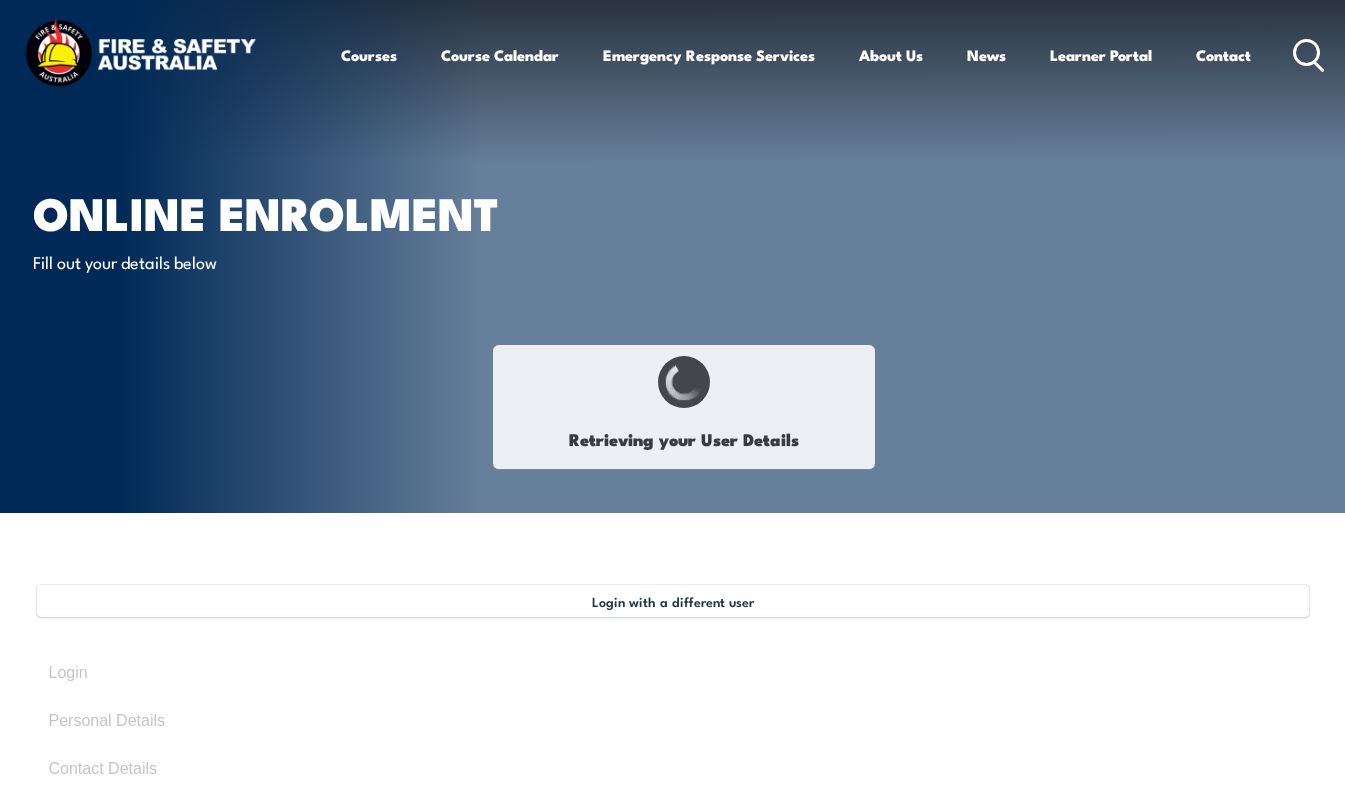 type on "[LAST]" 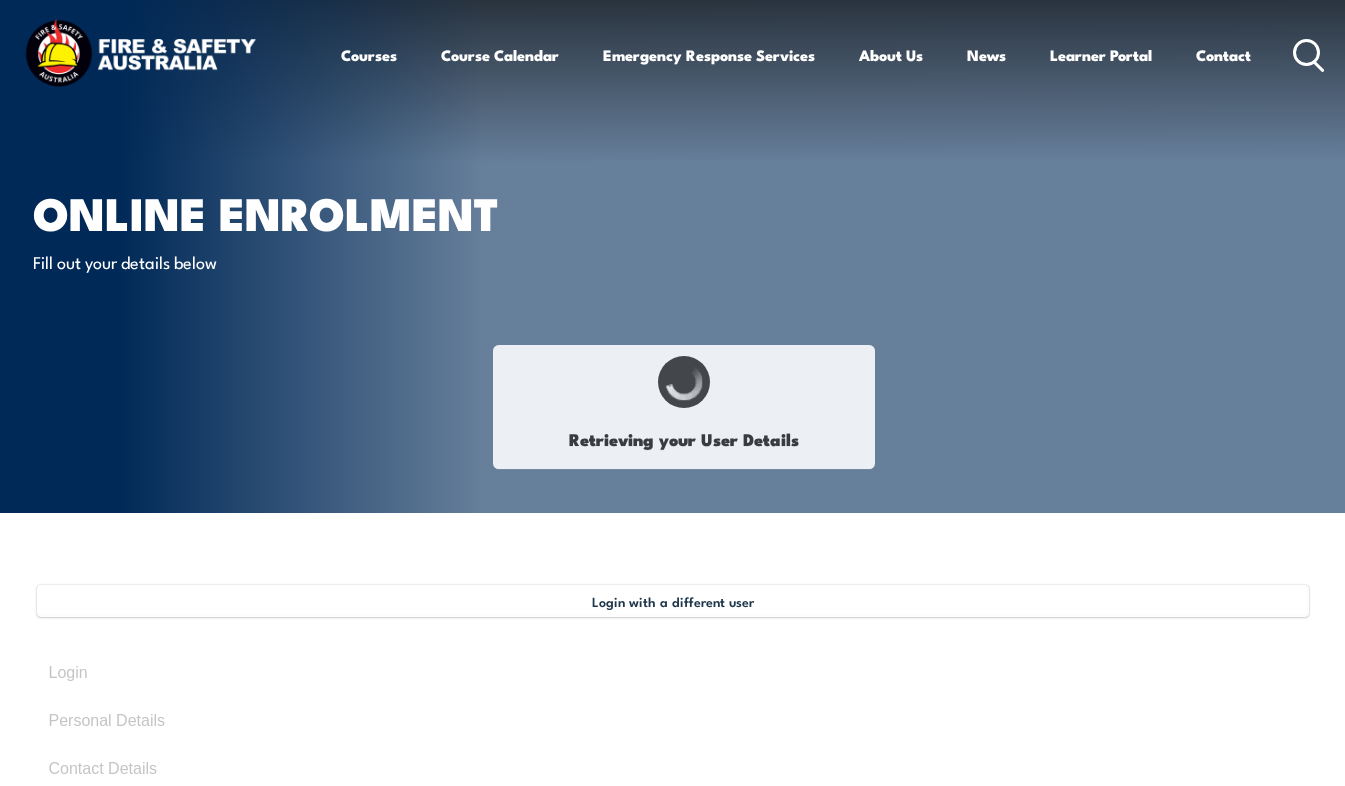 type on "September 11, 1985" 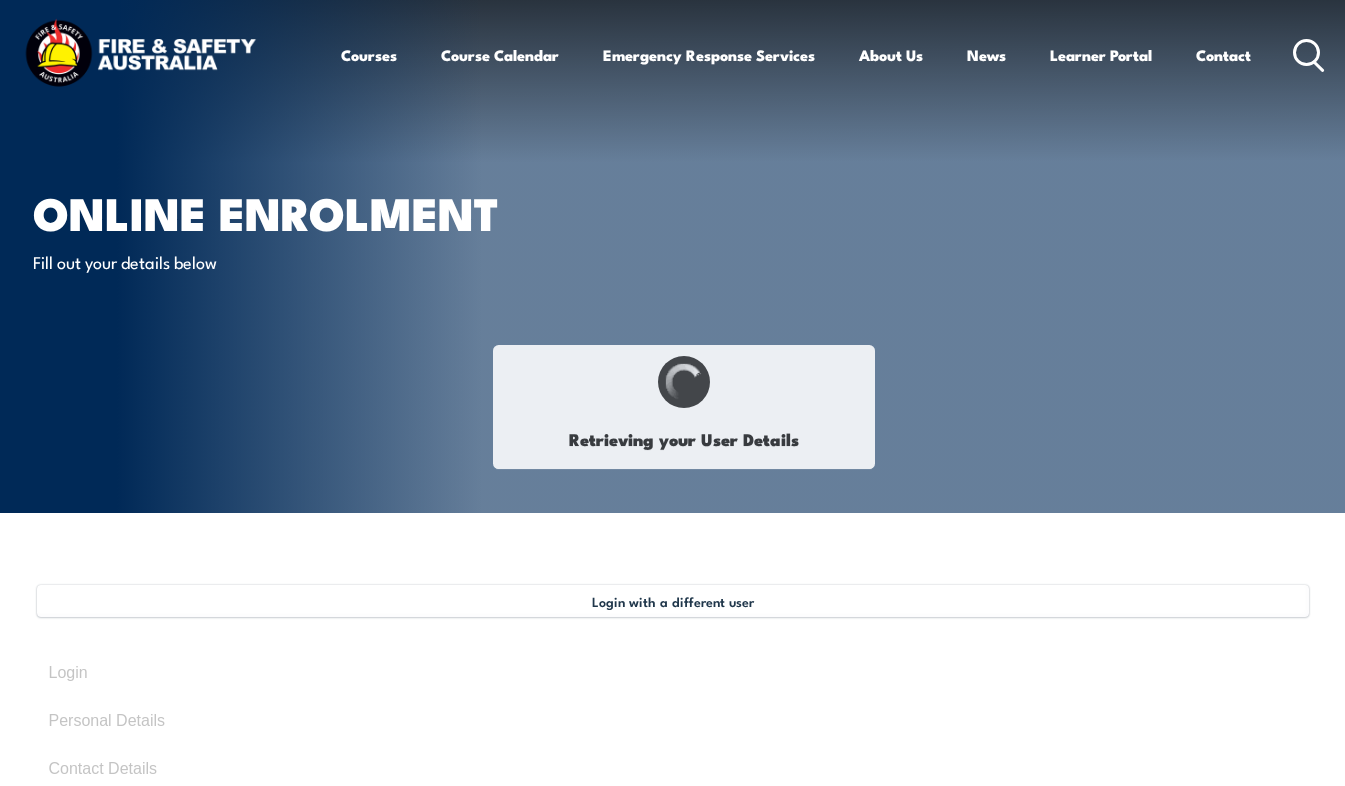 type on "YVZWAGQ9PJ" 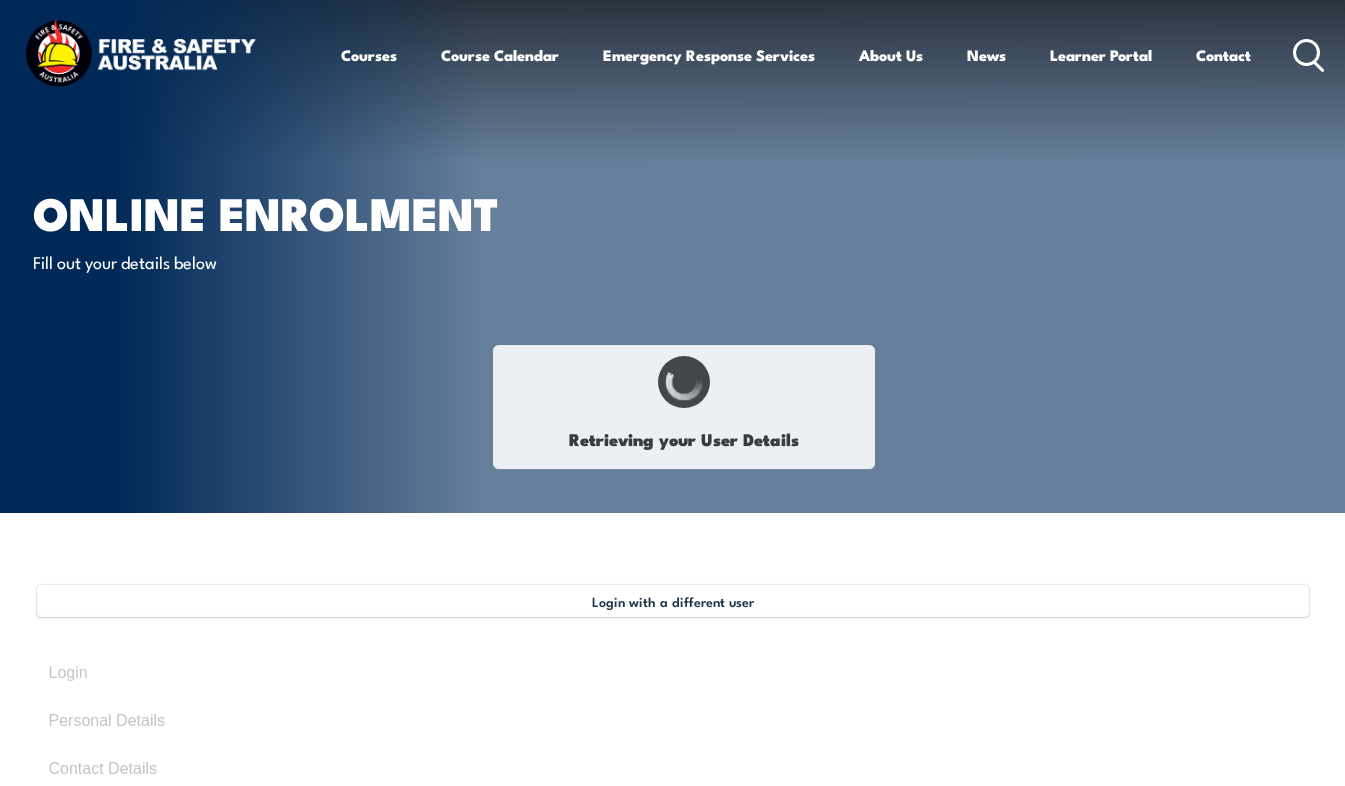 select on "M" 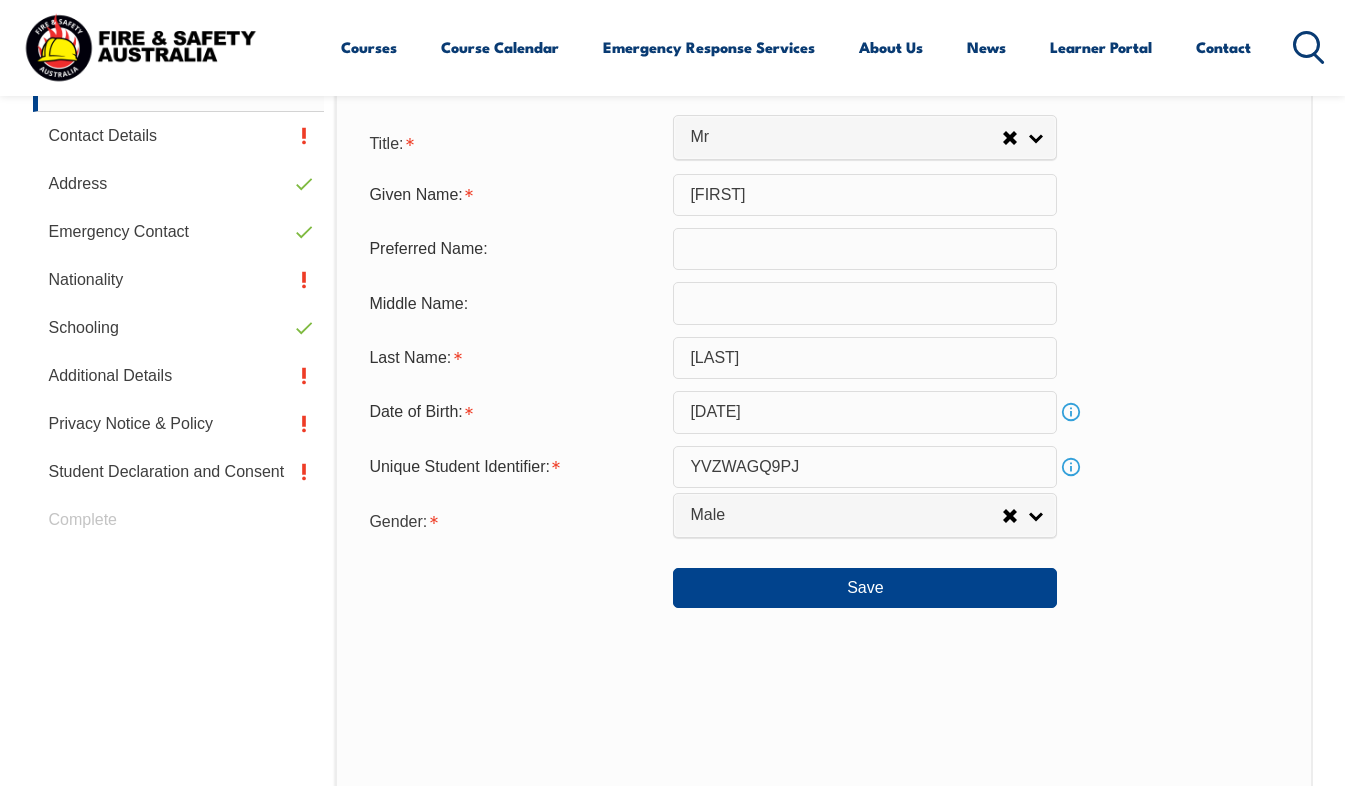 scroll, scrollTop: 585, scrollLeft: 0, axis: vertical 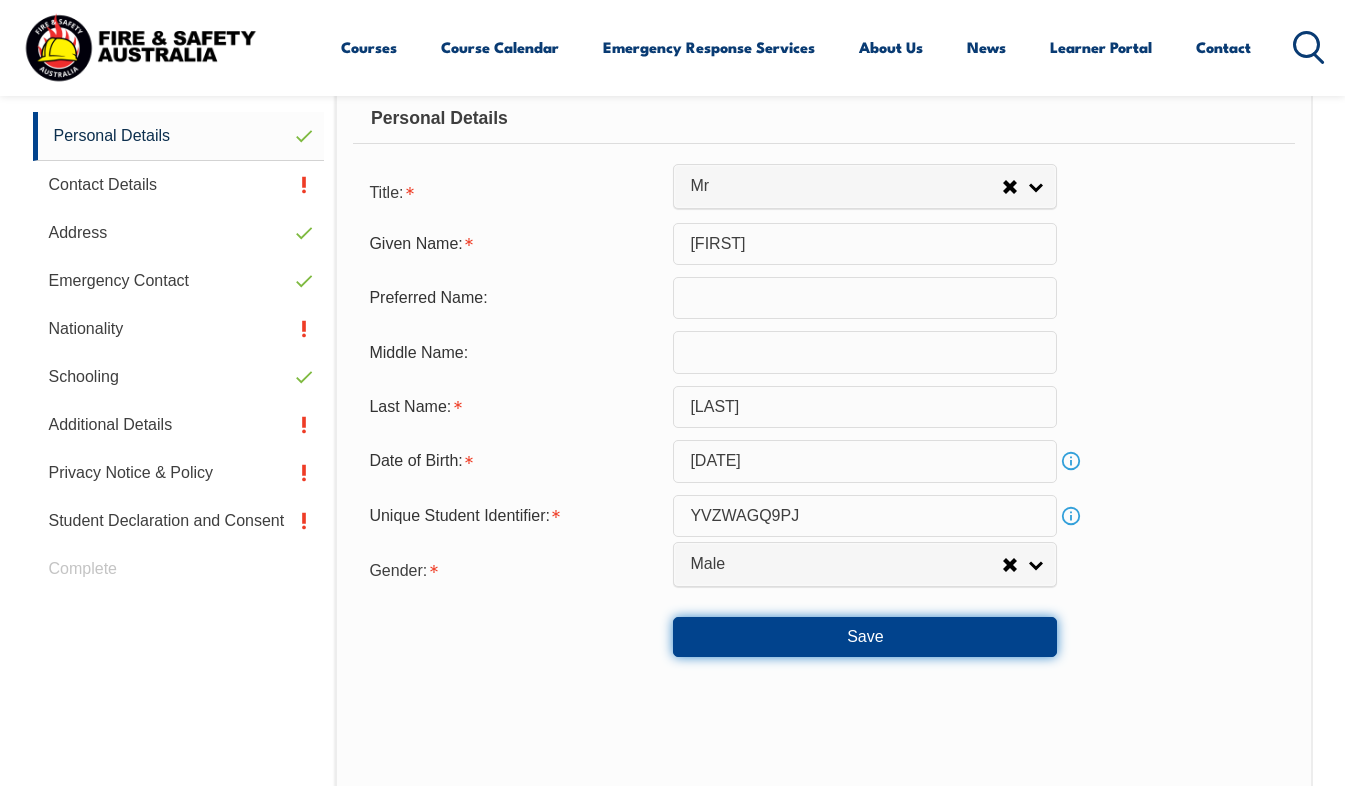 click on "Save" at bounding box center (865, 637) 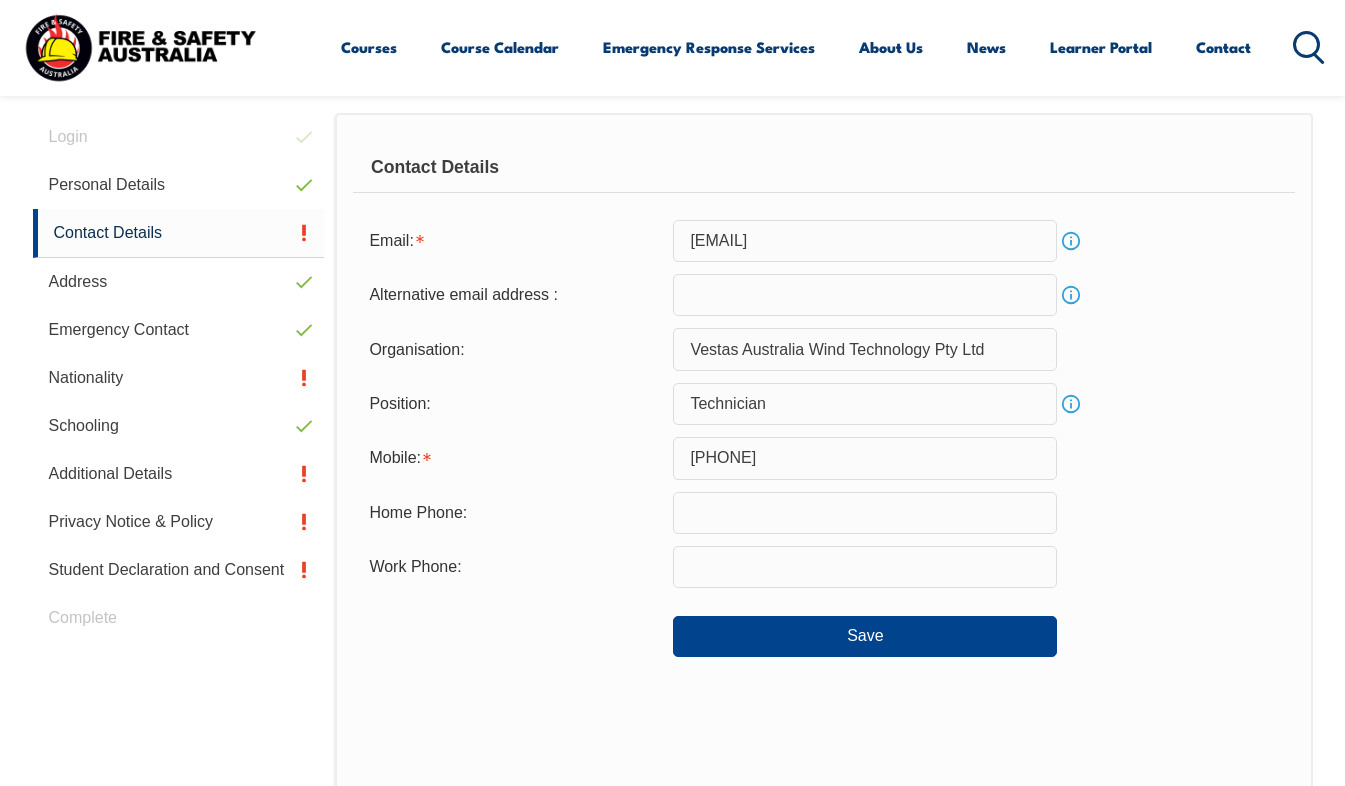 scroll, scrollTop: 485, scrollLeft: 0, axis: vertical 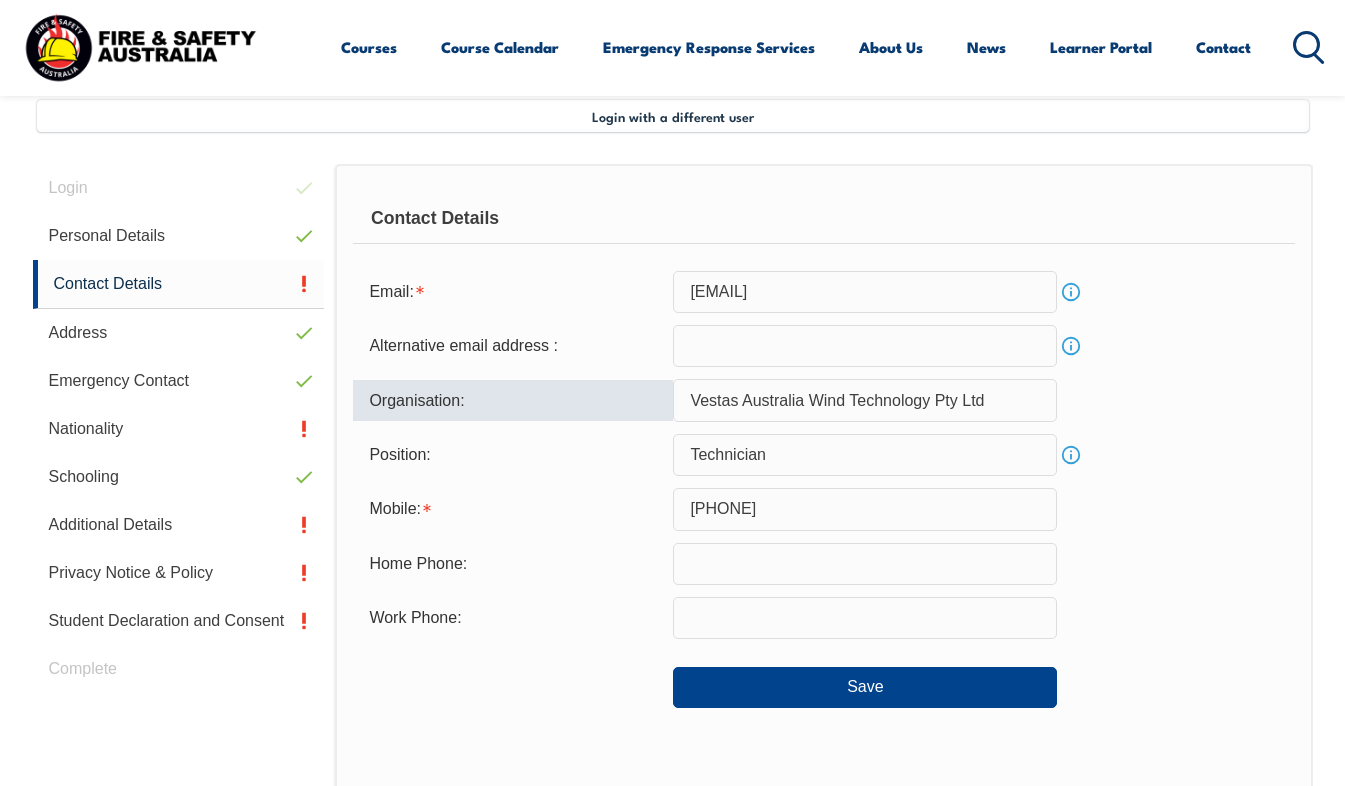 drag, startPoint x: 960, startPoint y: 401, endPoint x: 657, endPoint y: 421, distance: 303.65936 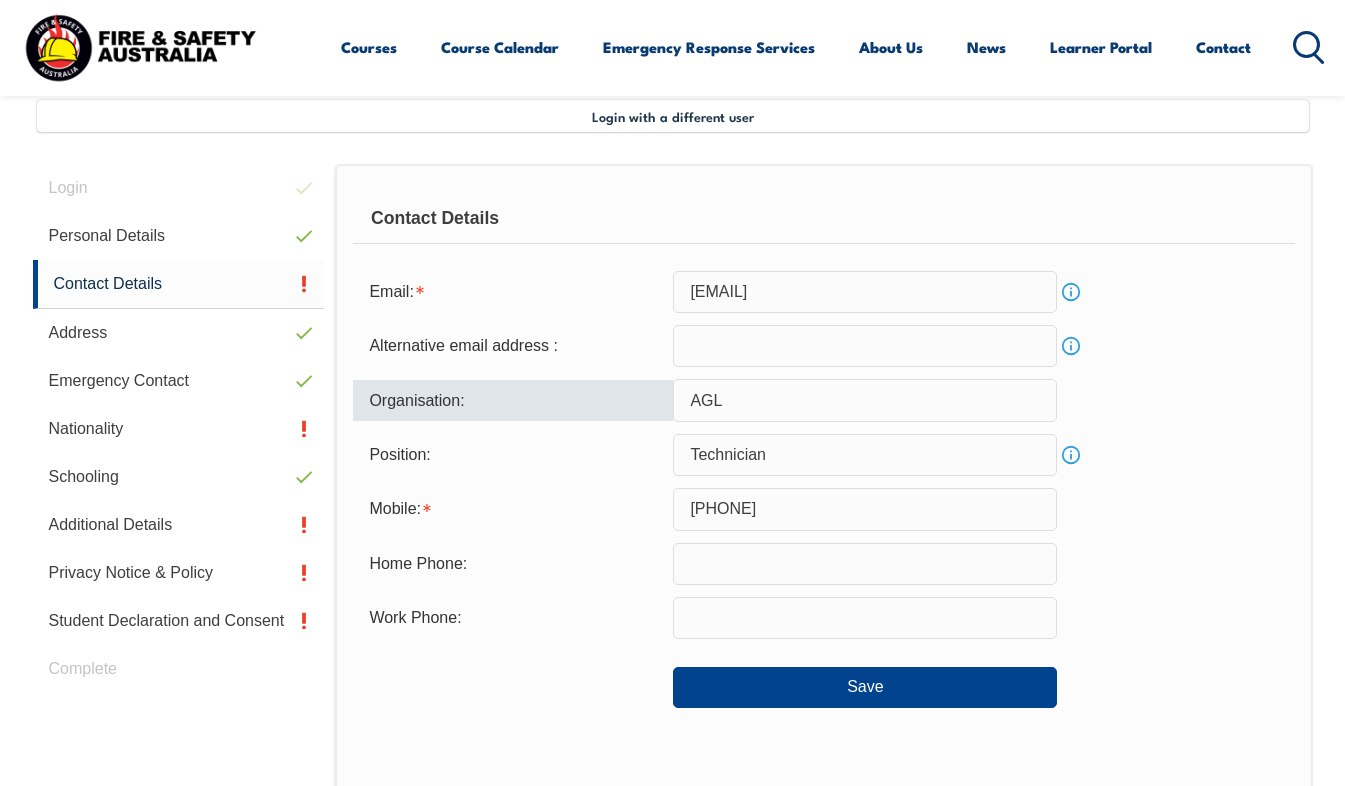 type on "AGL" 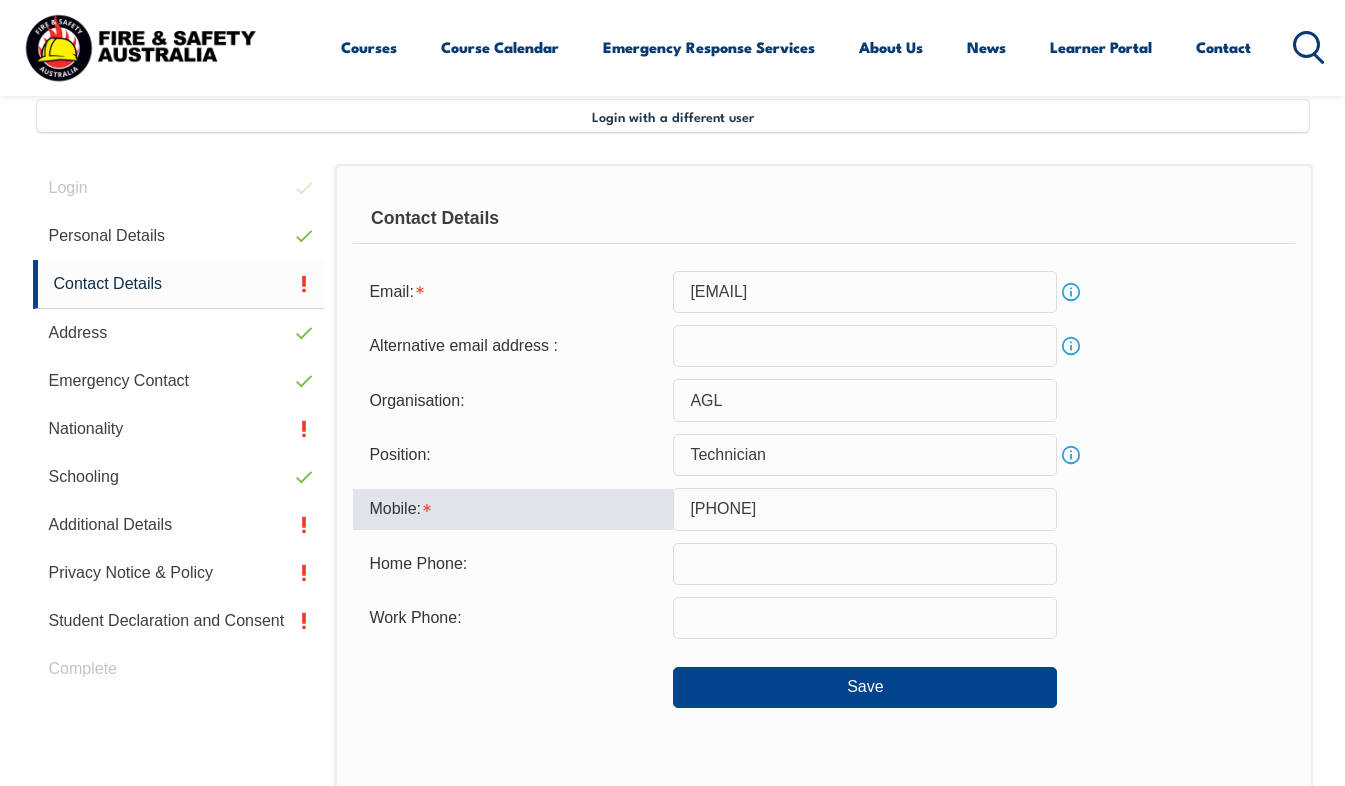 click on "0498 575 967" at bounding box center [865, 509] 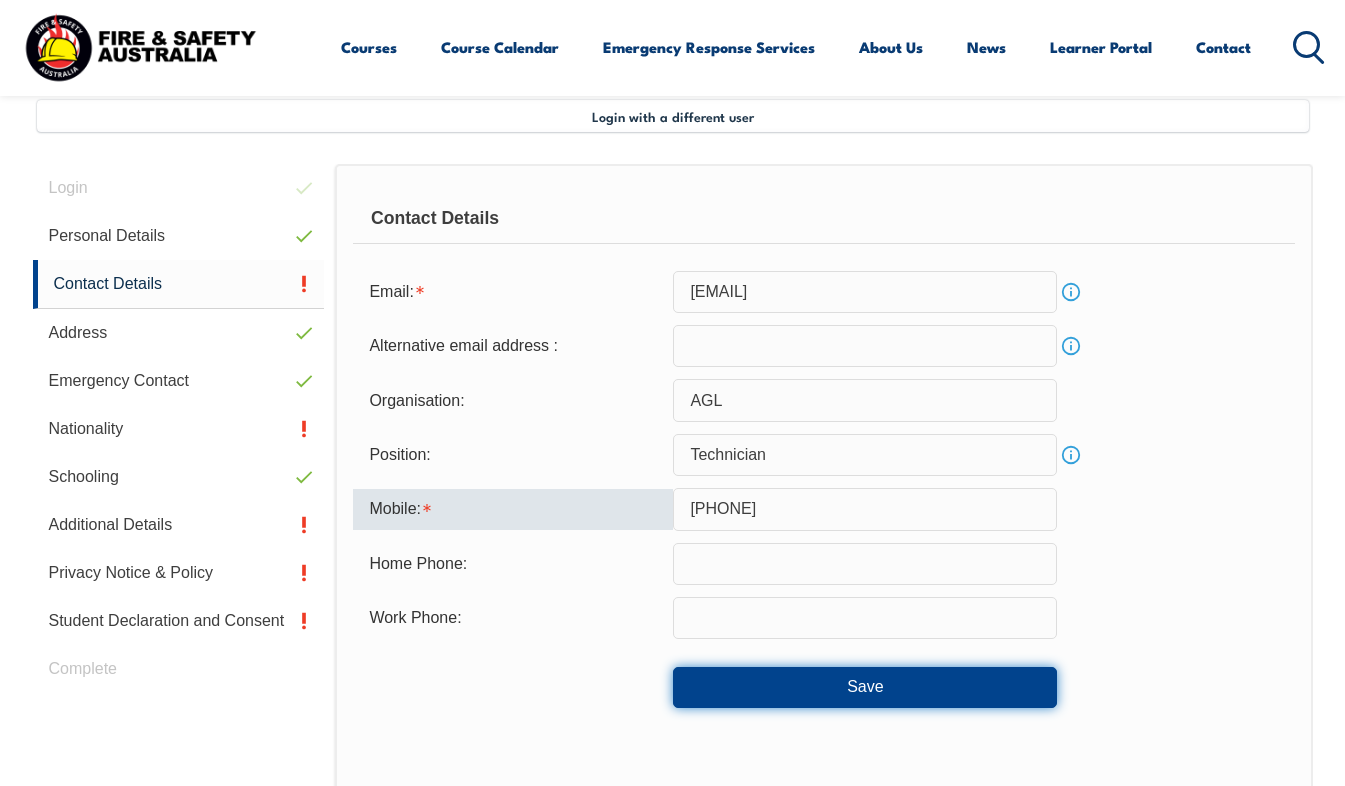 click on "Save" at bounding box center [865, 687] 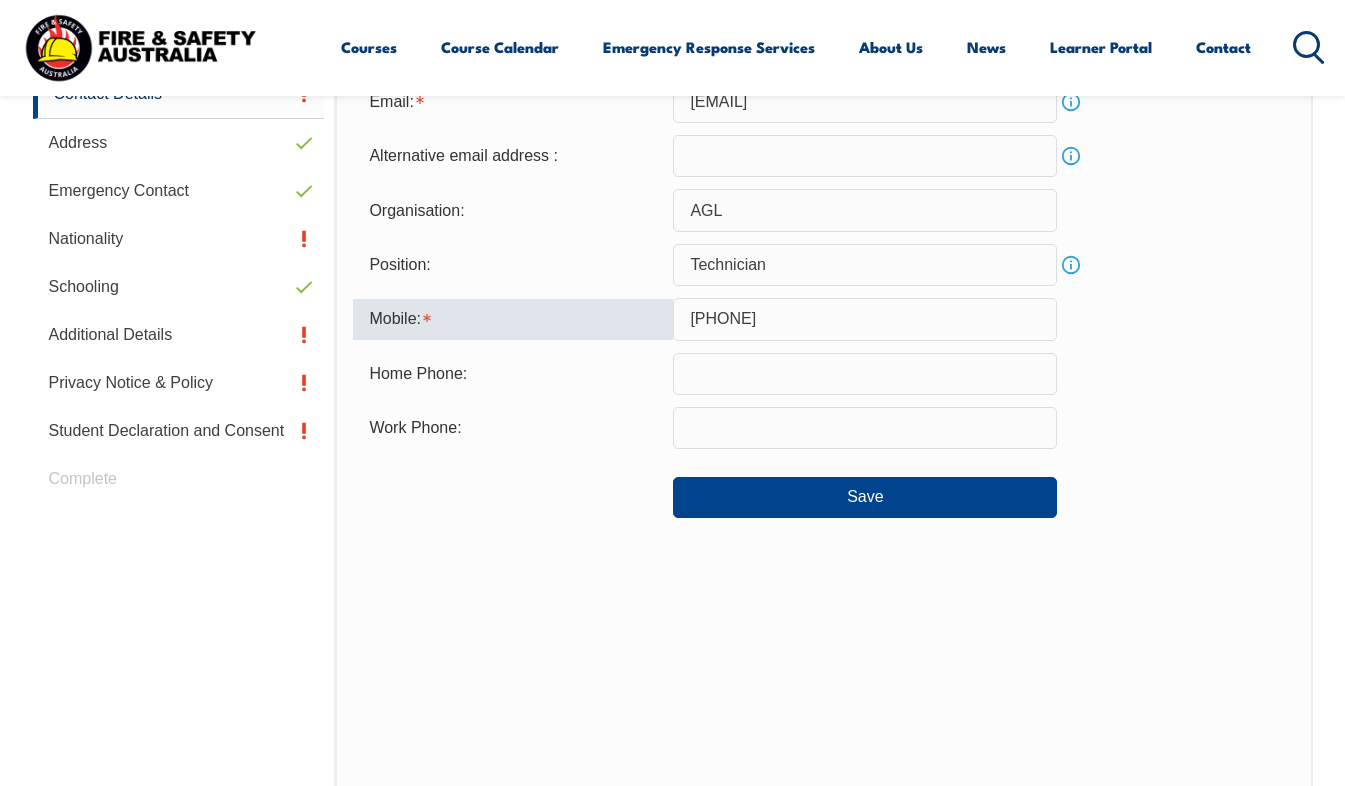 scroll, scrollTop: 675, scrollLeft: 0, axis: vertical 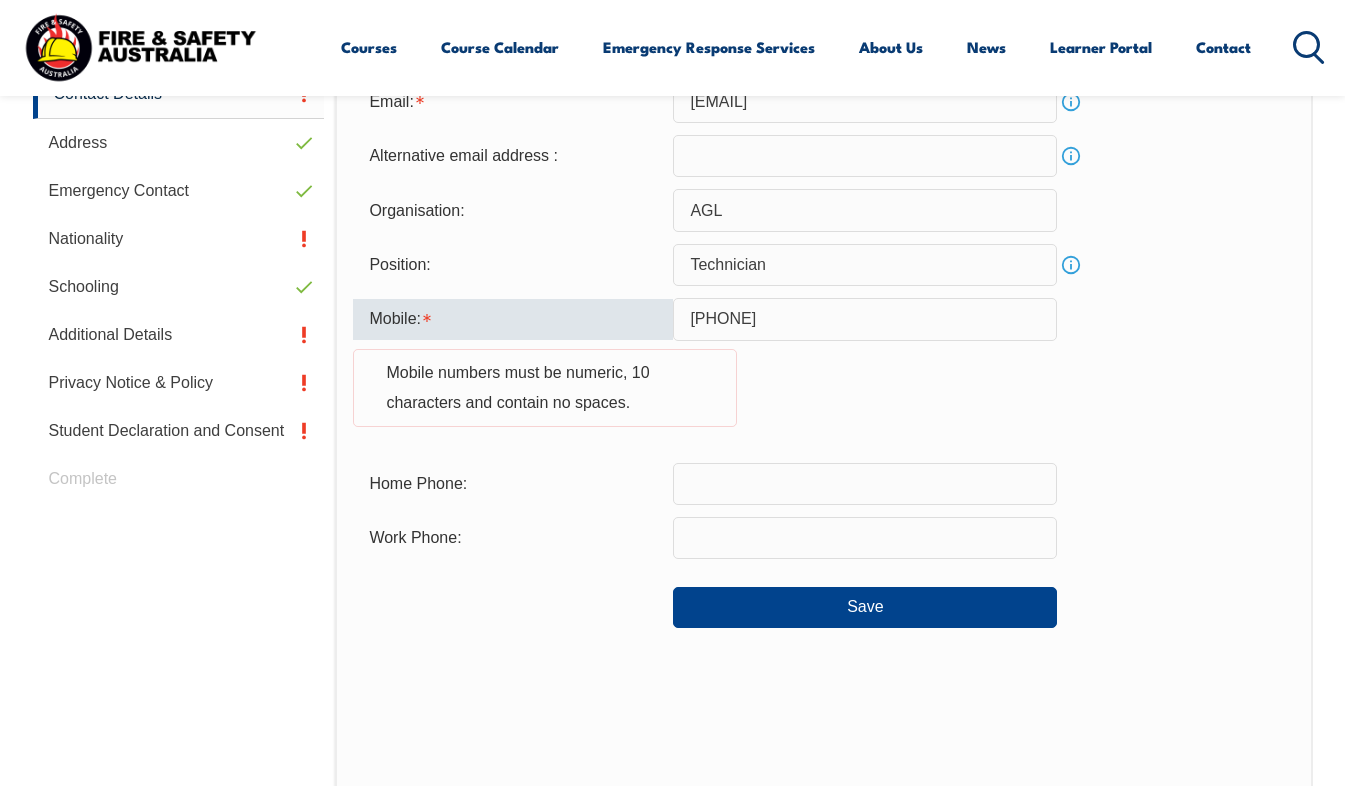 click on "0498 575967" at bounding box center [865, 319] 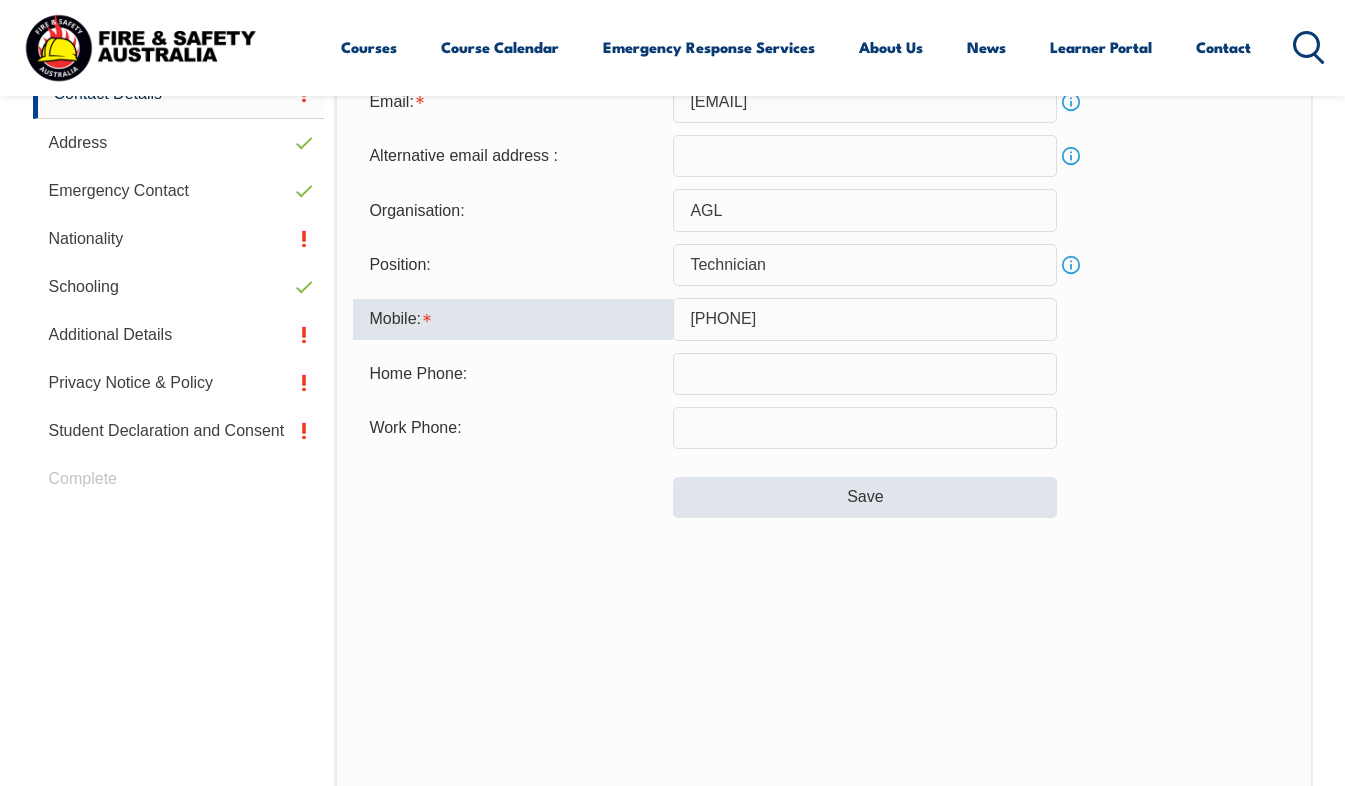 type on "[PHONE]" 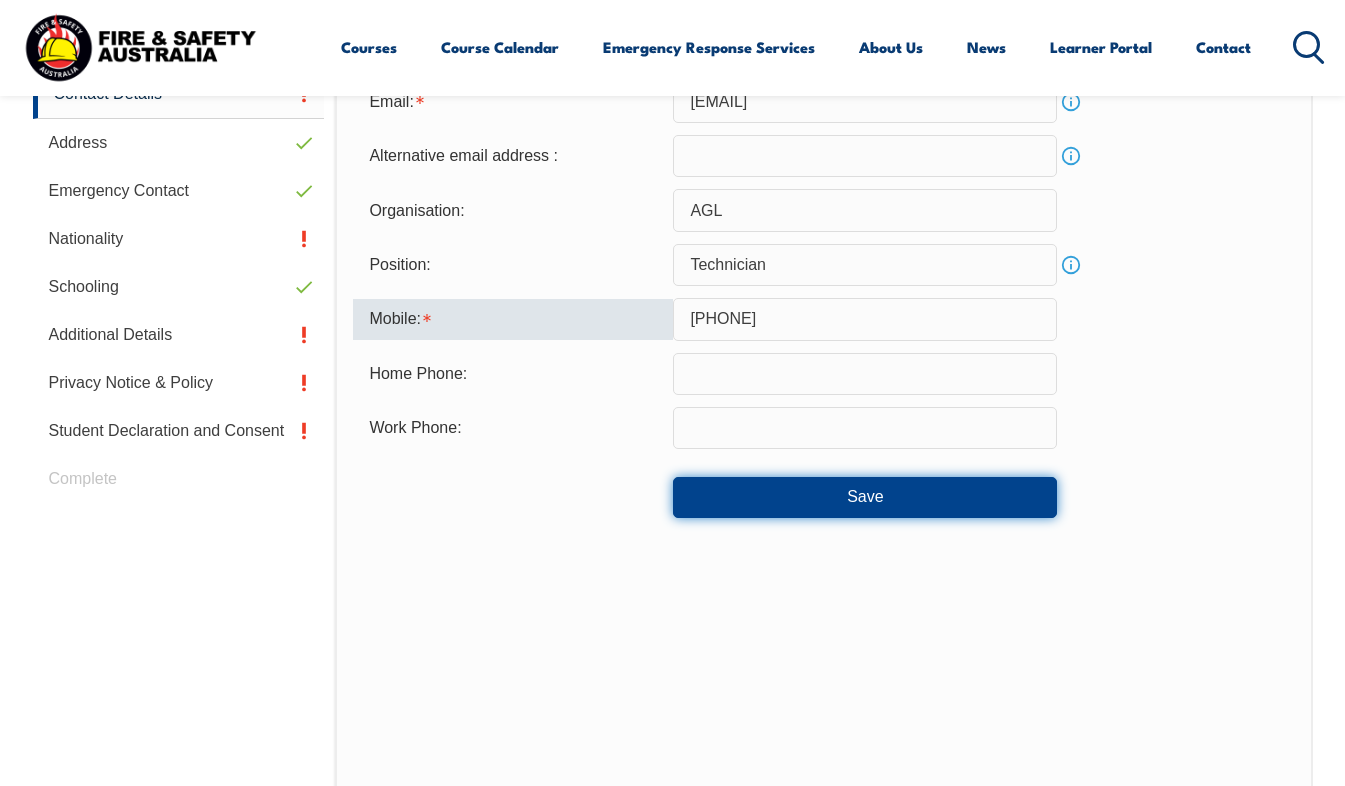 click on "Save" at bounding box center (865, 497) 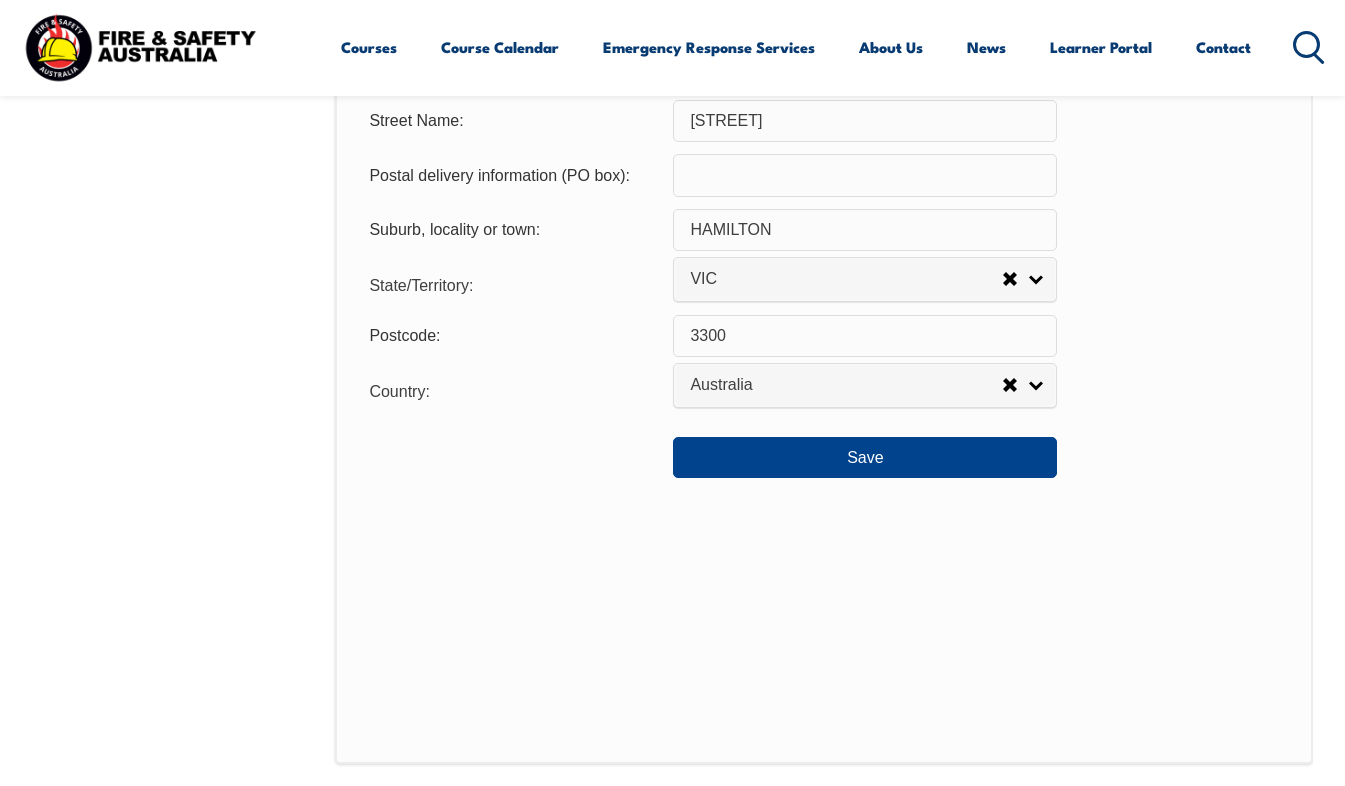 scroll, scrollTop: 1485, scrollLeft: 0, axis: vertical 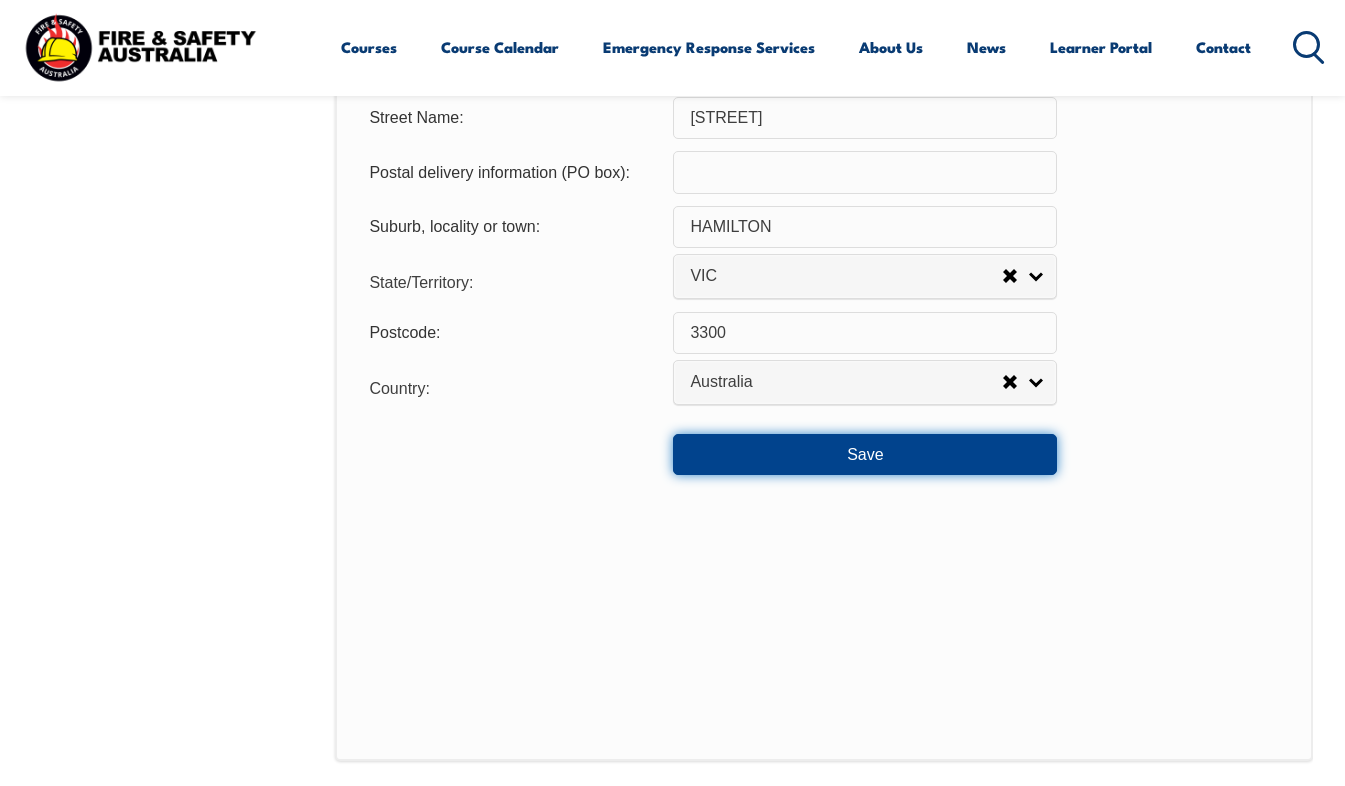 click on "Save" at bounding box center (865, 454) 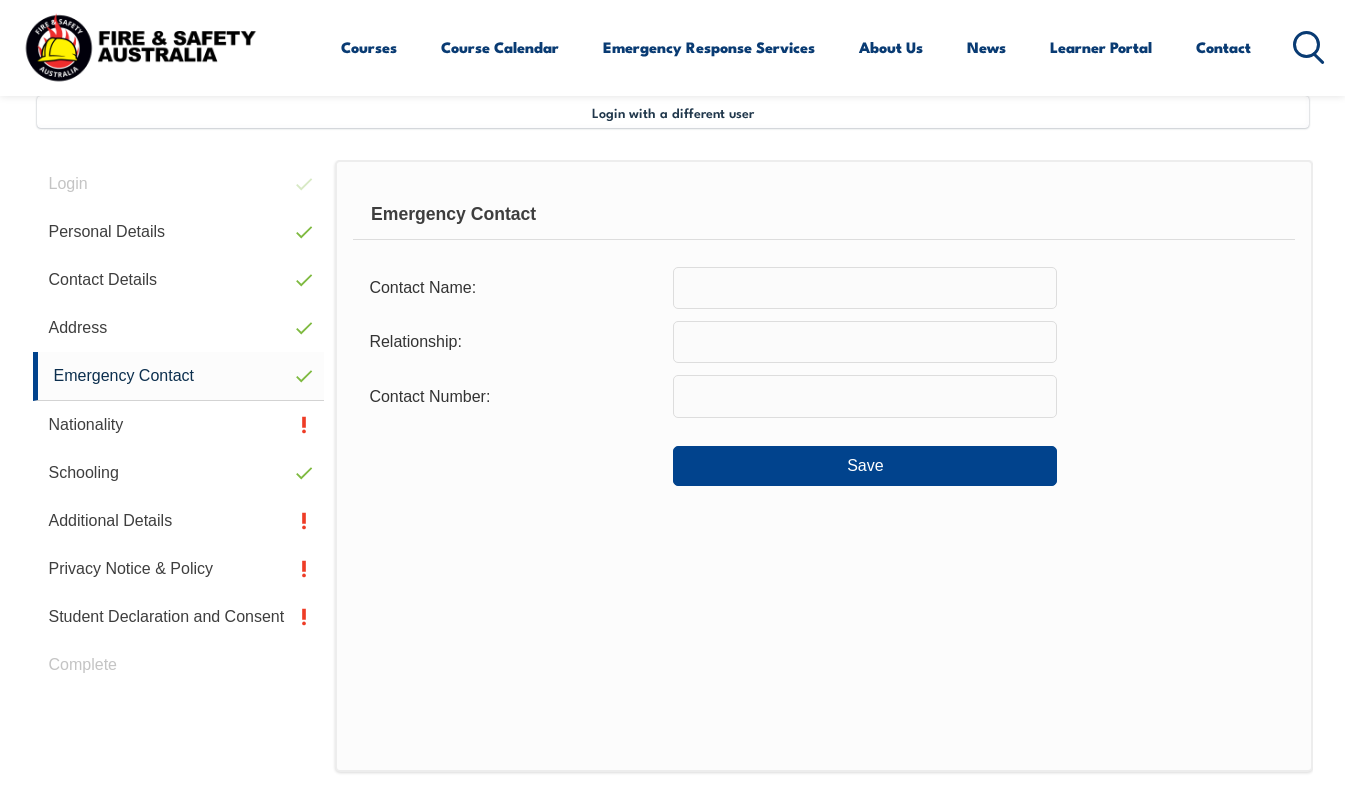 scroll, scrollTop: 485, scrollLeft: 0, axis: vertical 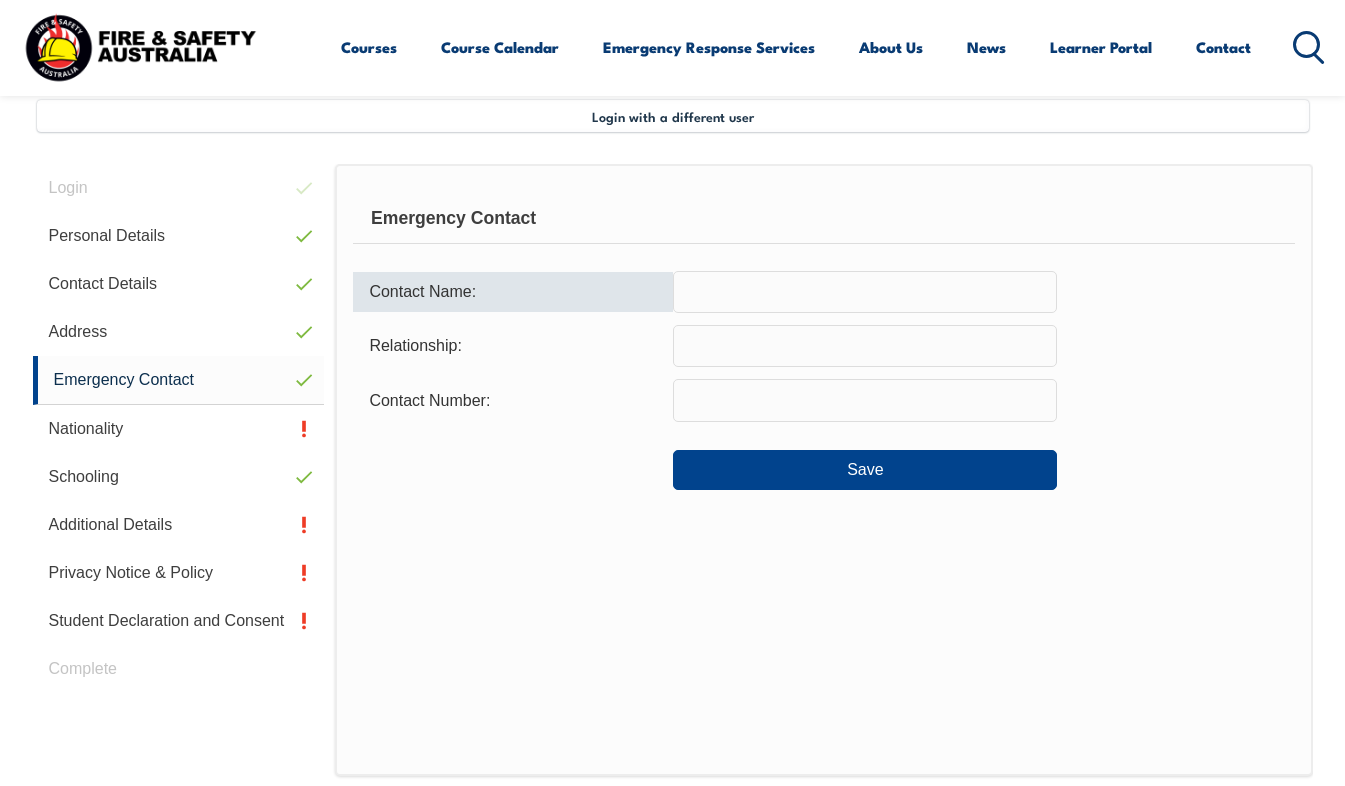 click at bounding box center (865, 292) 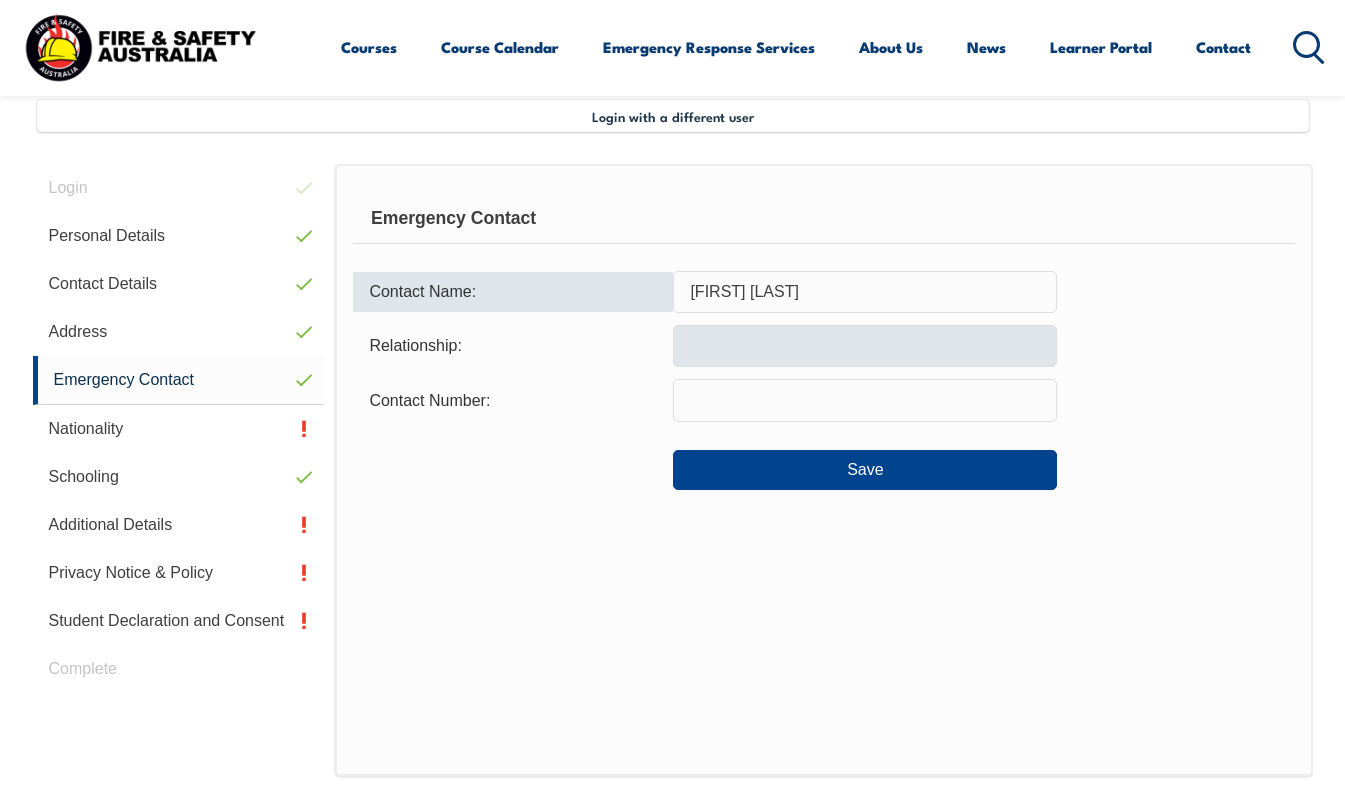 type on "Sandi Mitton" 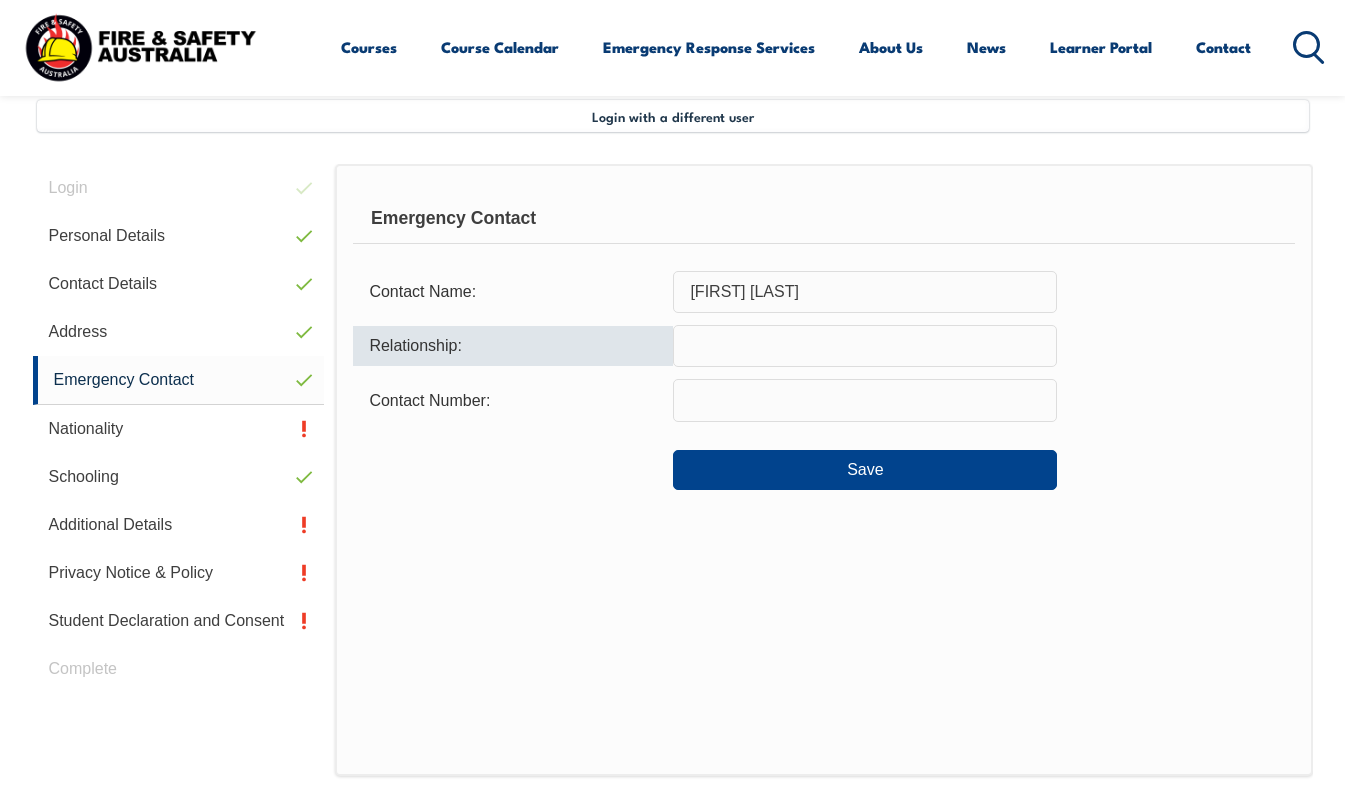 click at bounding box center [865, 346] 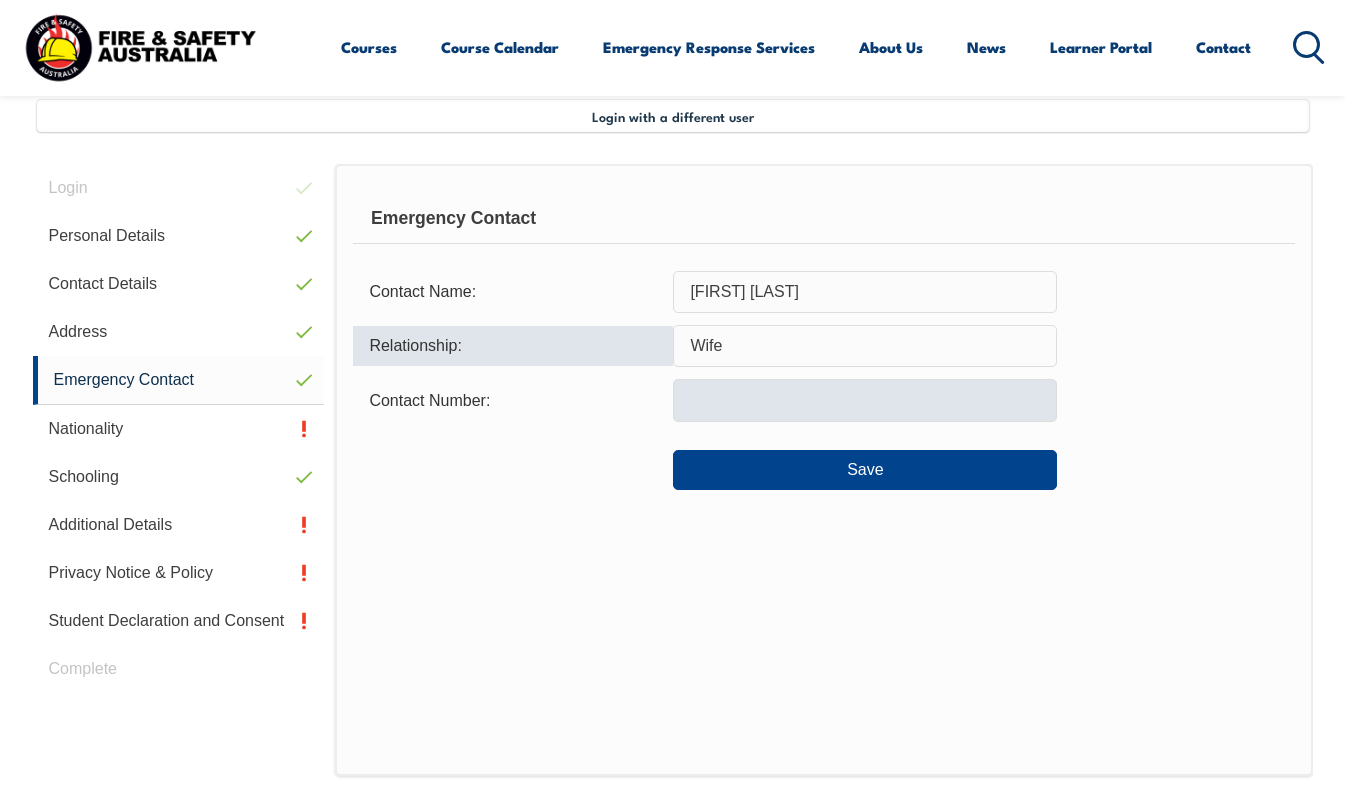 type on "Wife" 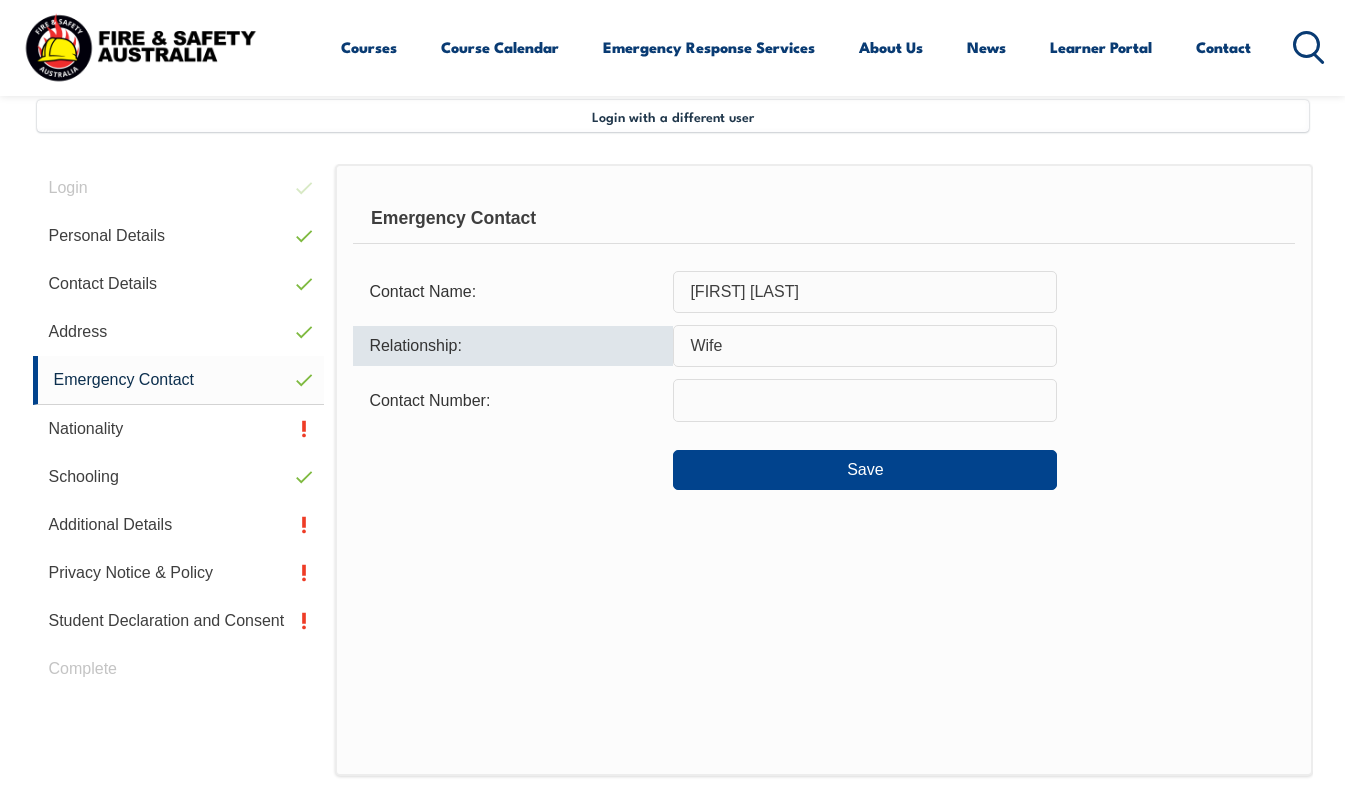 click at bounding box center (865, 400) 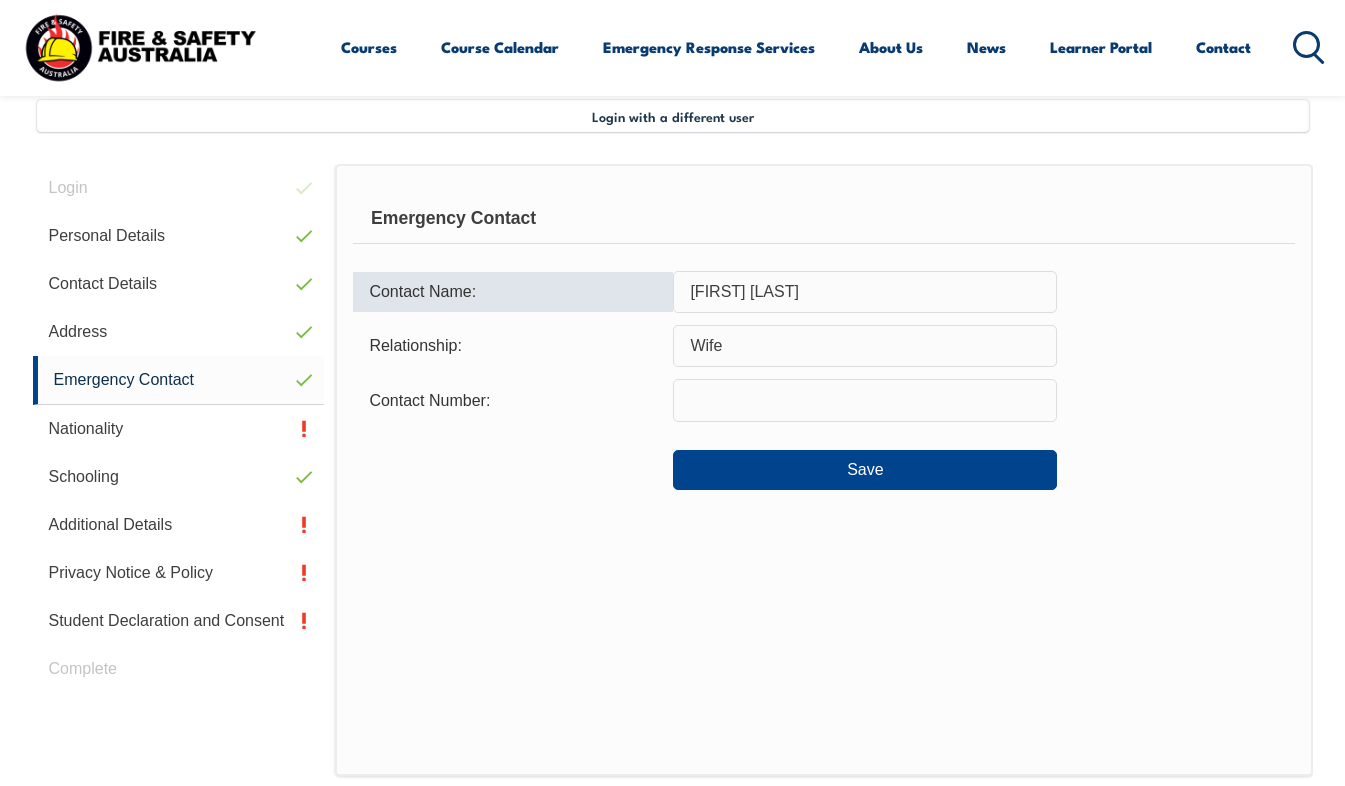 drag, startPoint x: 797, startPoint y: 294, endPoint x: 665, endPoint y: 294, distance: 132 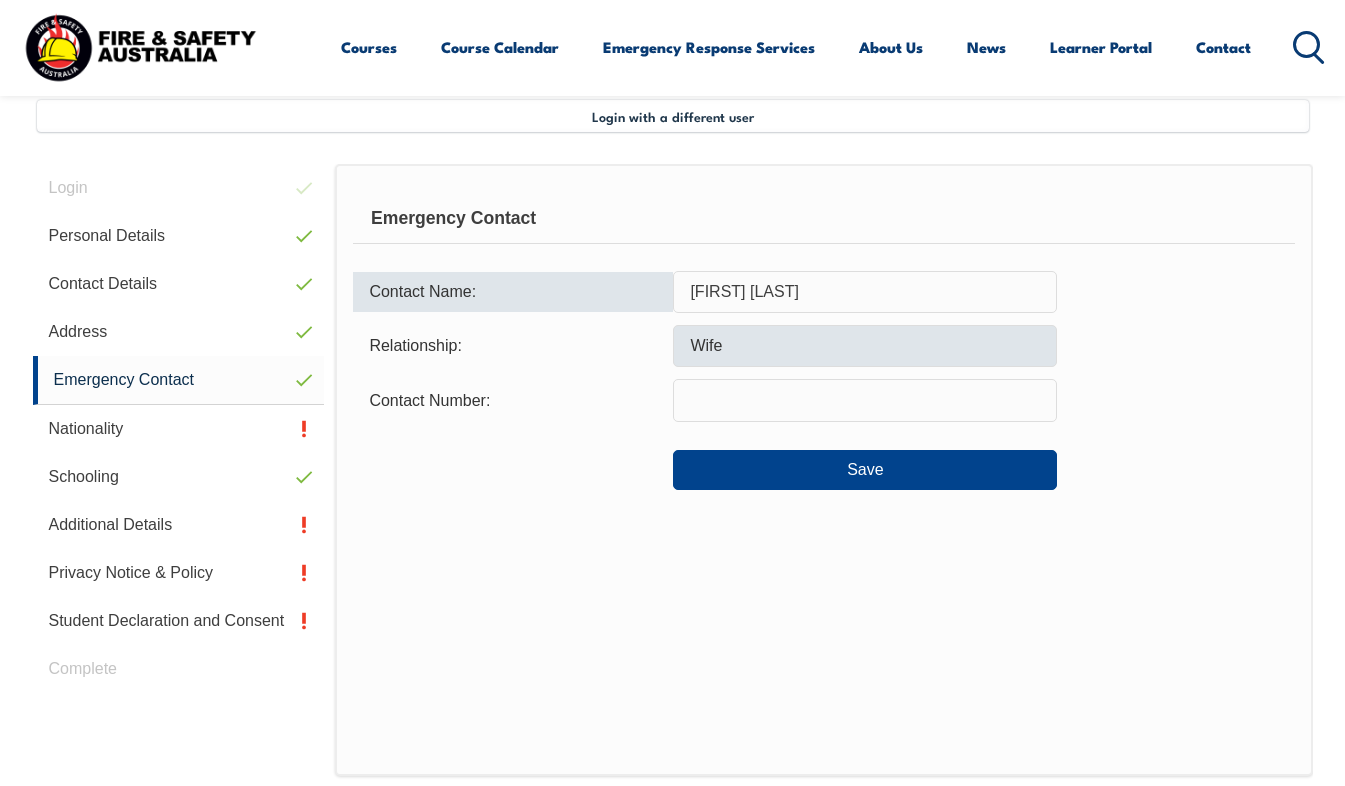 type on "[FIRST] [LAST]" 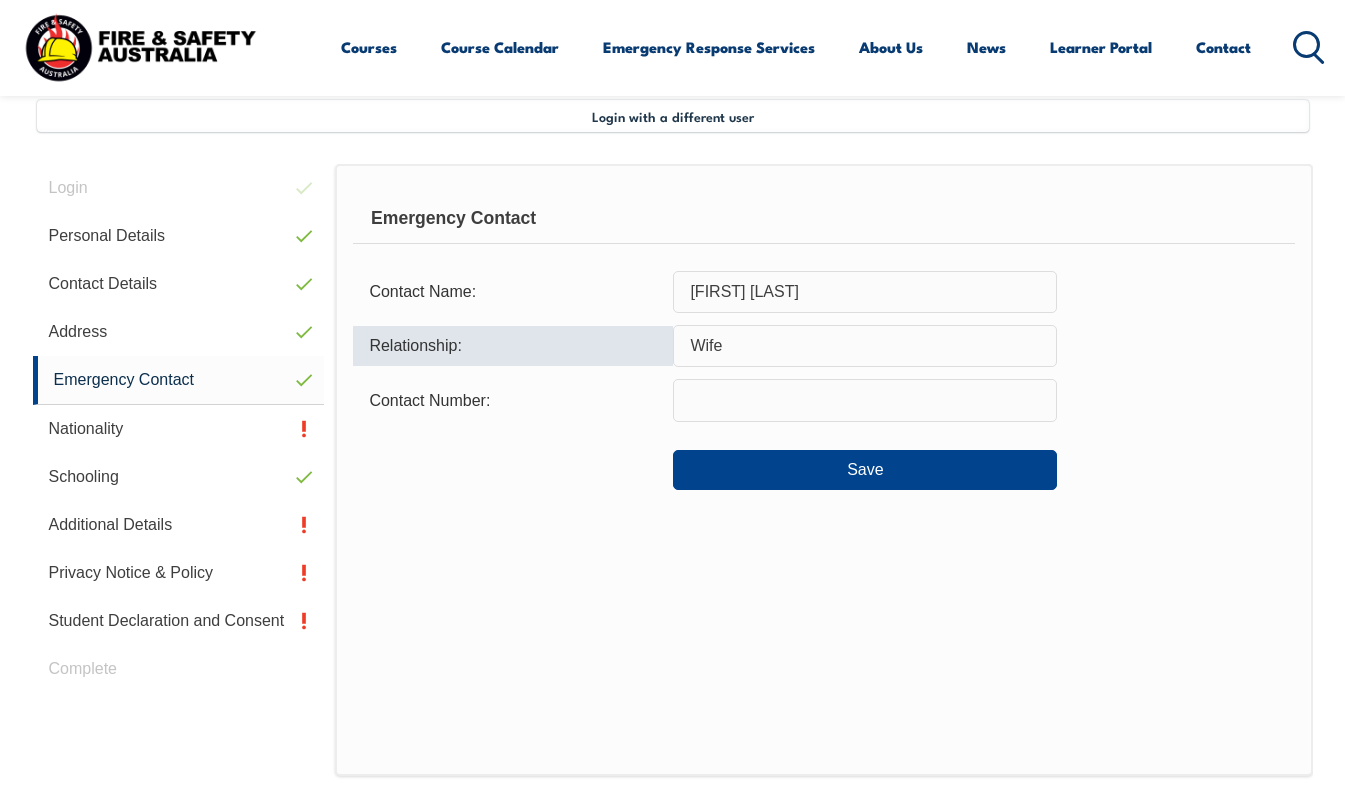 drag, startPoint x: 757, startPoint y: 351, endPoint x: 616, endPoint y: 331, distance: 142.41138 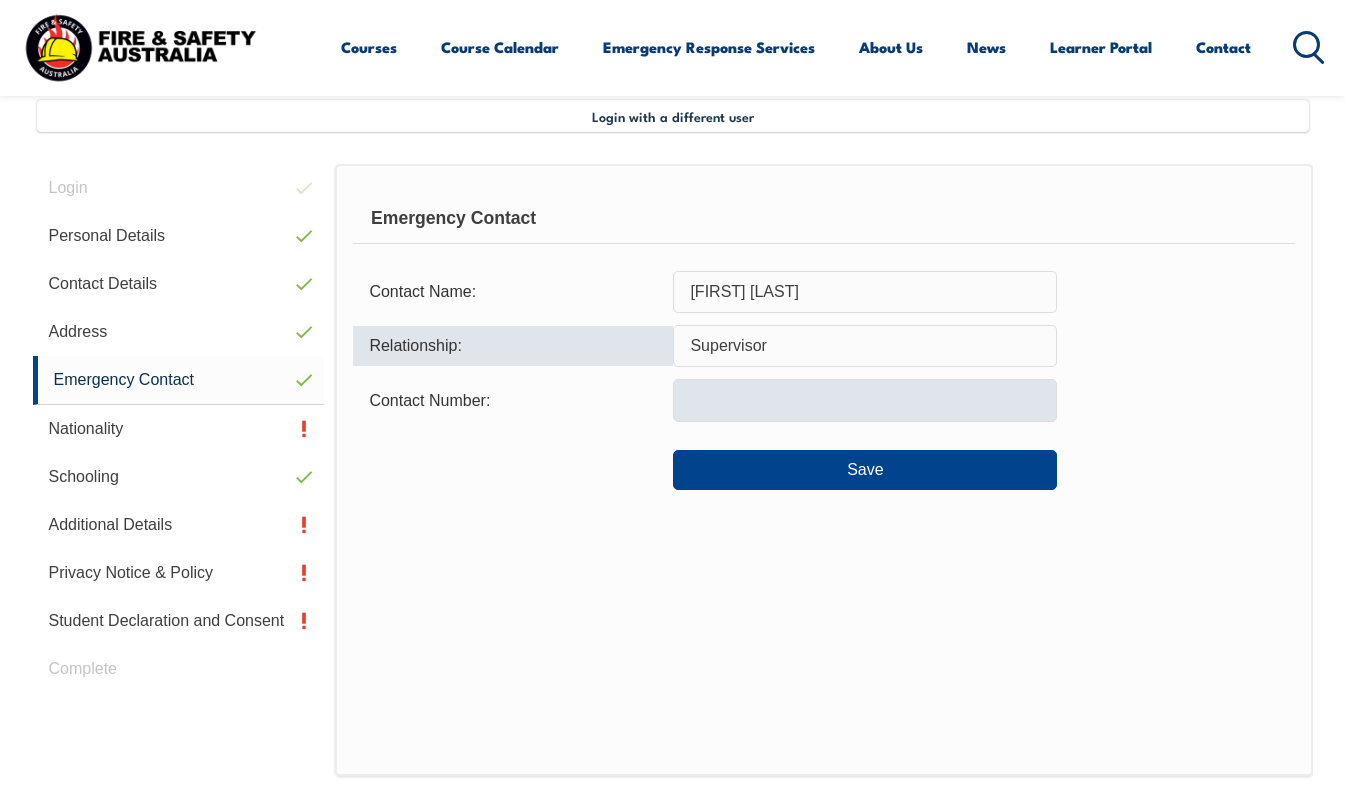 type on "Supervisor" 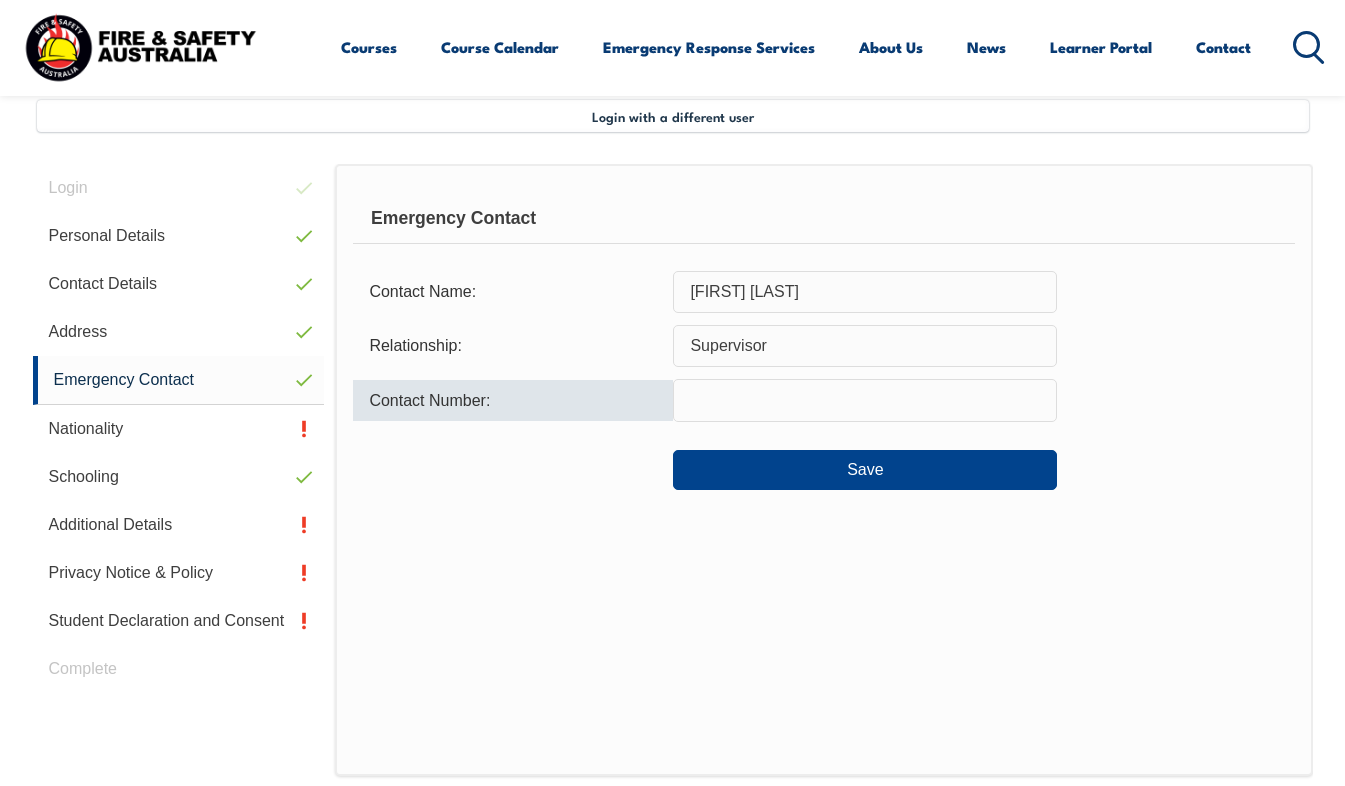 click at bounding box center [865, 400] 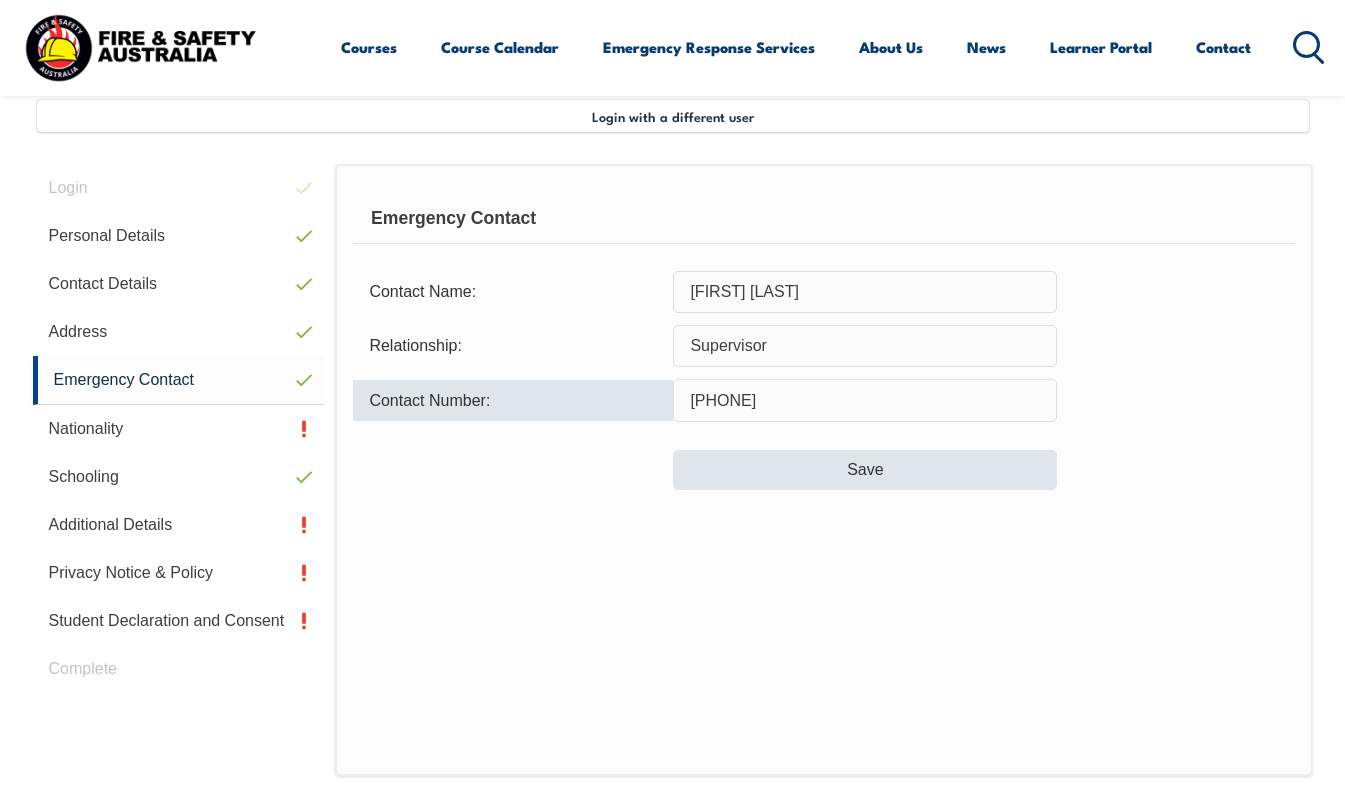 type on "[PHONE]" 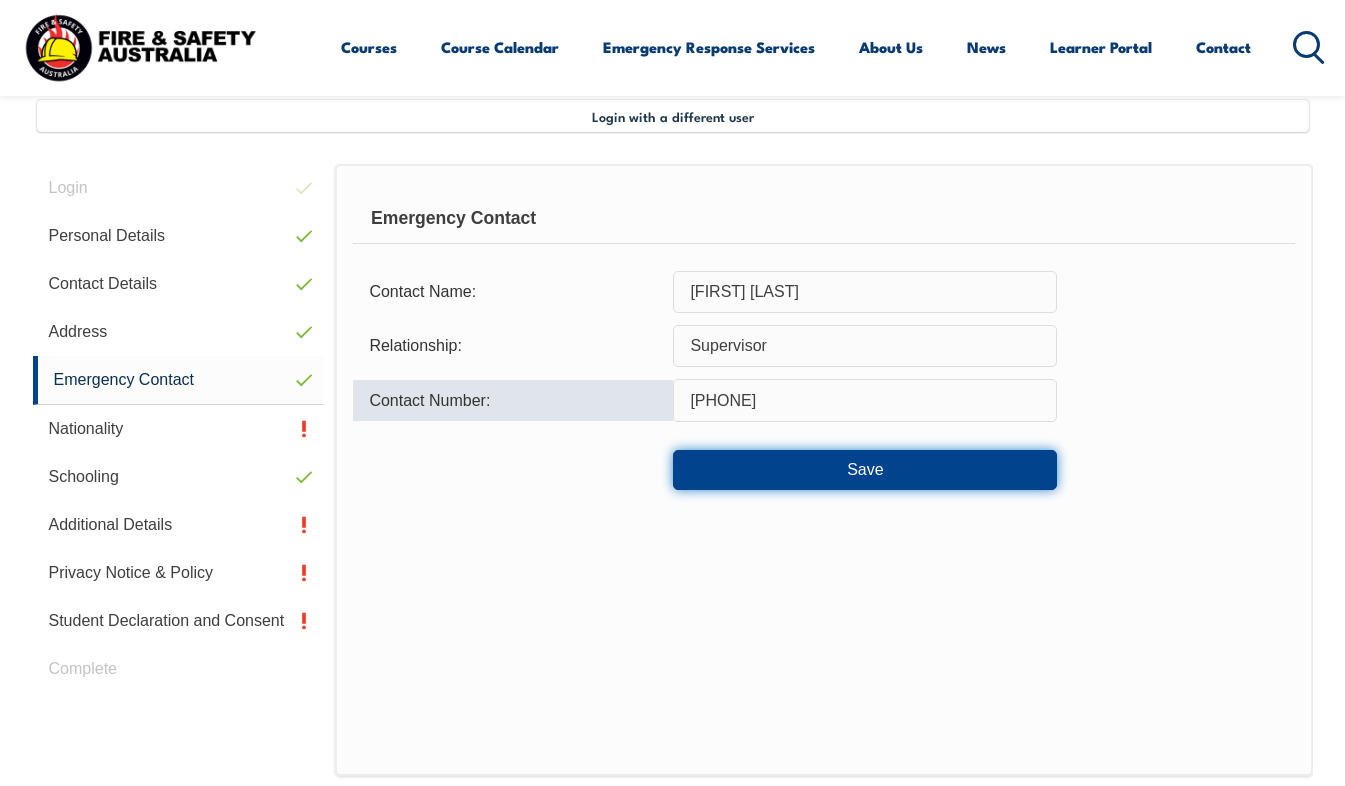 click on "Save" at bounding box center (865, 470) 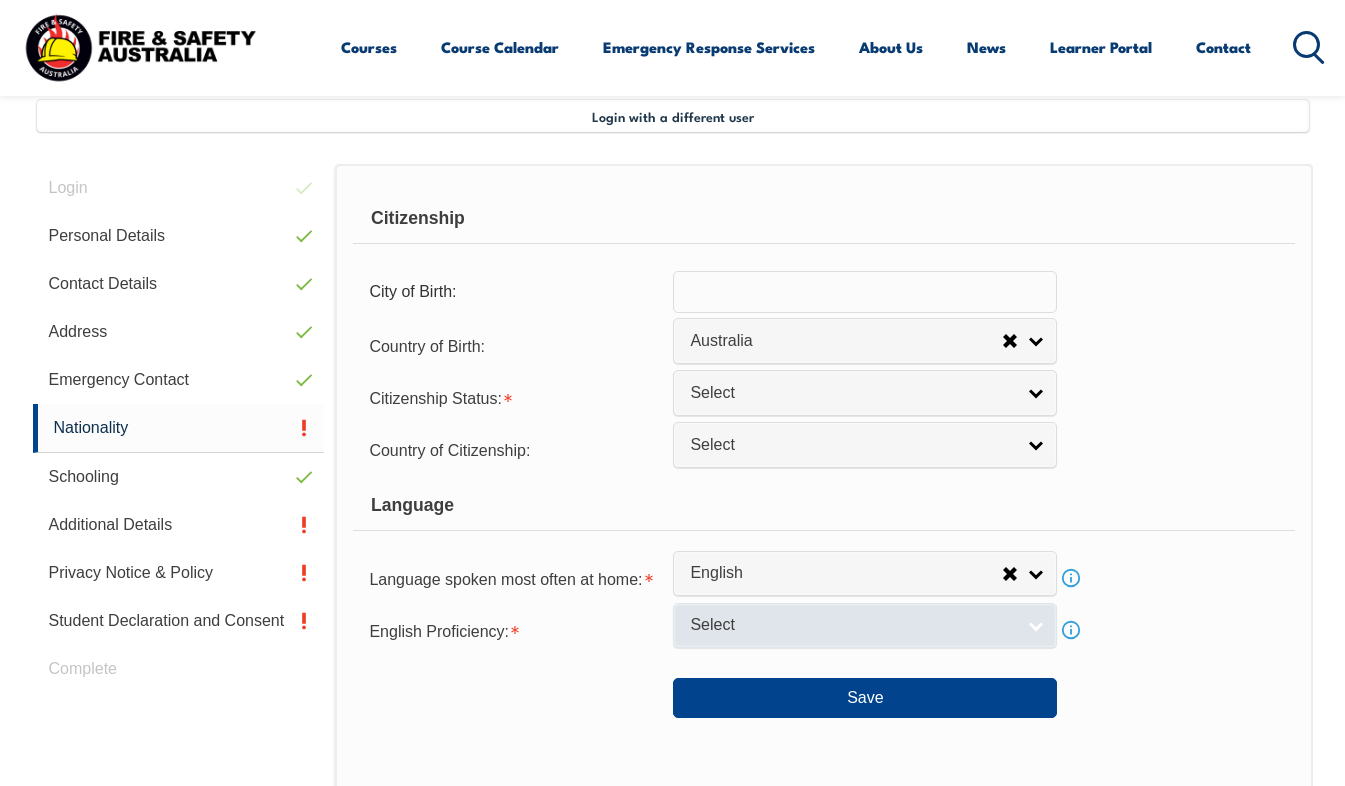 click on "Select" at bounding box center (865, 625) 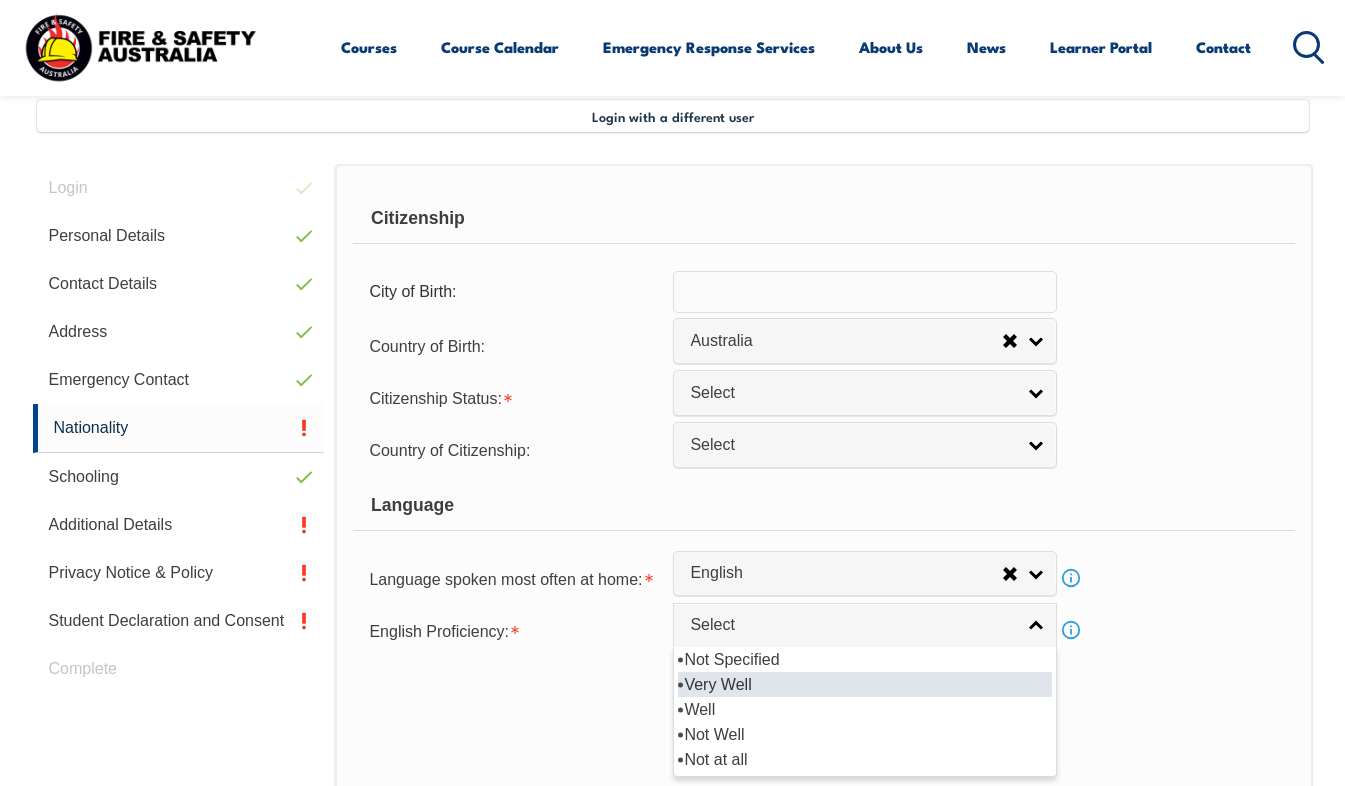 click on "Very Well" at bounding box center [865, 684] 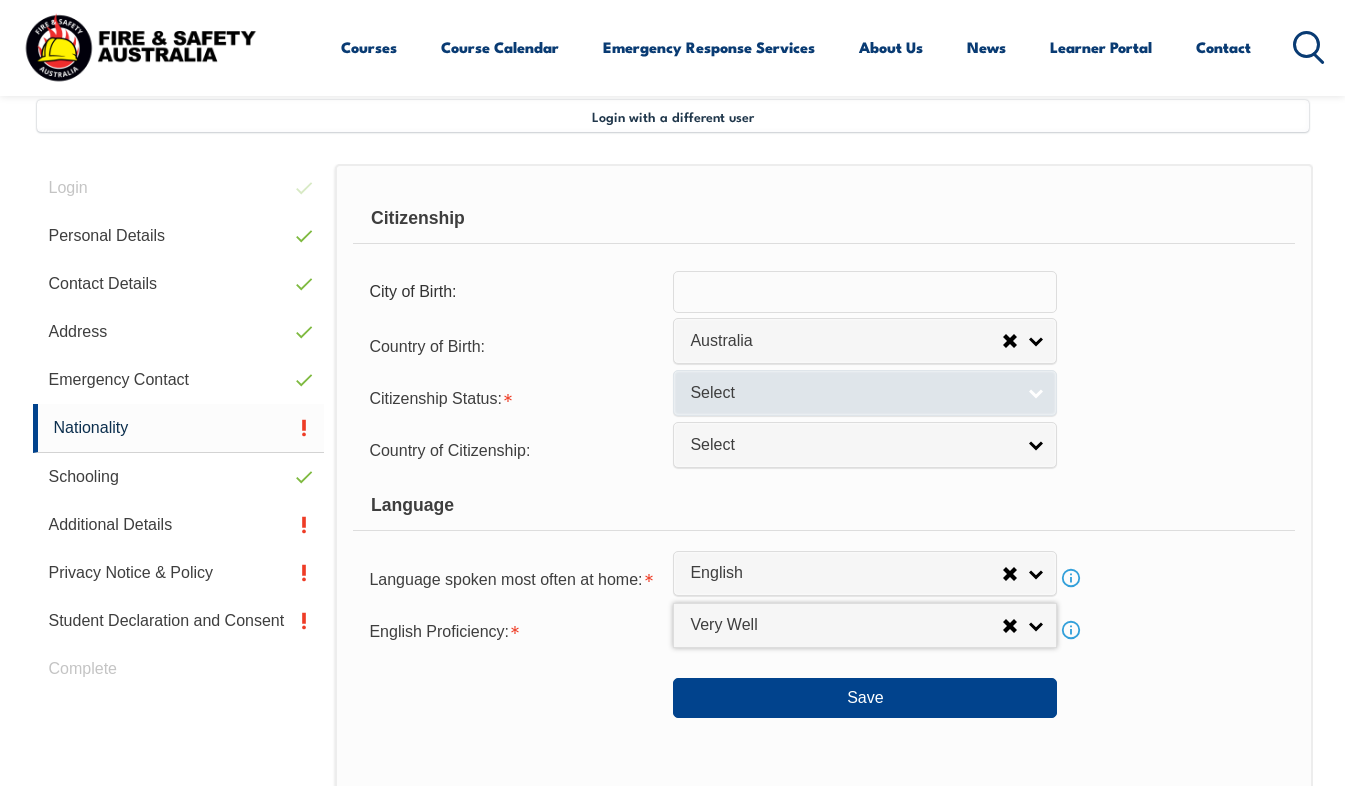 click on "Select" at bounding box center (865, 392) 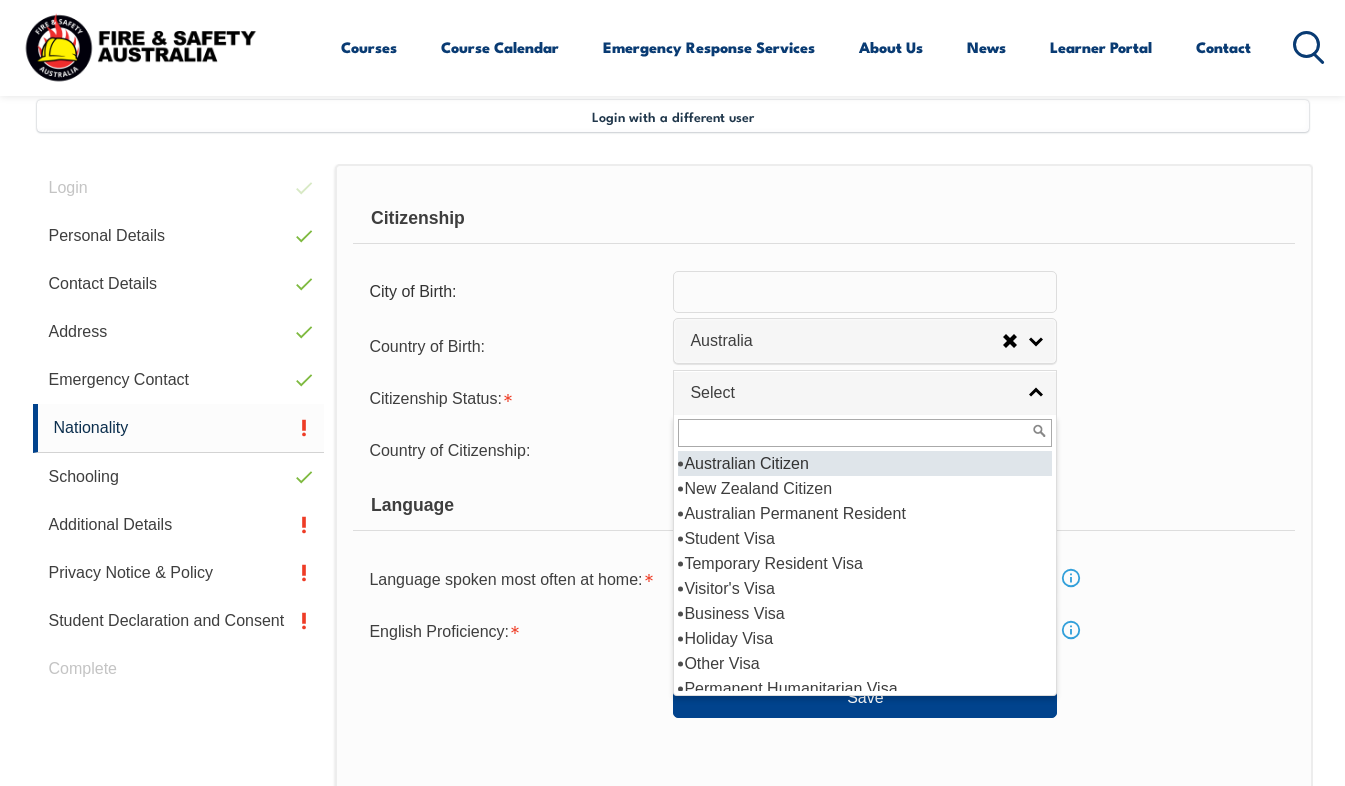 click on "Australian Citizen" at bounding box center [865, 463] 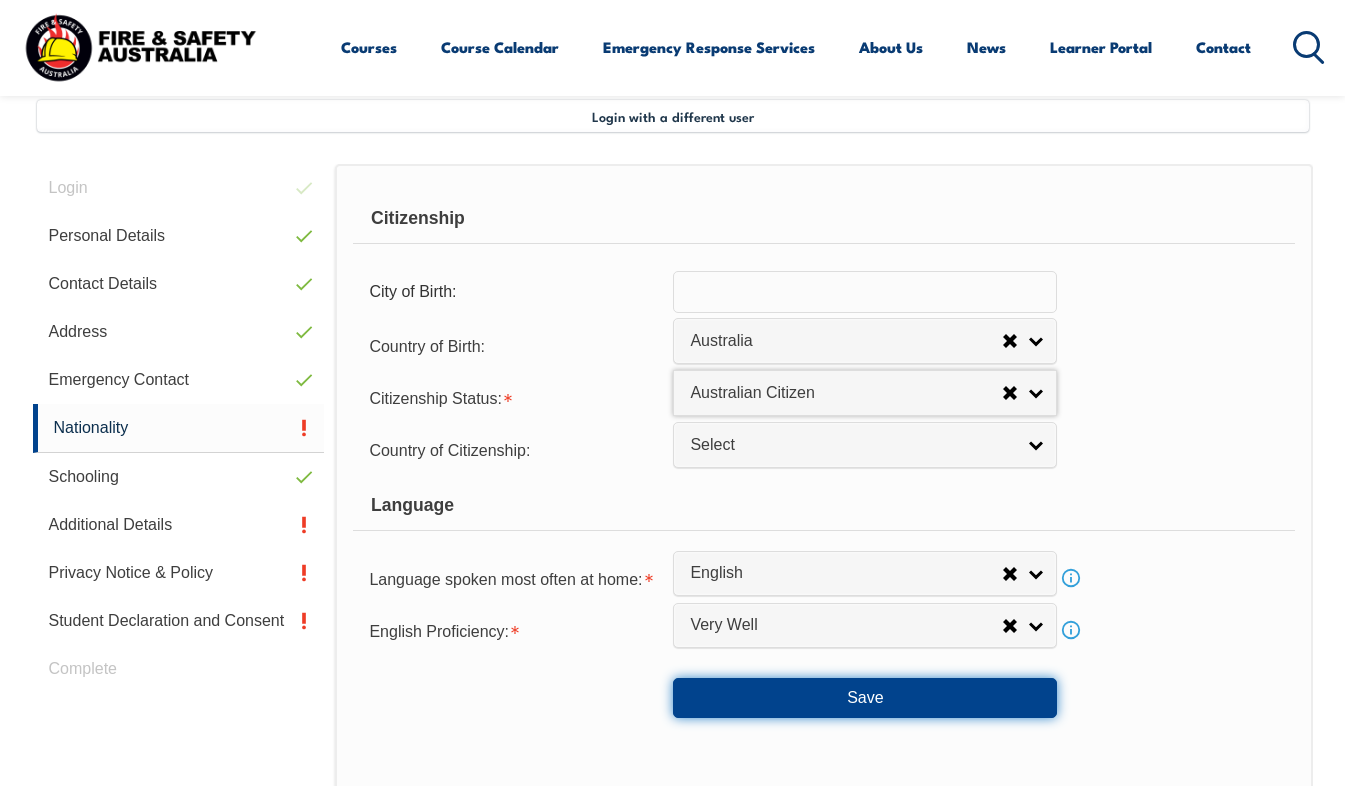 click on "Save" at bounding box center (865, 698) 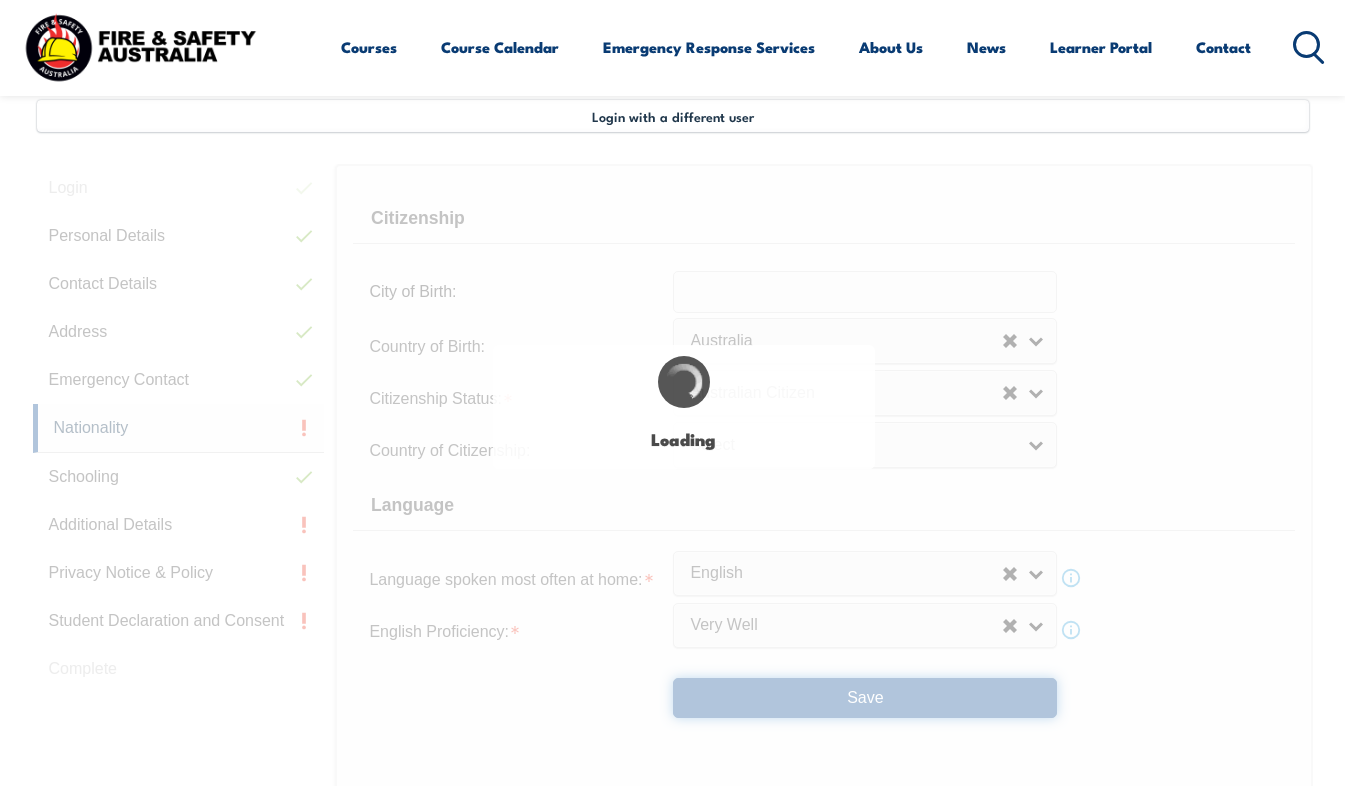select on "false" 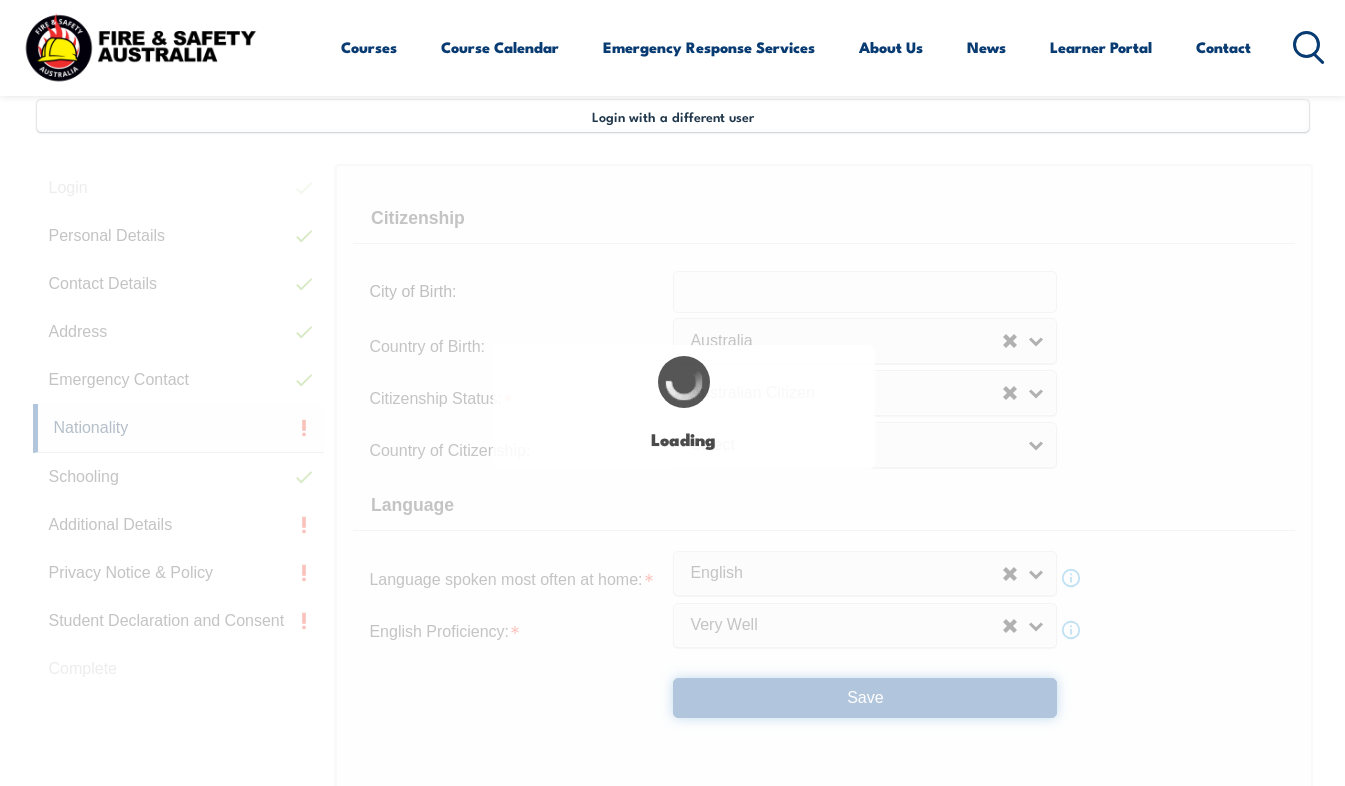 select on "true" 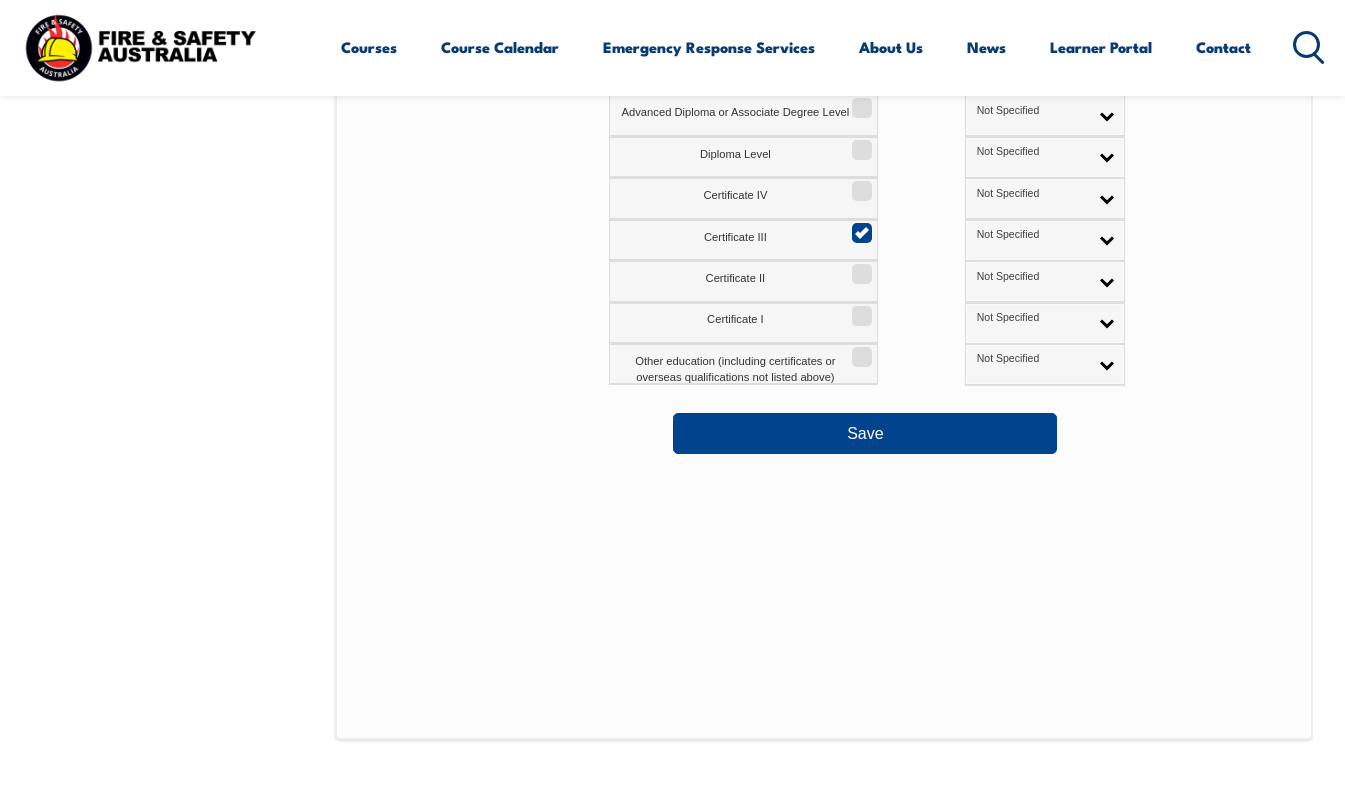 scroll, scrollTop: 1085, scrollLeft: 0, axis: vertical 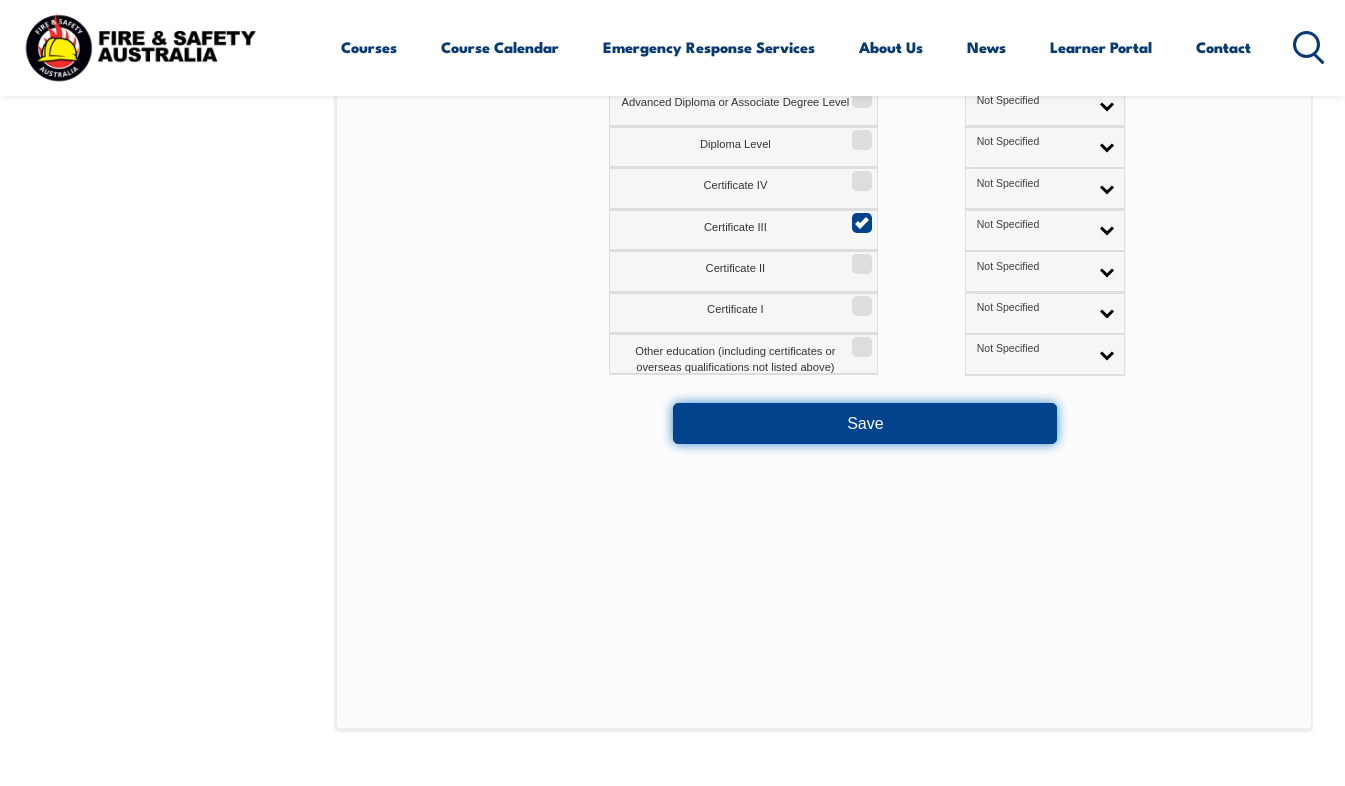 click on "Save" at bounding box center [865, 423] 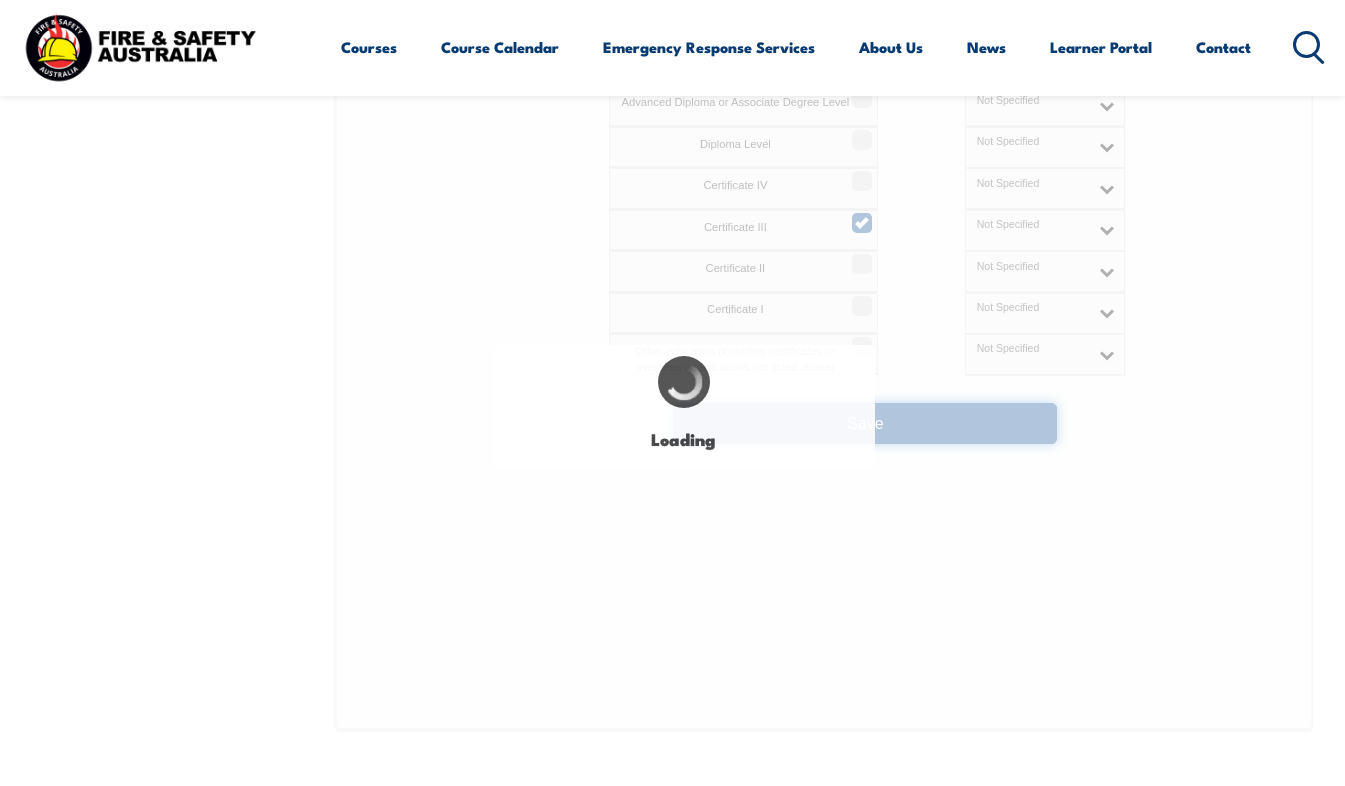 select 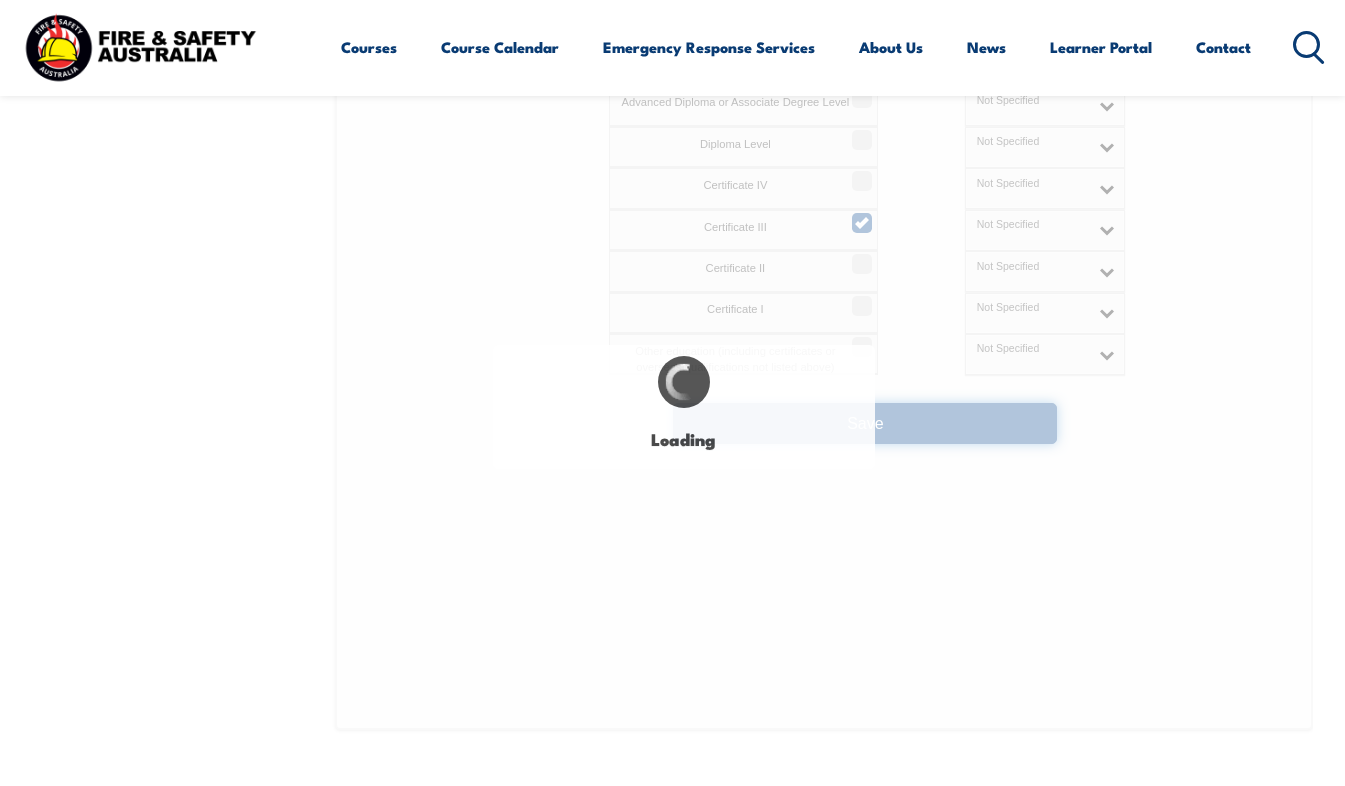 select on "false" 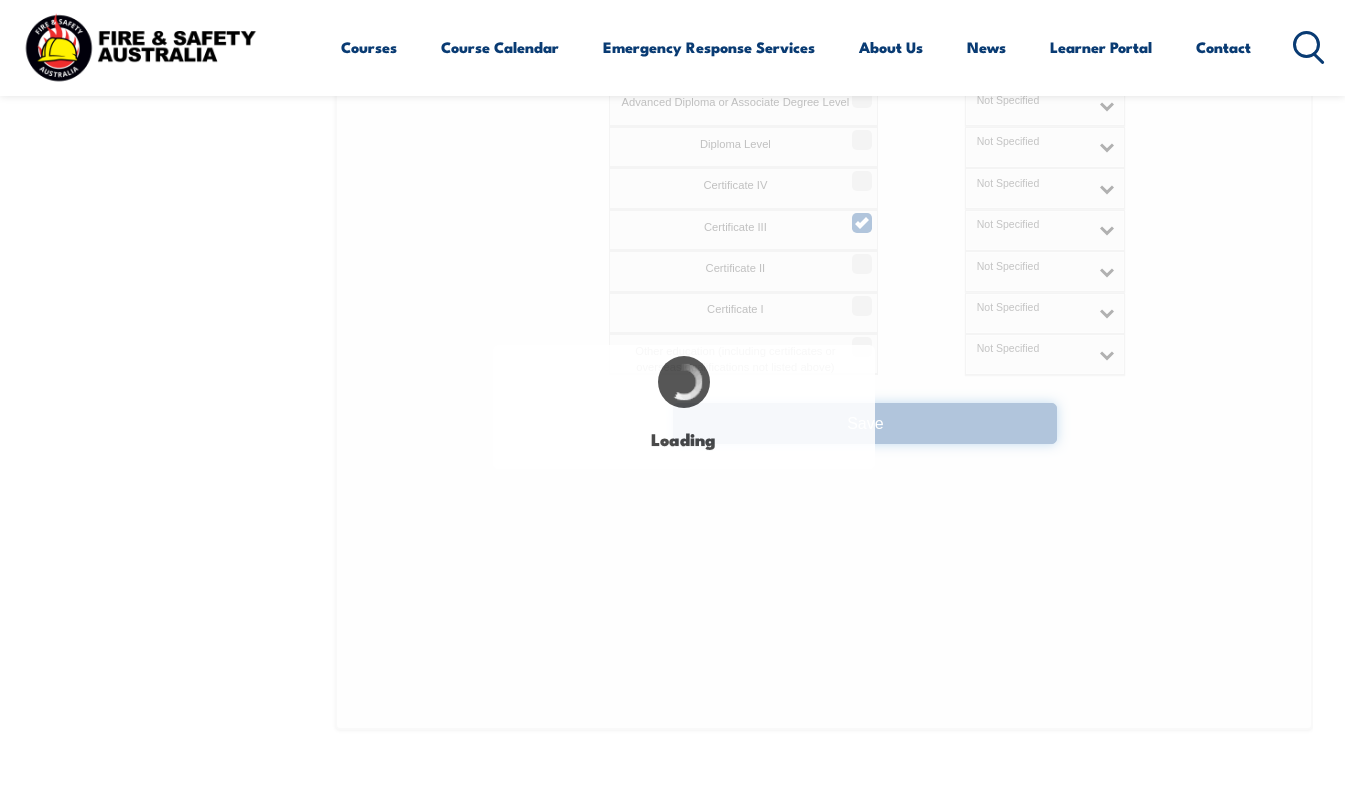 select on "true" 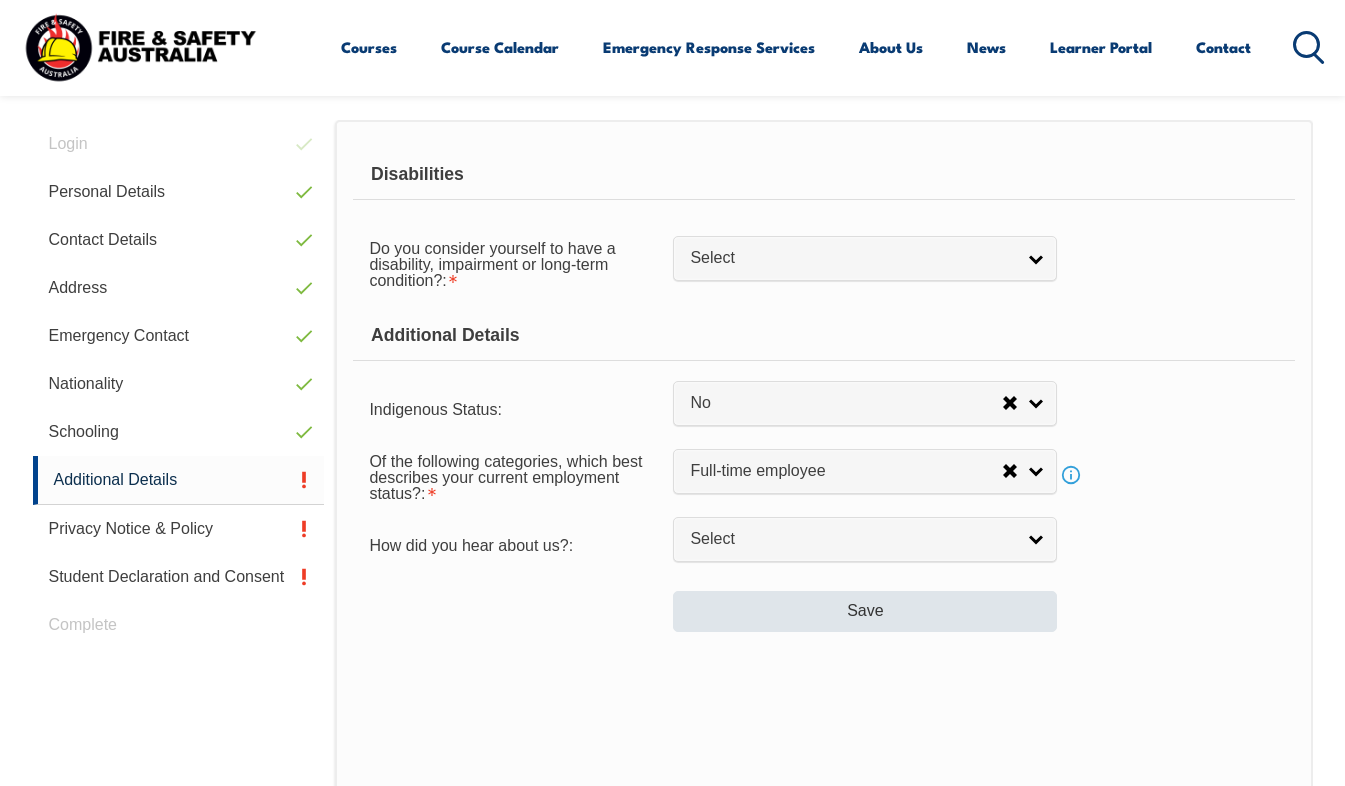 scroll, scrollTop: 485, scrollLeft: 0, axis: vertical 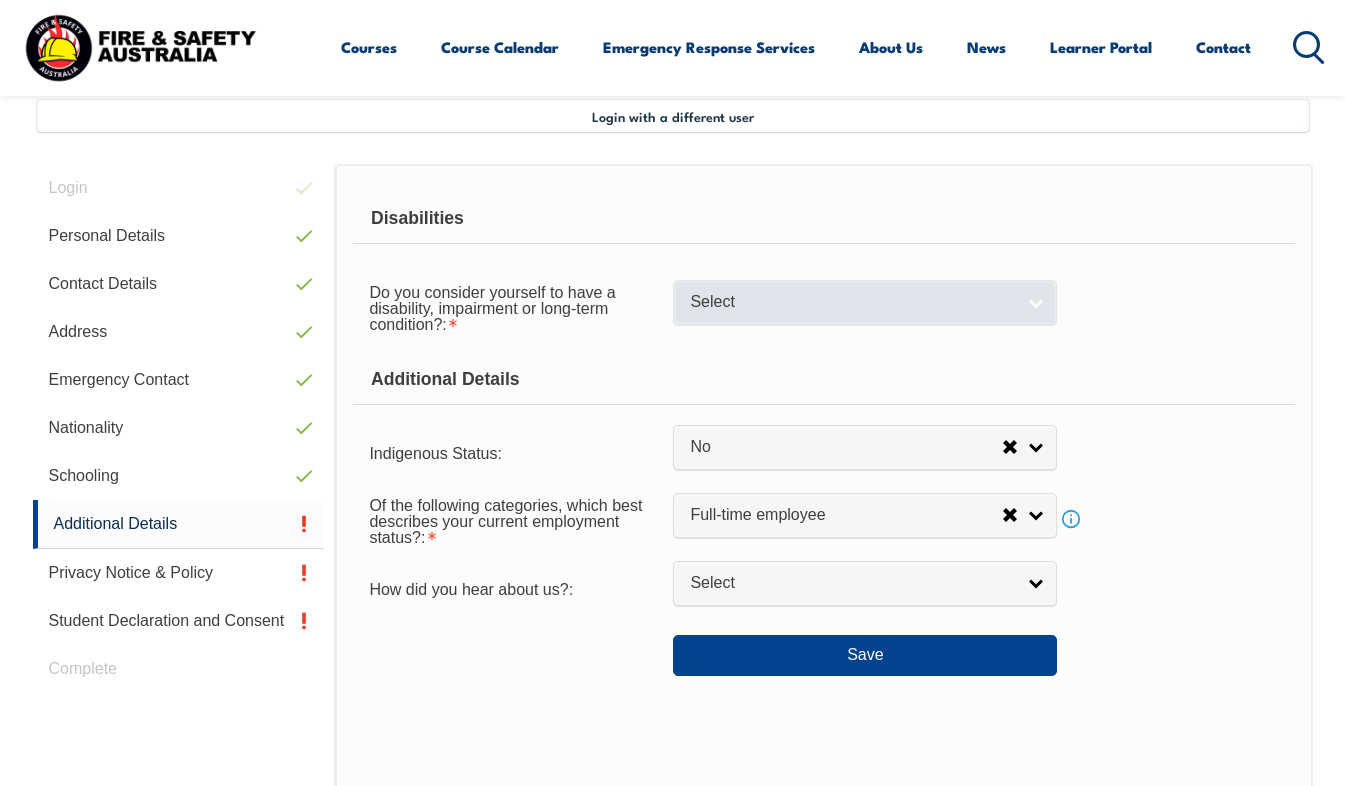 click on "Select" at bounding box center [865, 302] 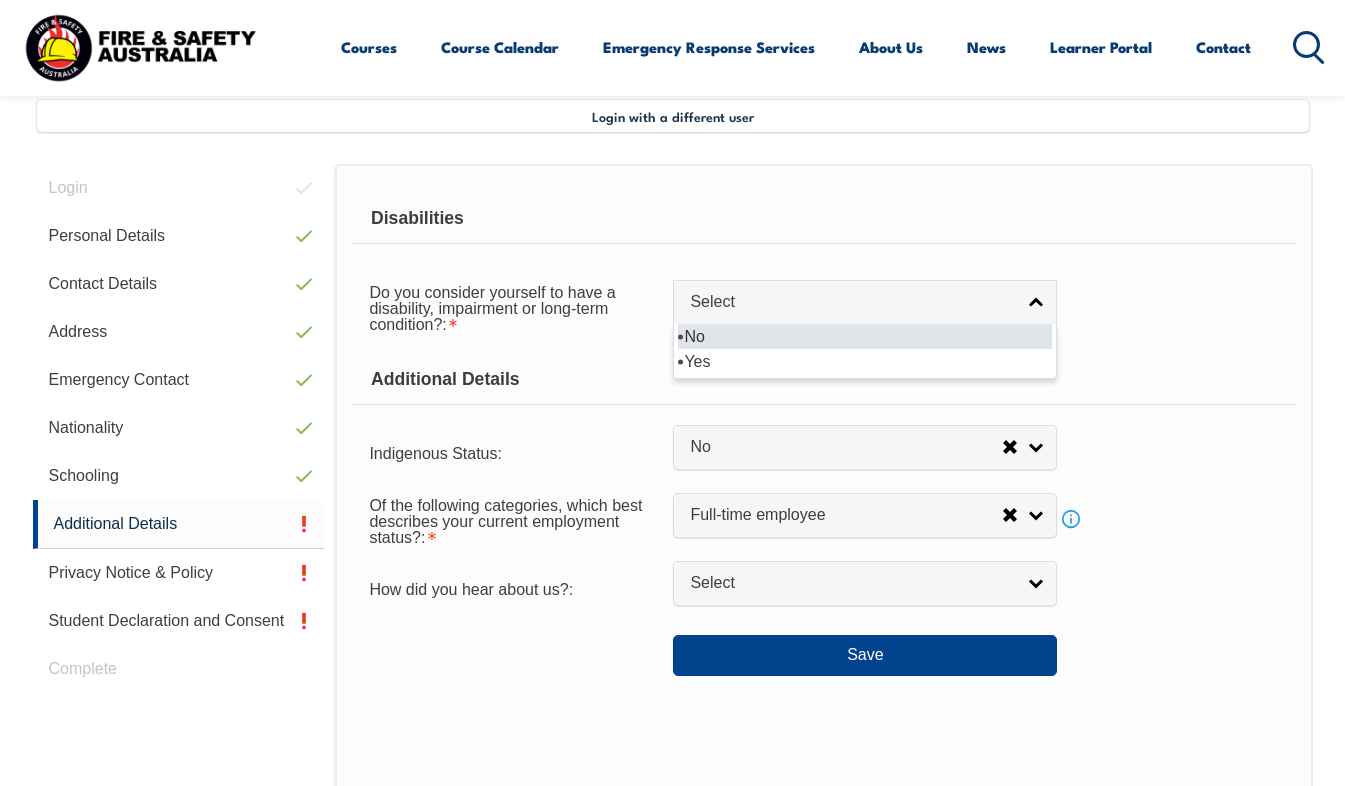 click on "No" at bounding box center (865, 336) 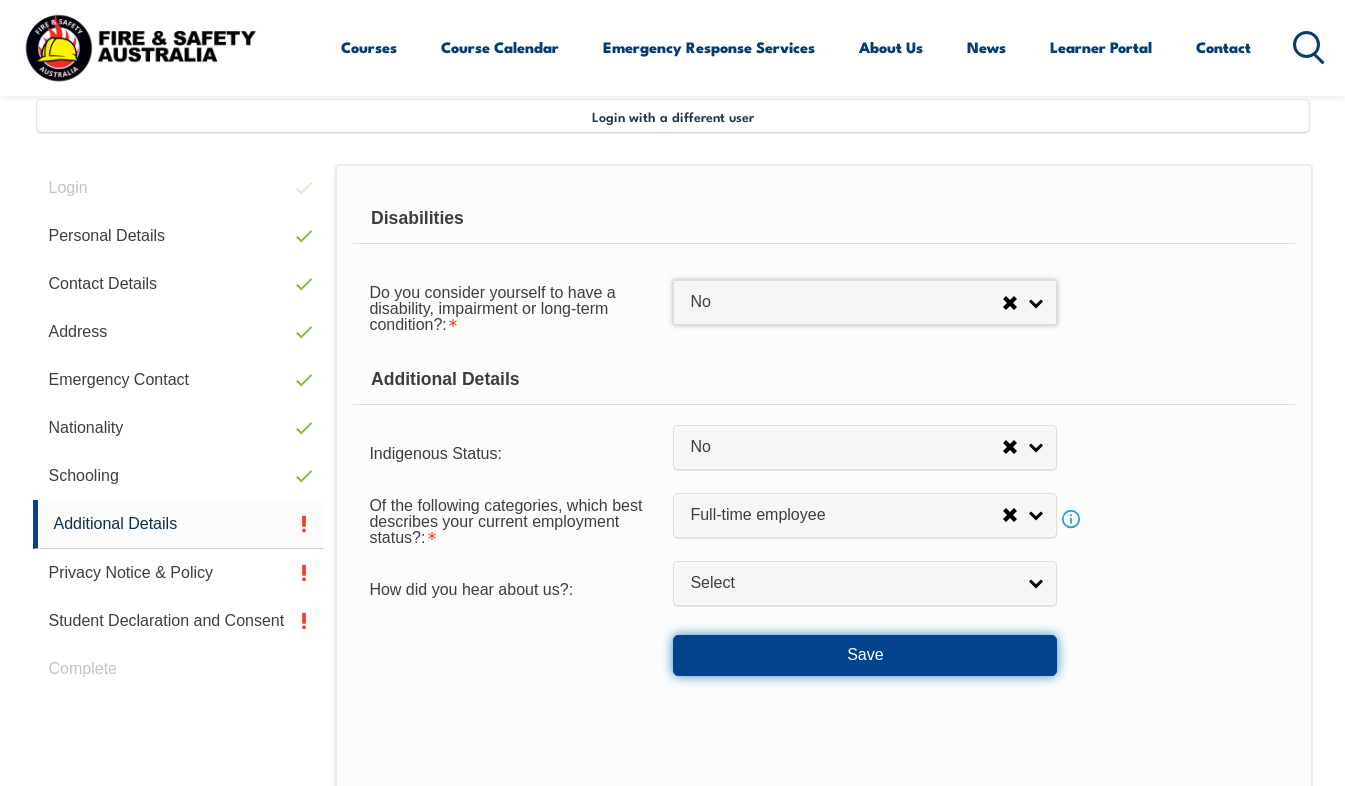click on "Save" at bounding box center (865, 655) 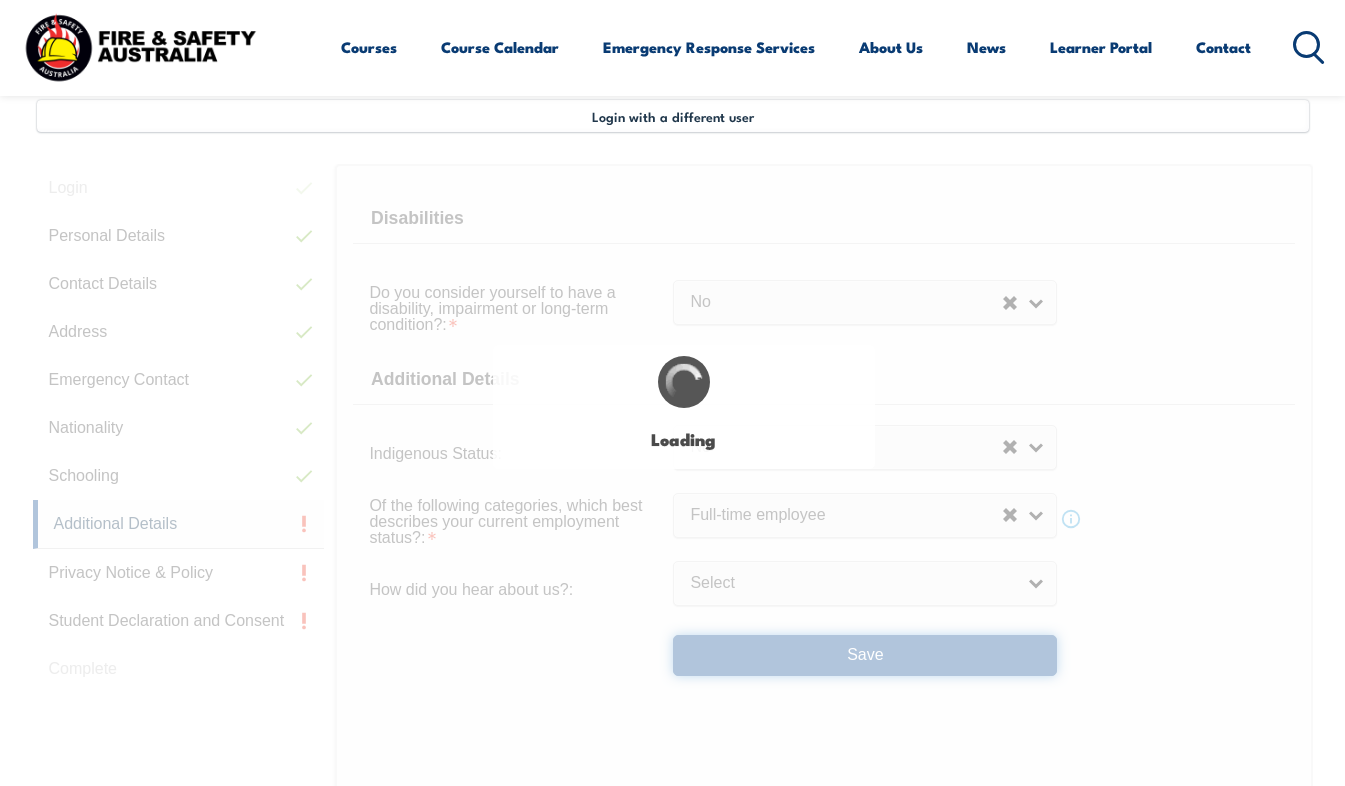 select on "false" 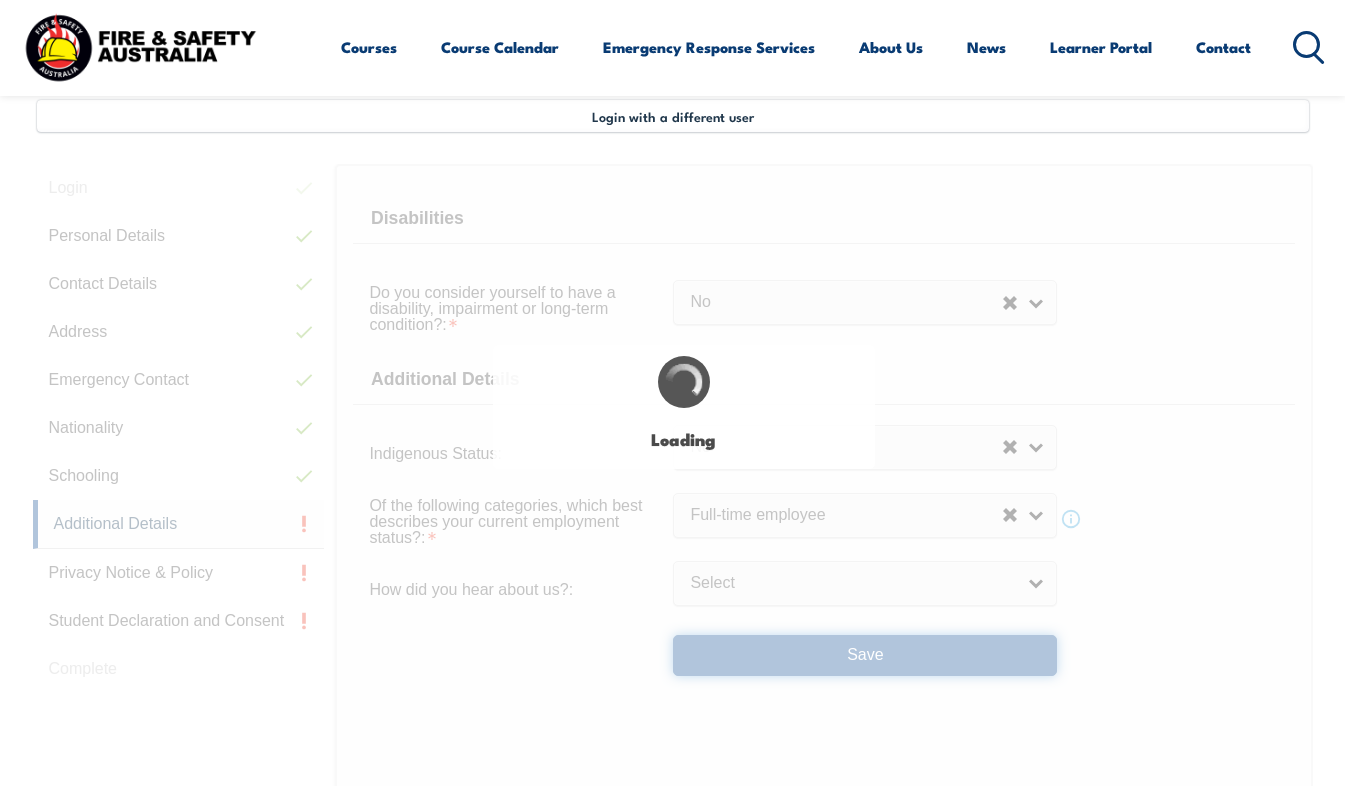 select 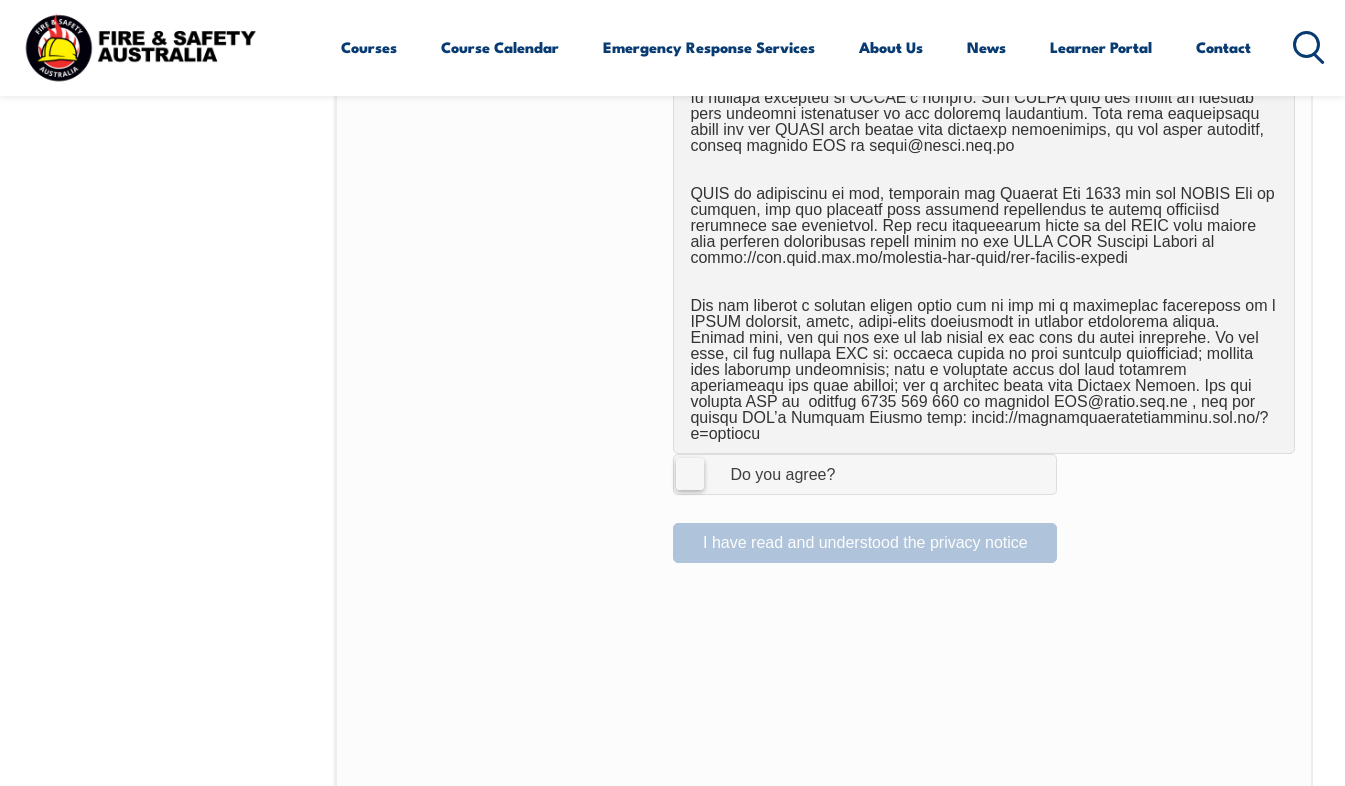 scroll, scrollTop: 1185, scrollLeft: 0, axis: vertical 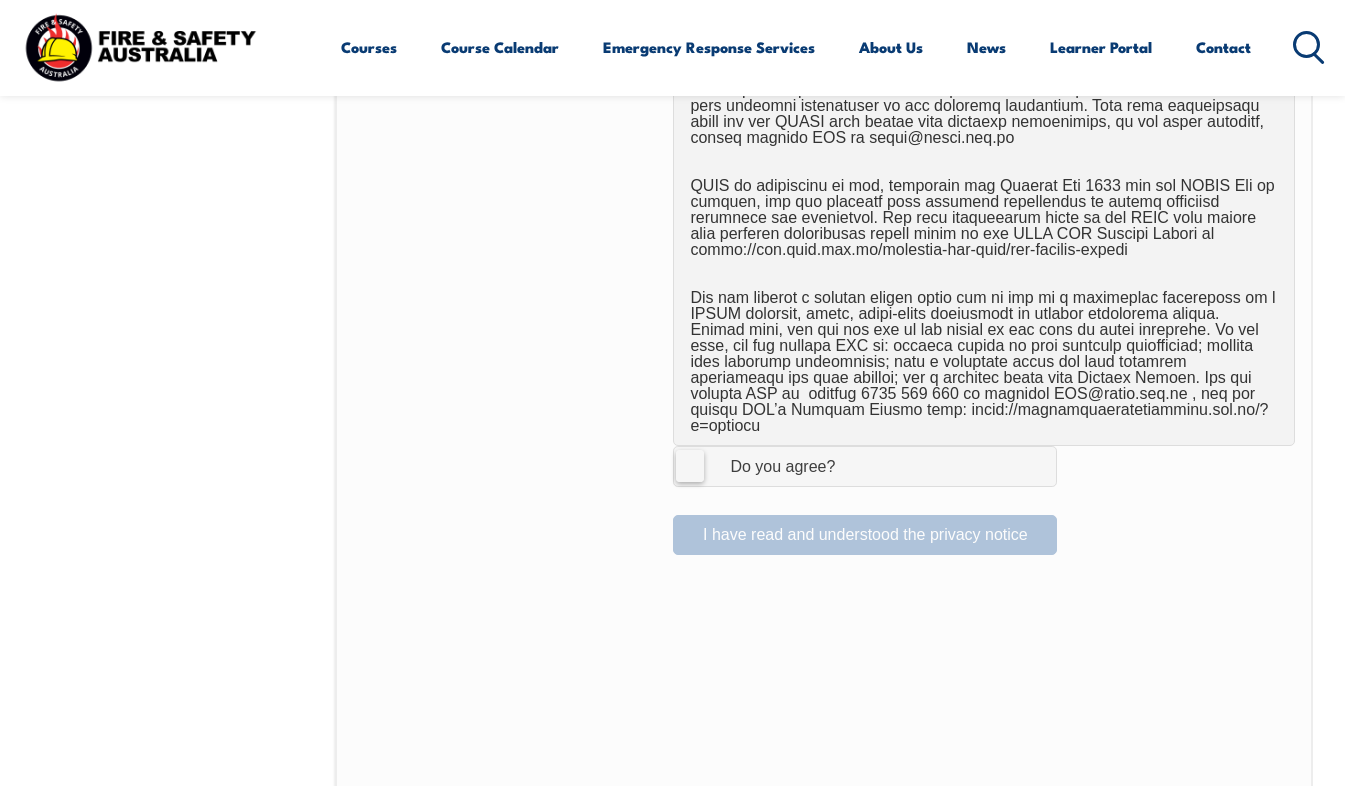 click on "I Agree Do you agree?" at bounding box center [865, 466] 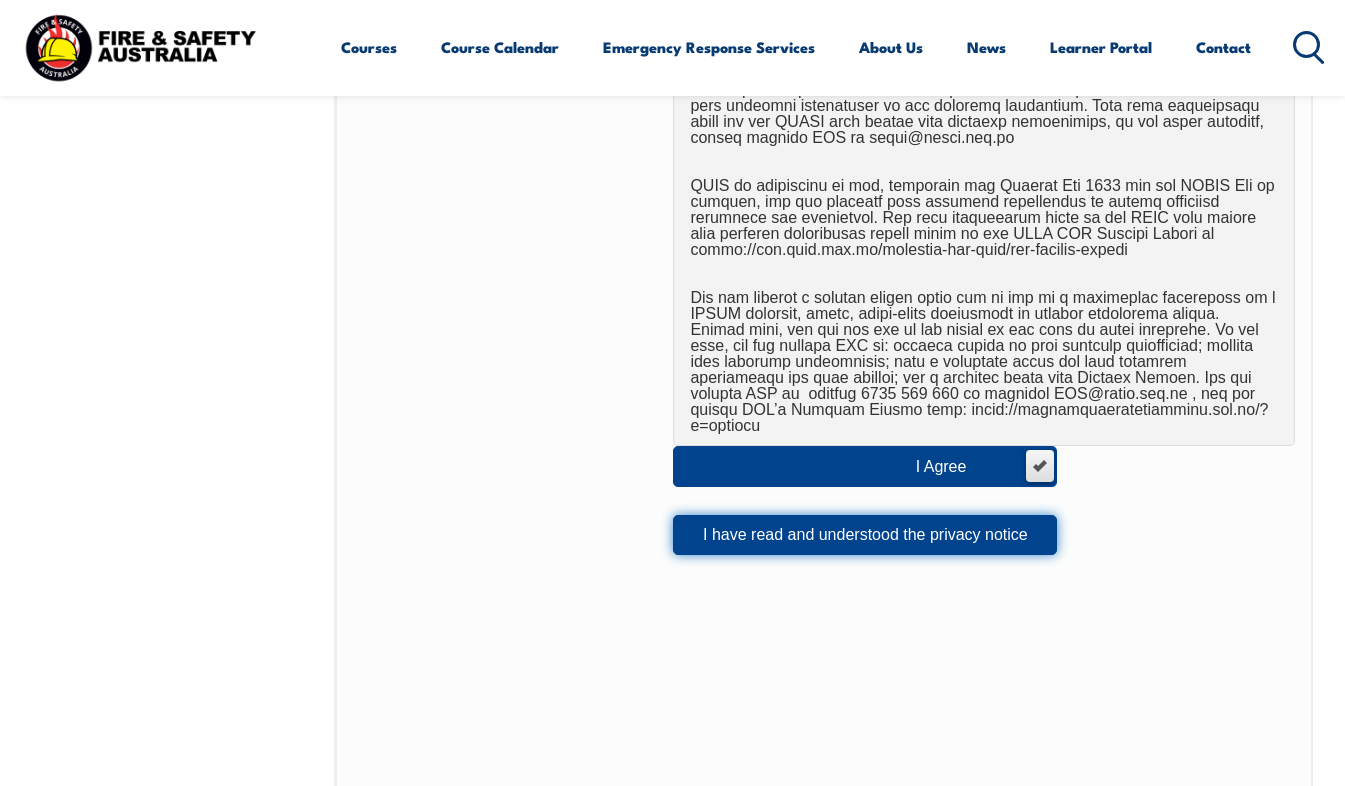click on "I have read and understood the privacy notice" at bounding box center (865, 535) 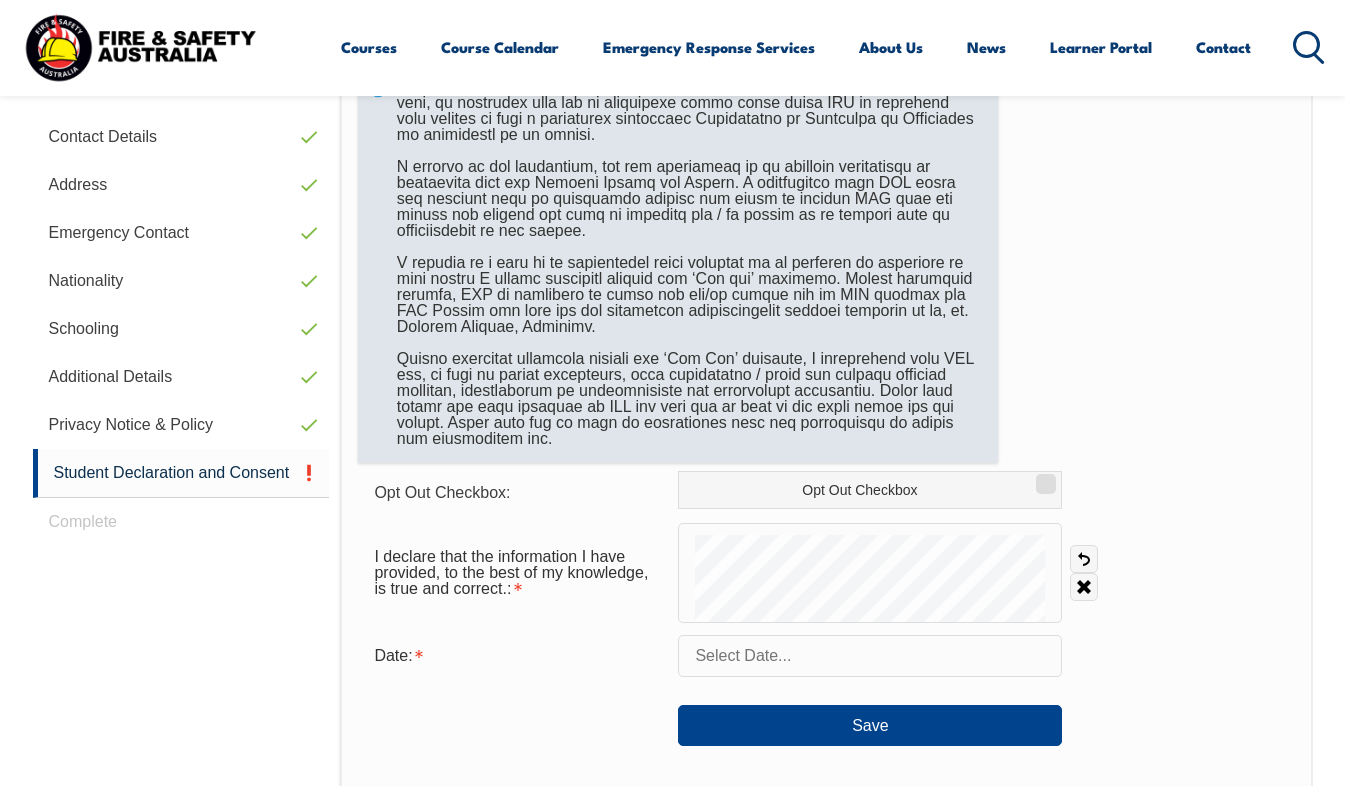 scroll, scrollTop: 685, scrollLeft: 0, axis: vertical 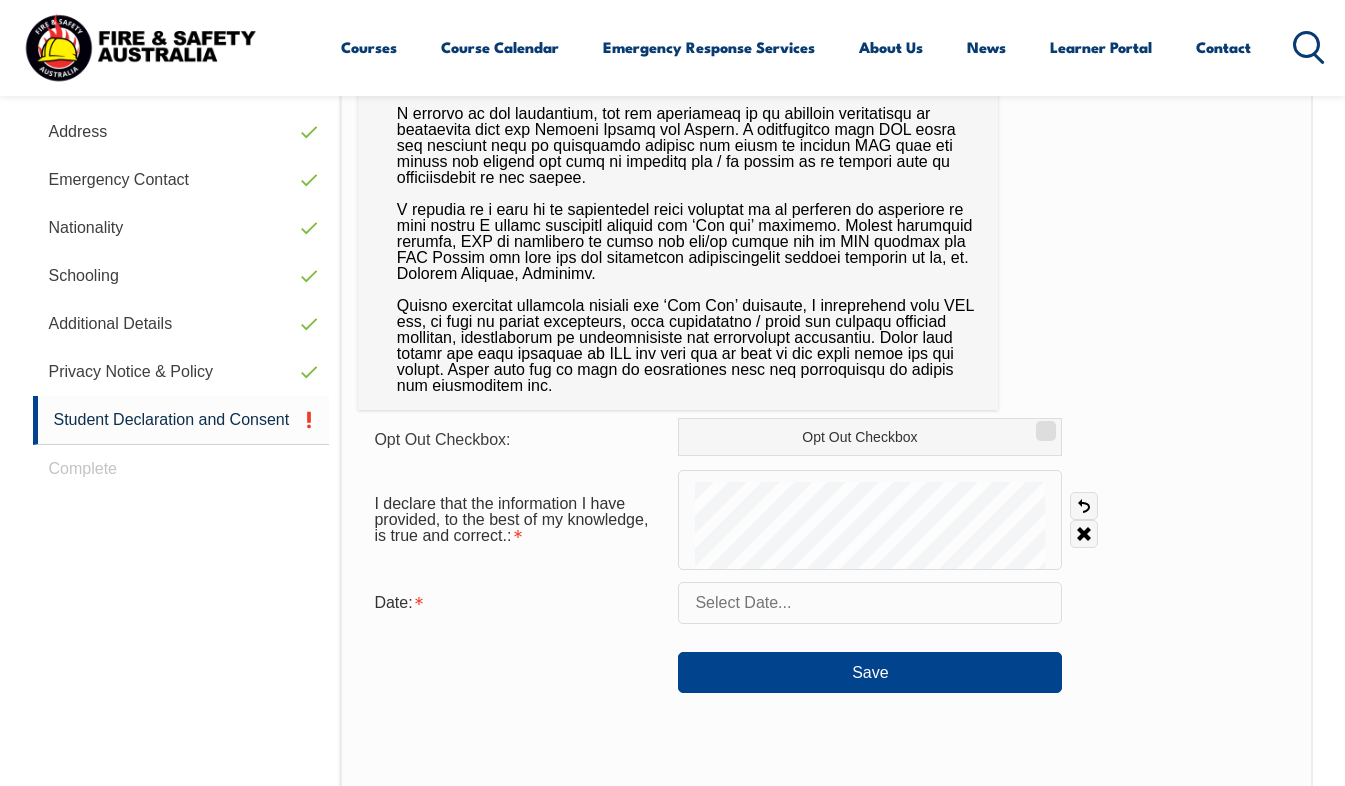 click at bounding box center [870, 603] 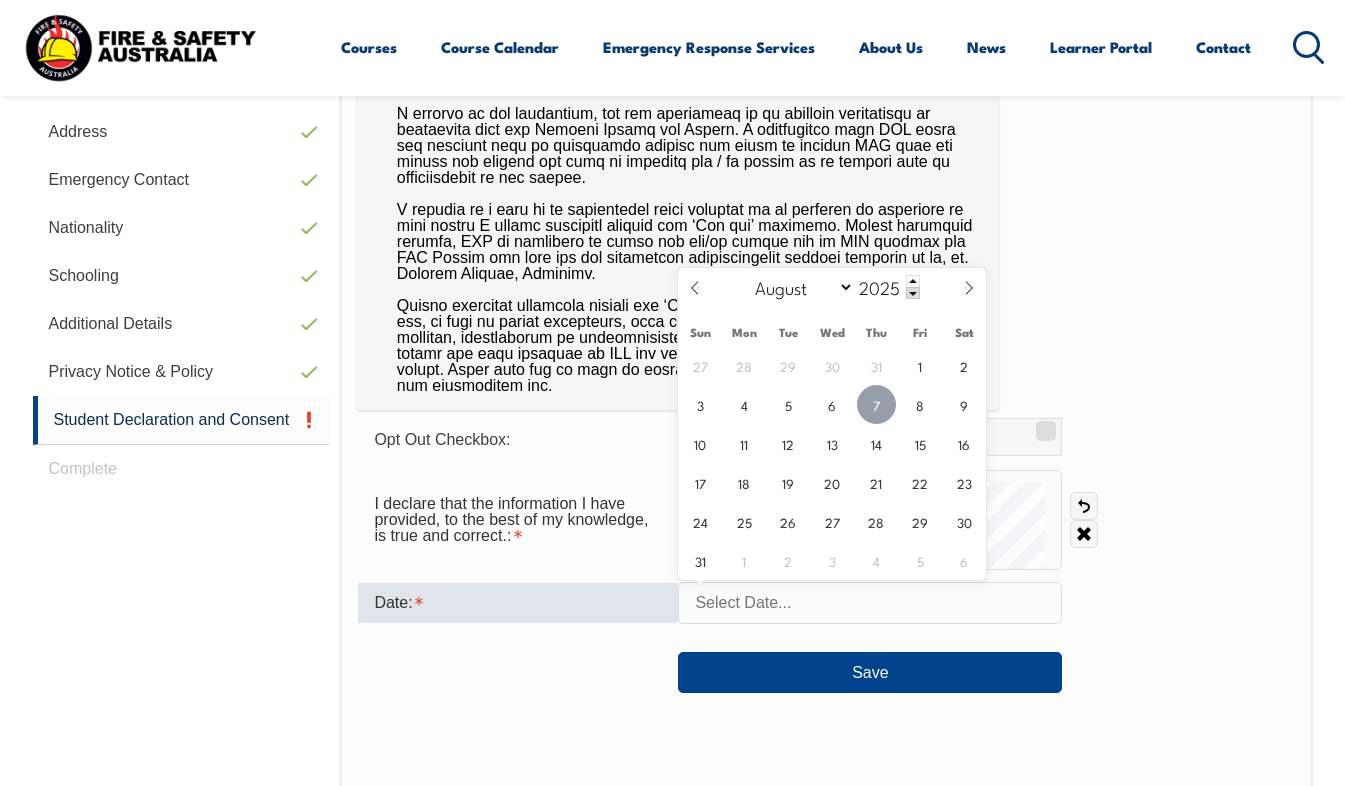 click on "7" at bounding box center [876, 404] 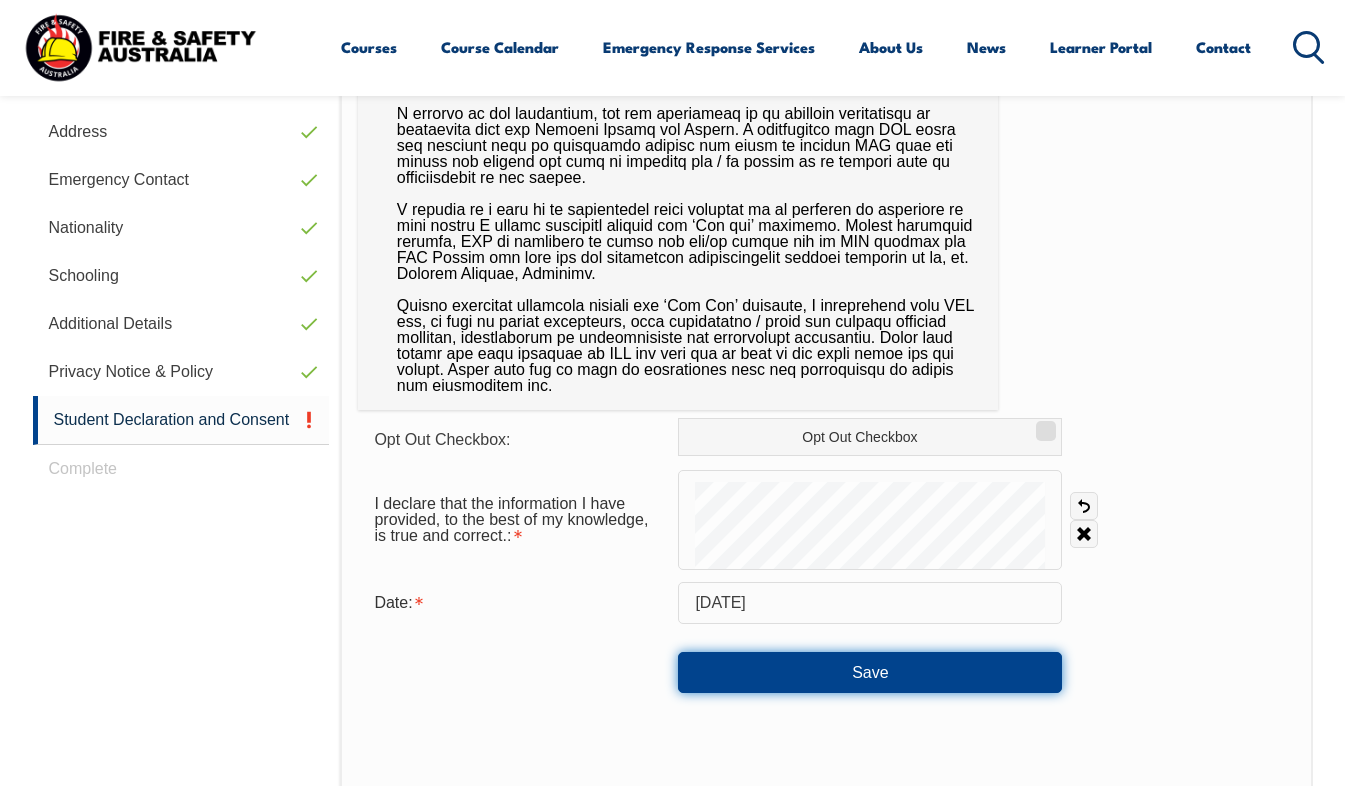 click on "Save" at bounding box center (870, 672) 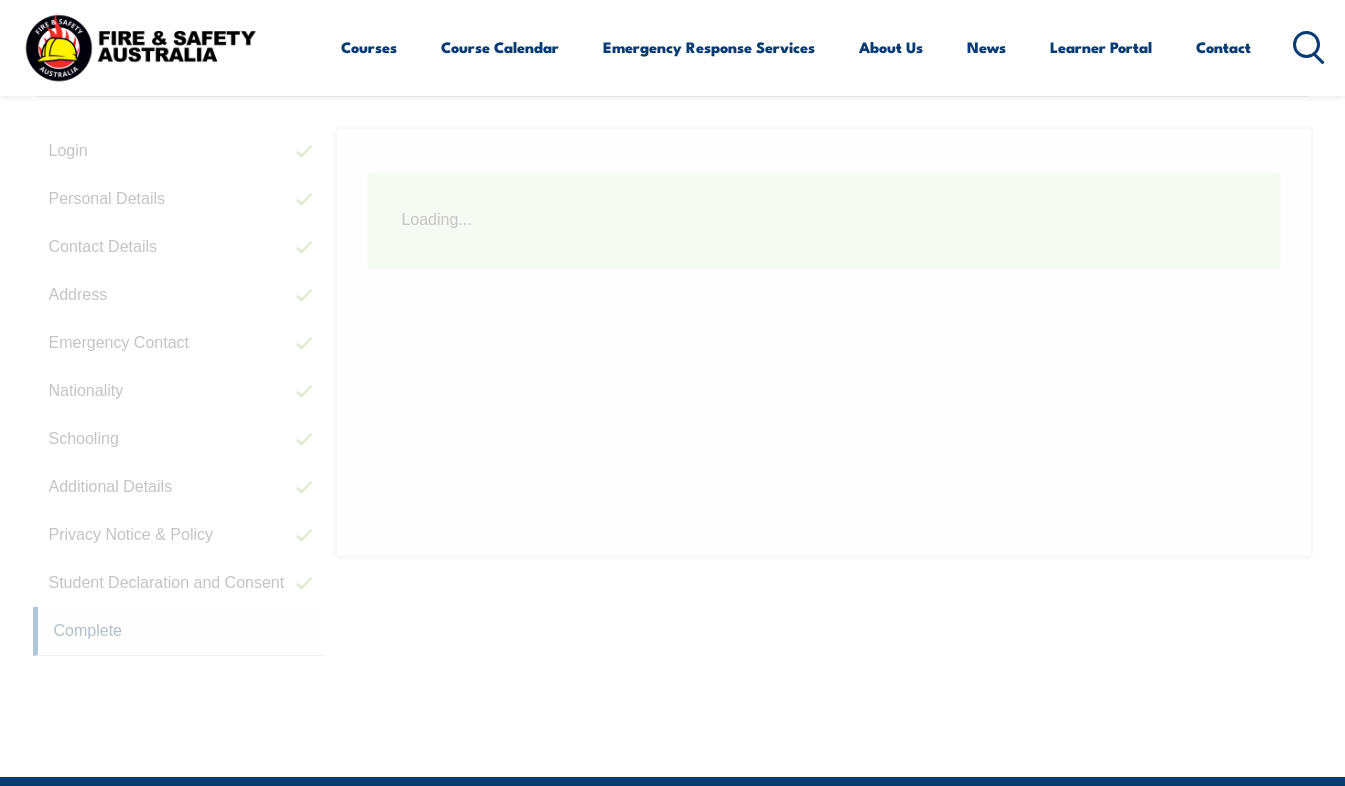 scroll, scrollTop: 485, scrollLeft: 0, axis: vertical 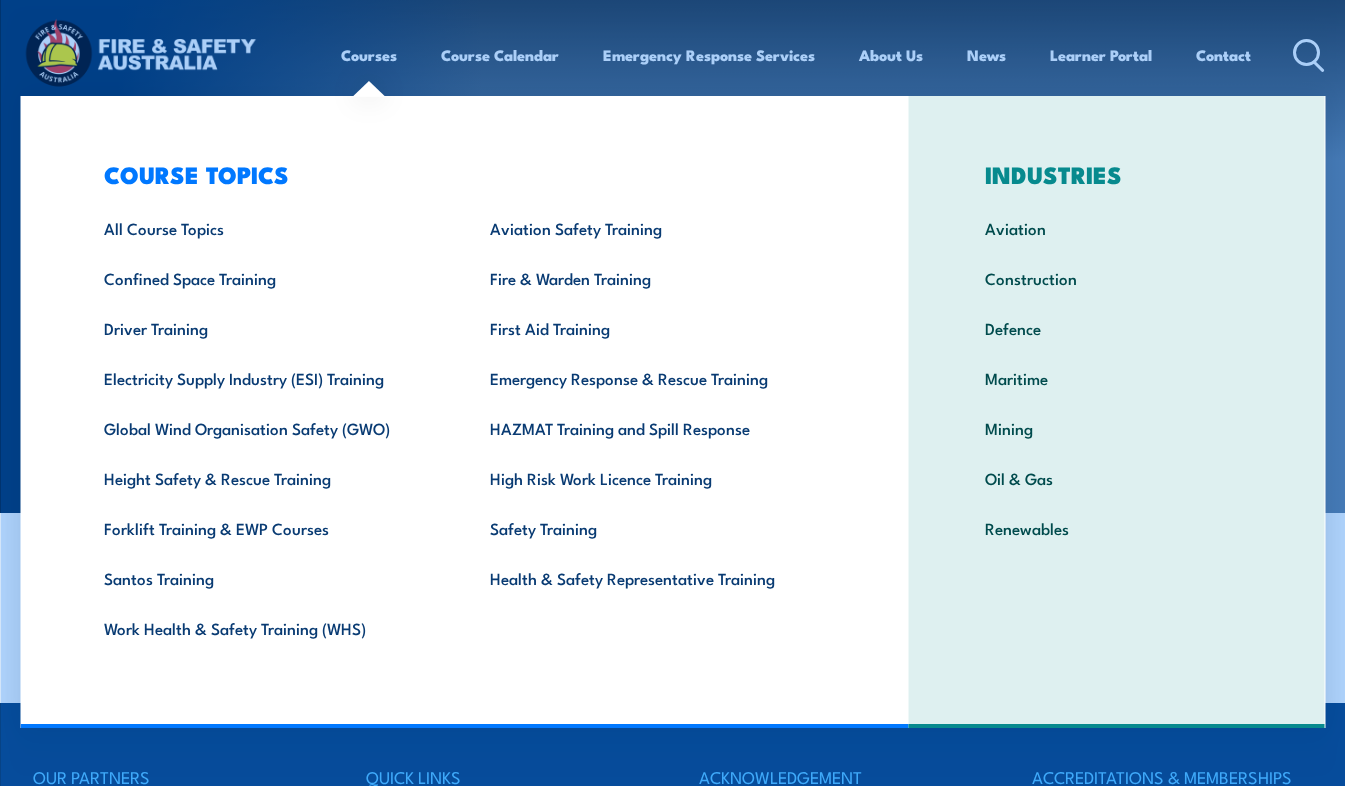 click at bounding box center (140, 55) 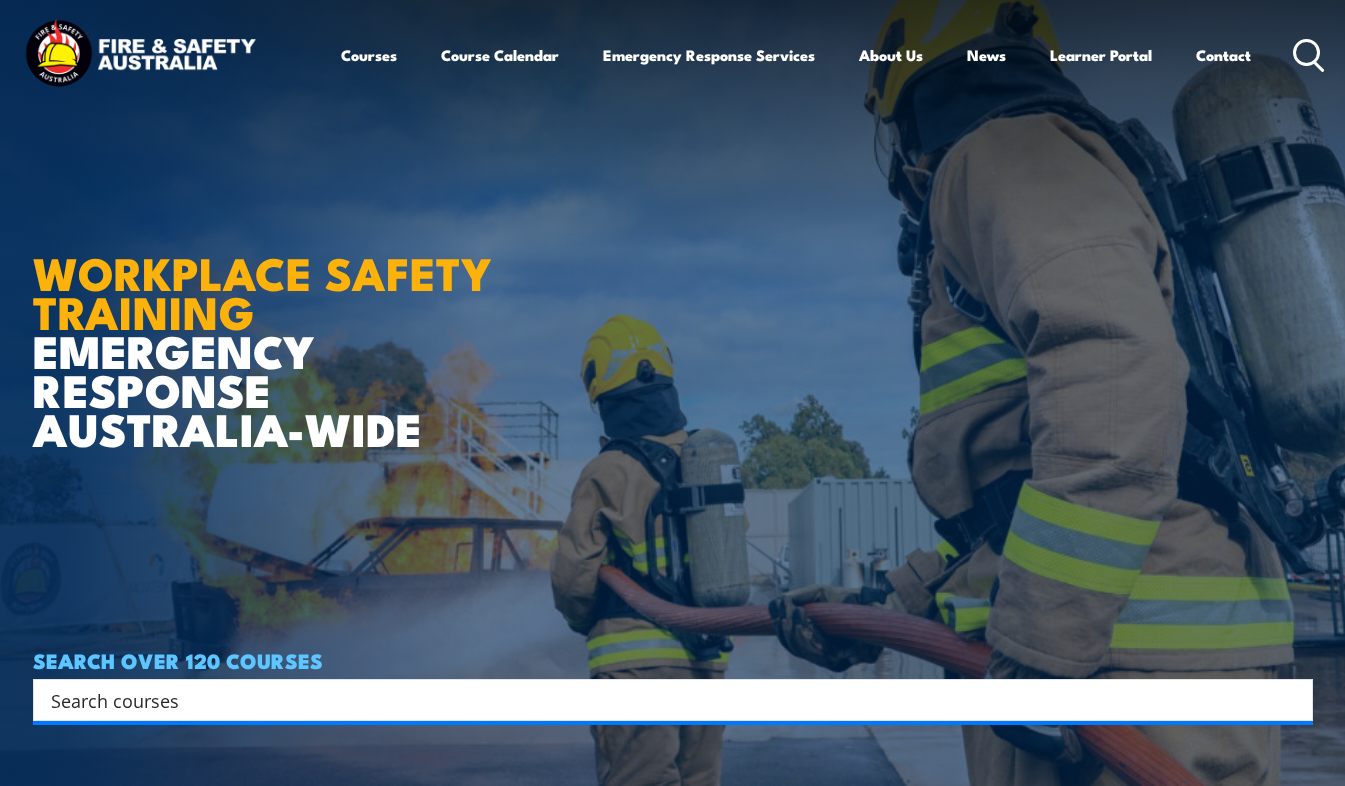 scroll, scrollTop: 0, scrollLeft: 0, axis: both 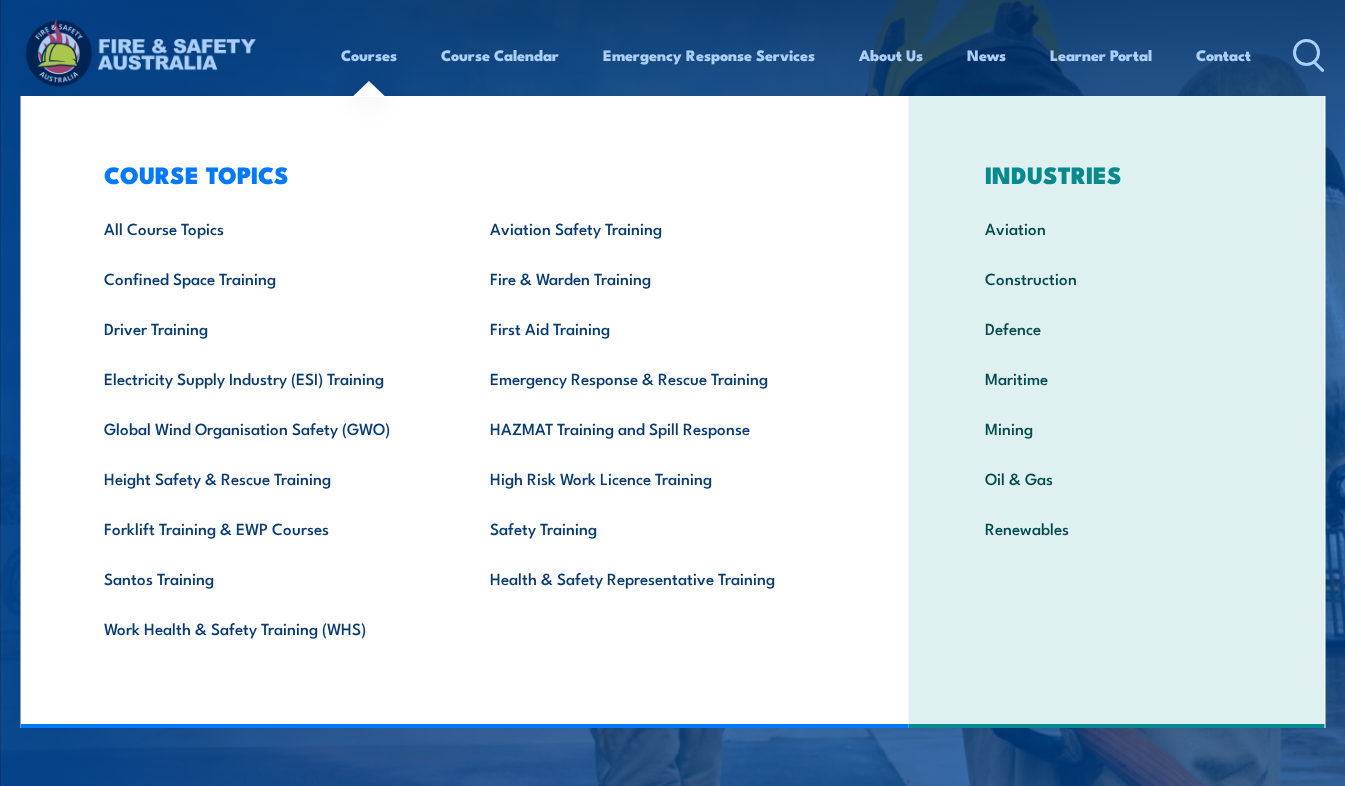 click on "Courses" at bounding box center [369, 55] 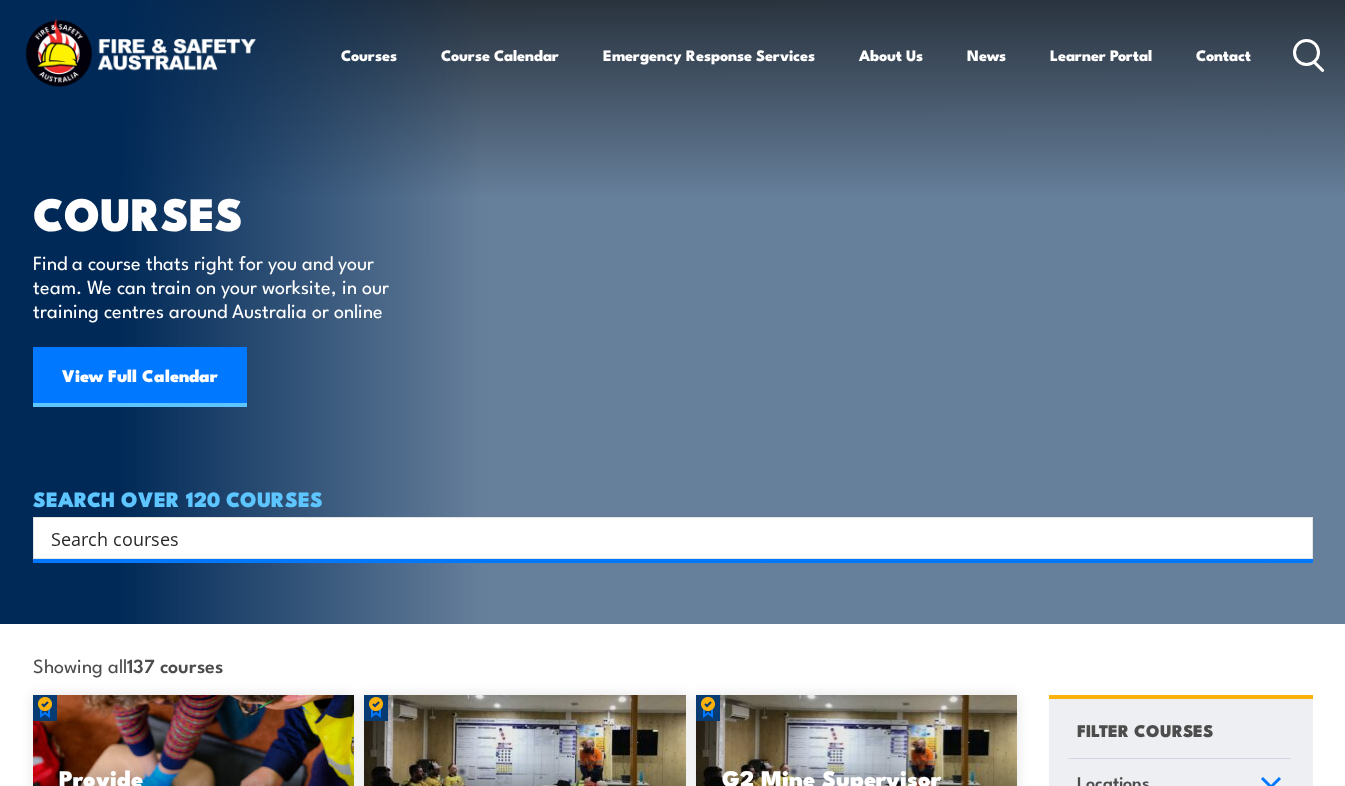scroll, scrollTop: 0, scrollLeft: 0, axis: both 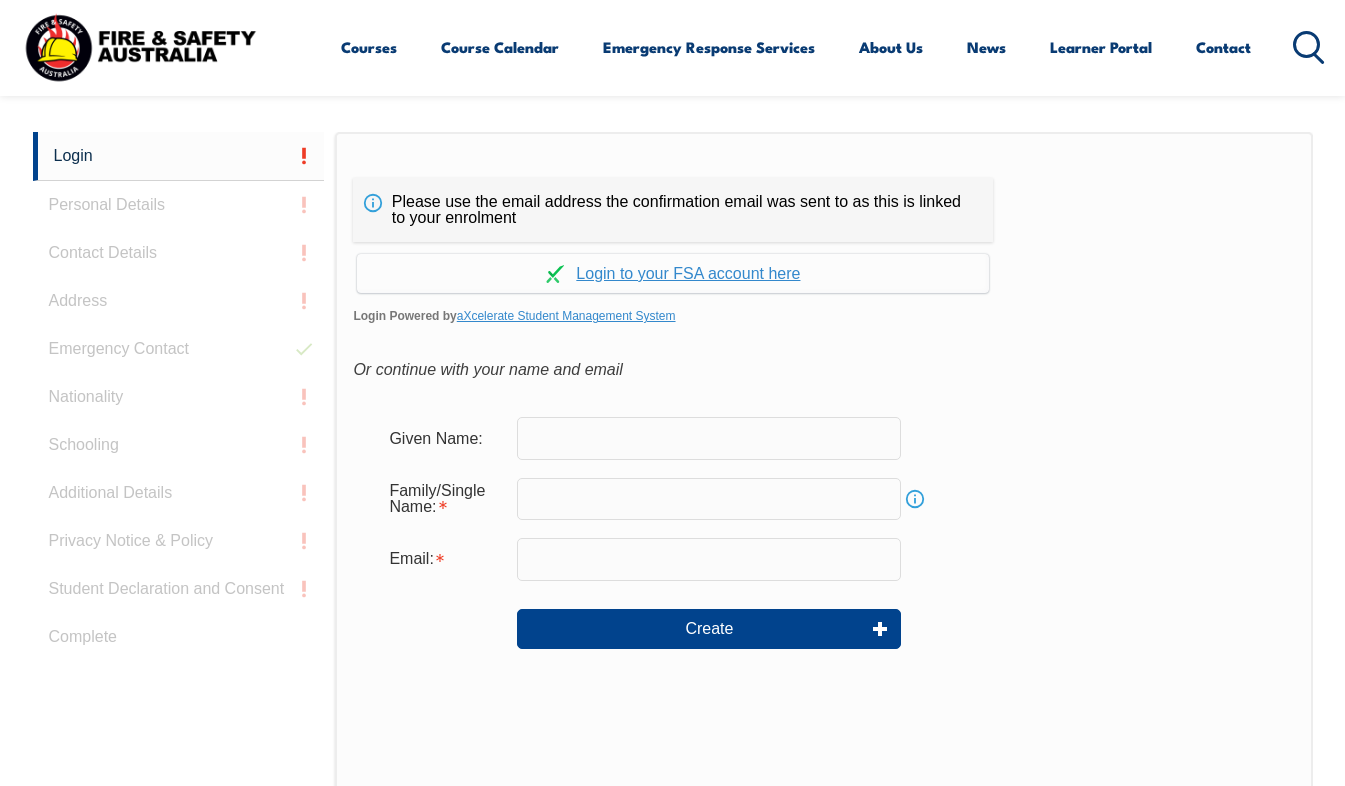 click at bounding box center (709, 438) 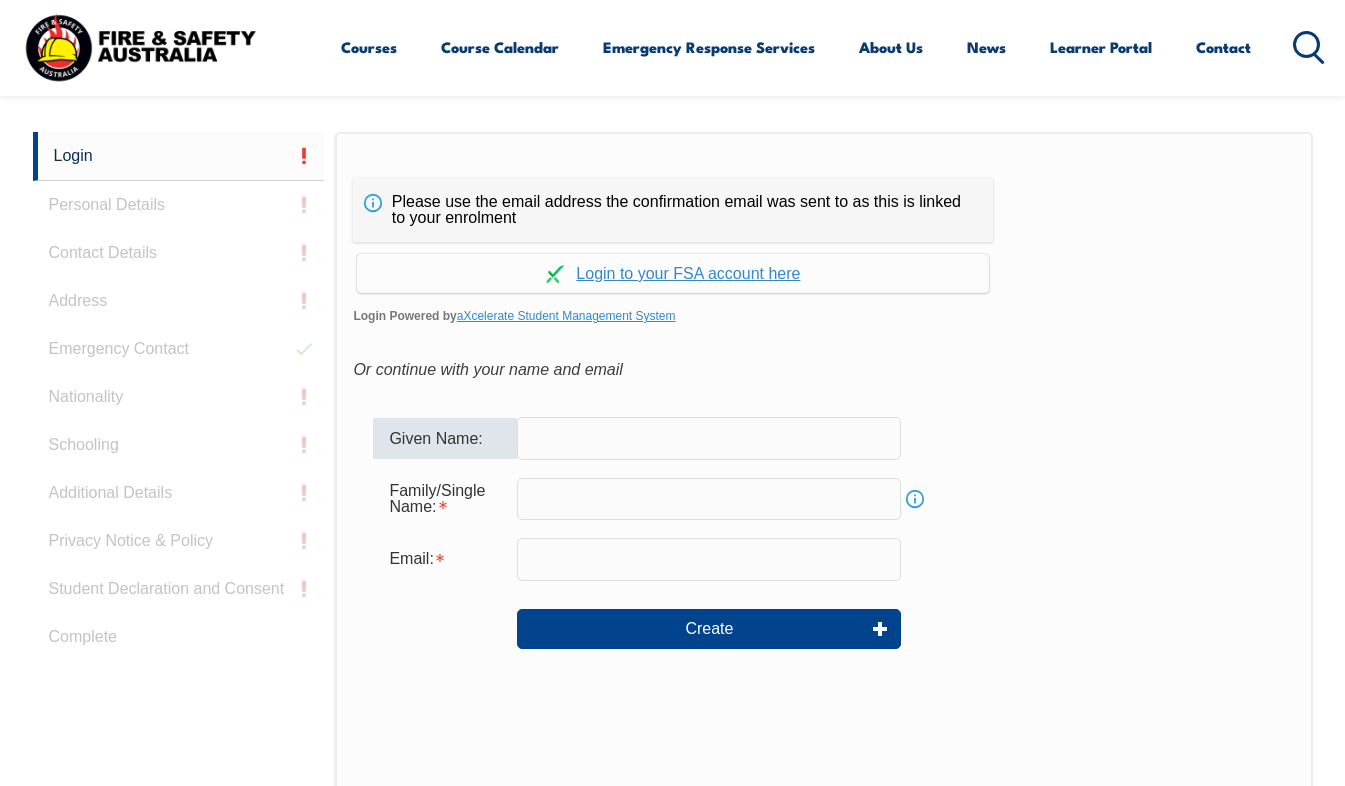 type on "[FIRST]" 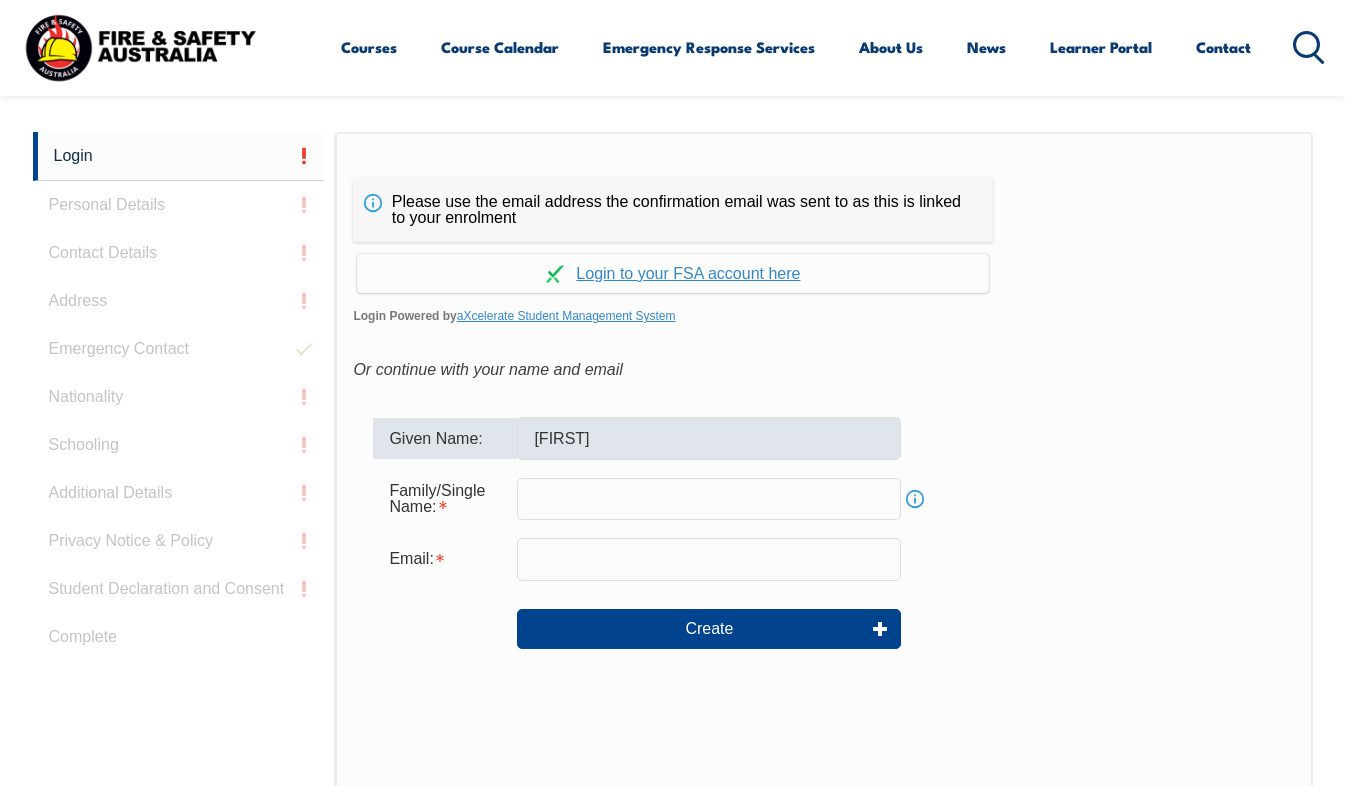 type on "Mitton" 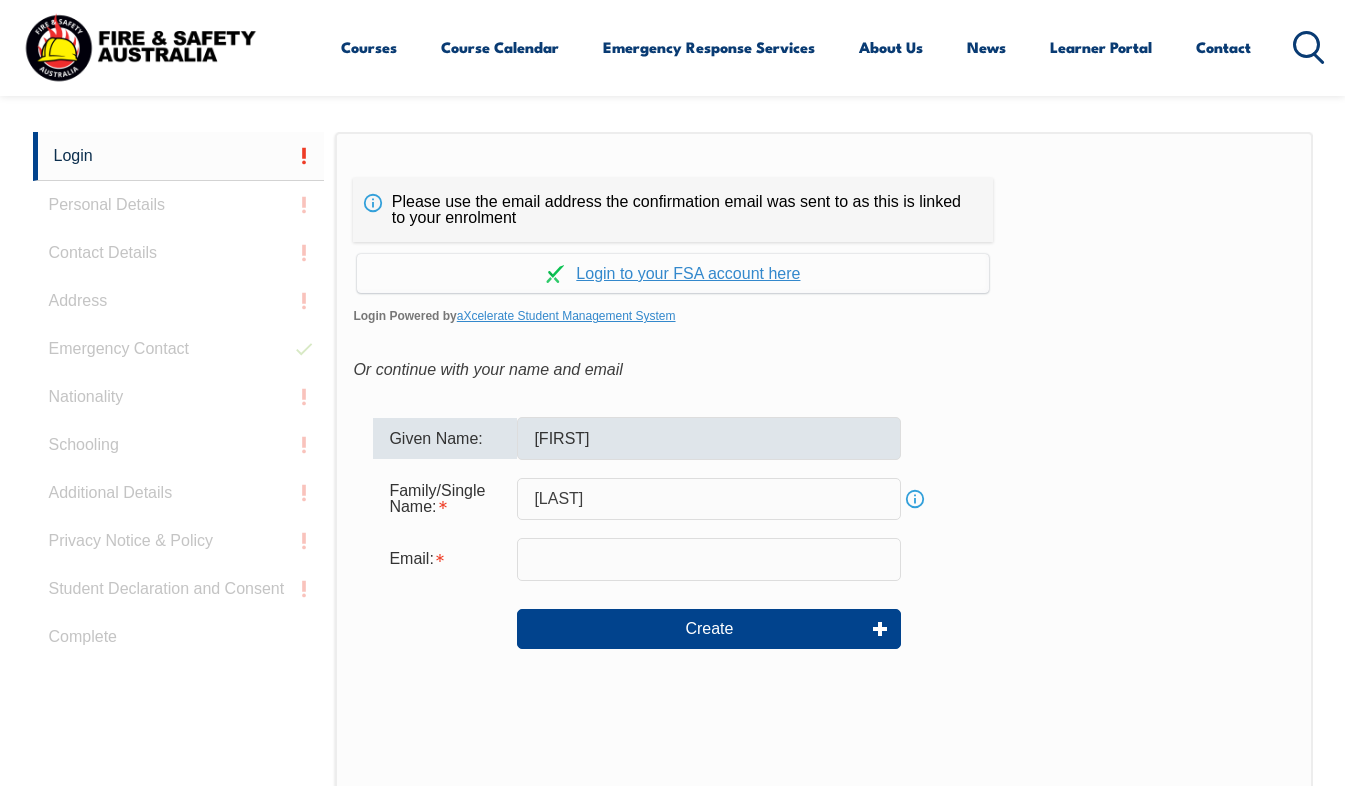 type on "jmitton@agl.com.au" 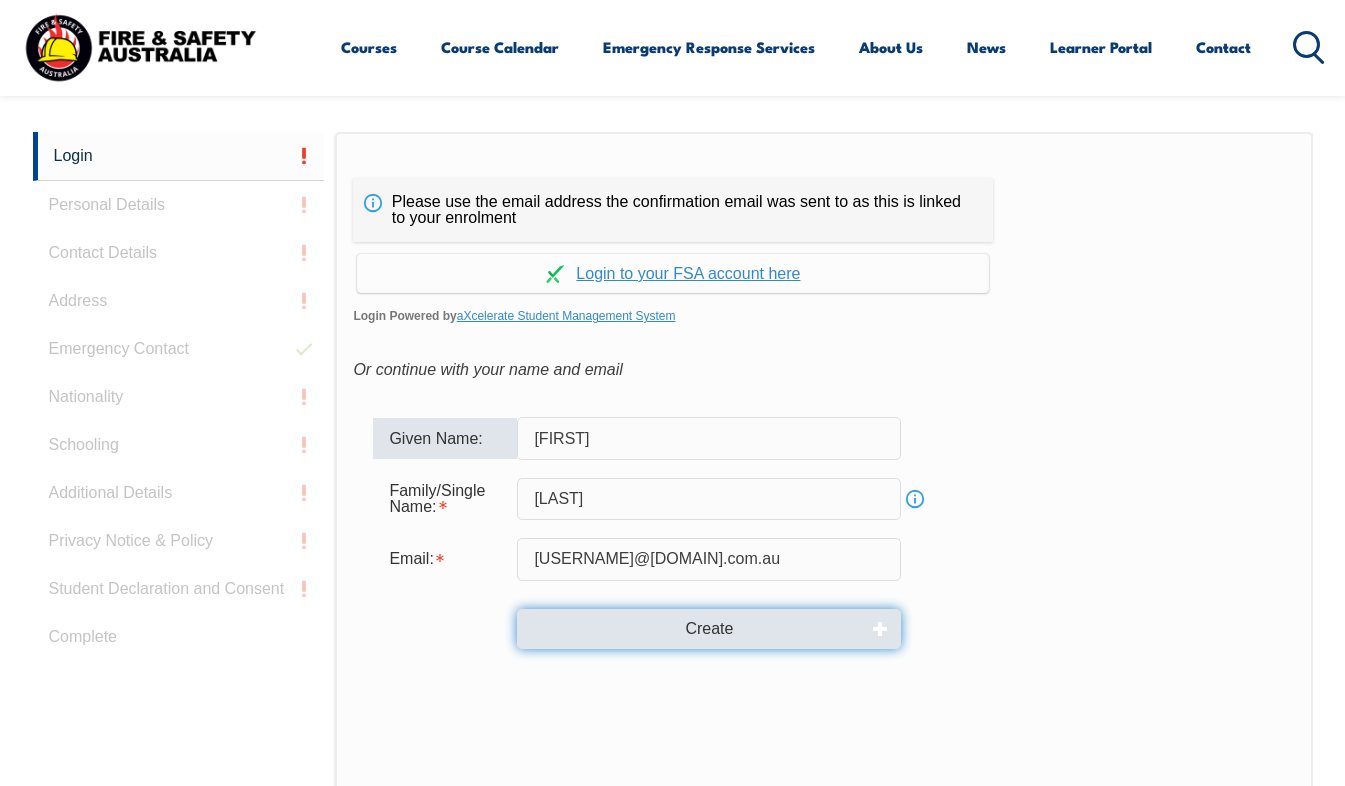 click on "Create" at bounding box center (709, 629) 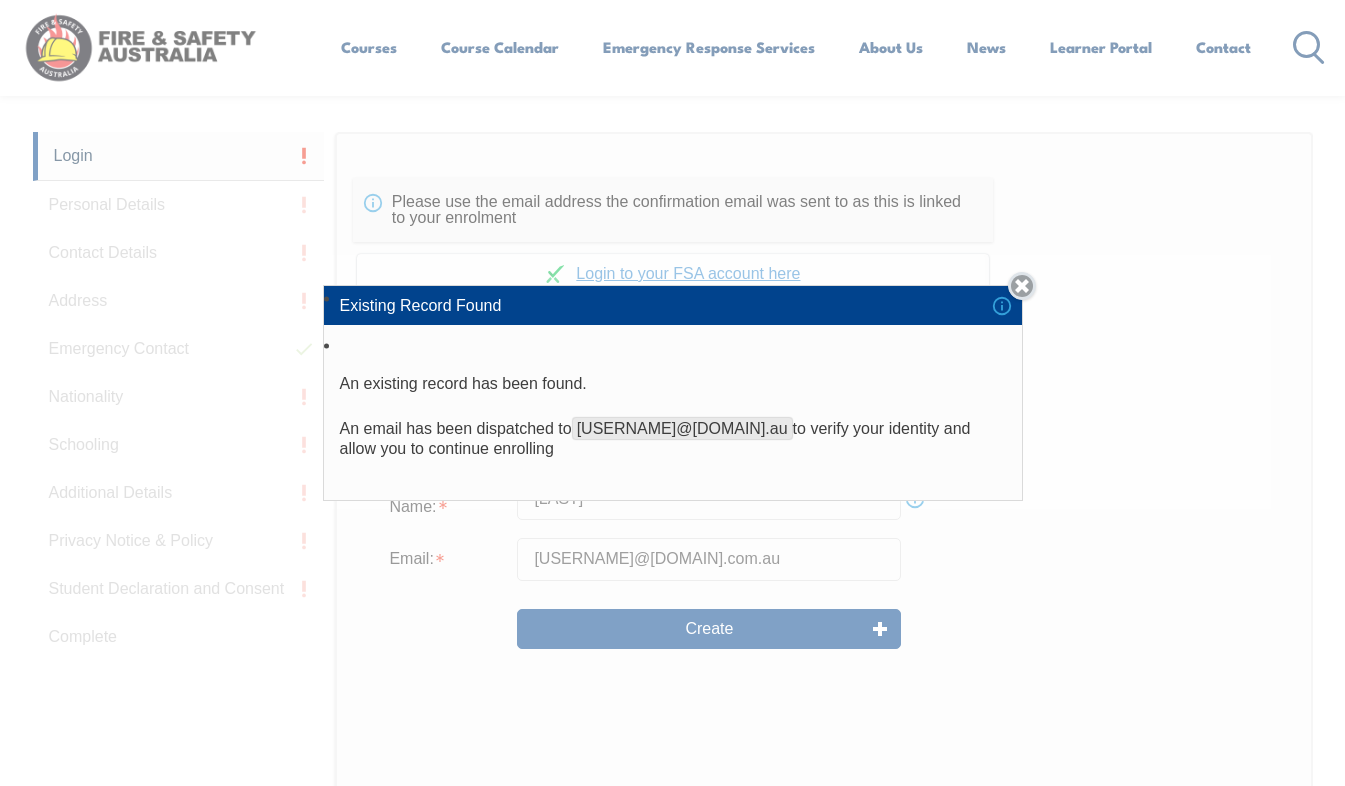 click on "Close" at bounding box center [1022, 286] 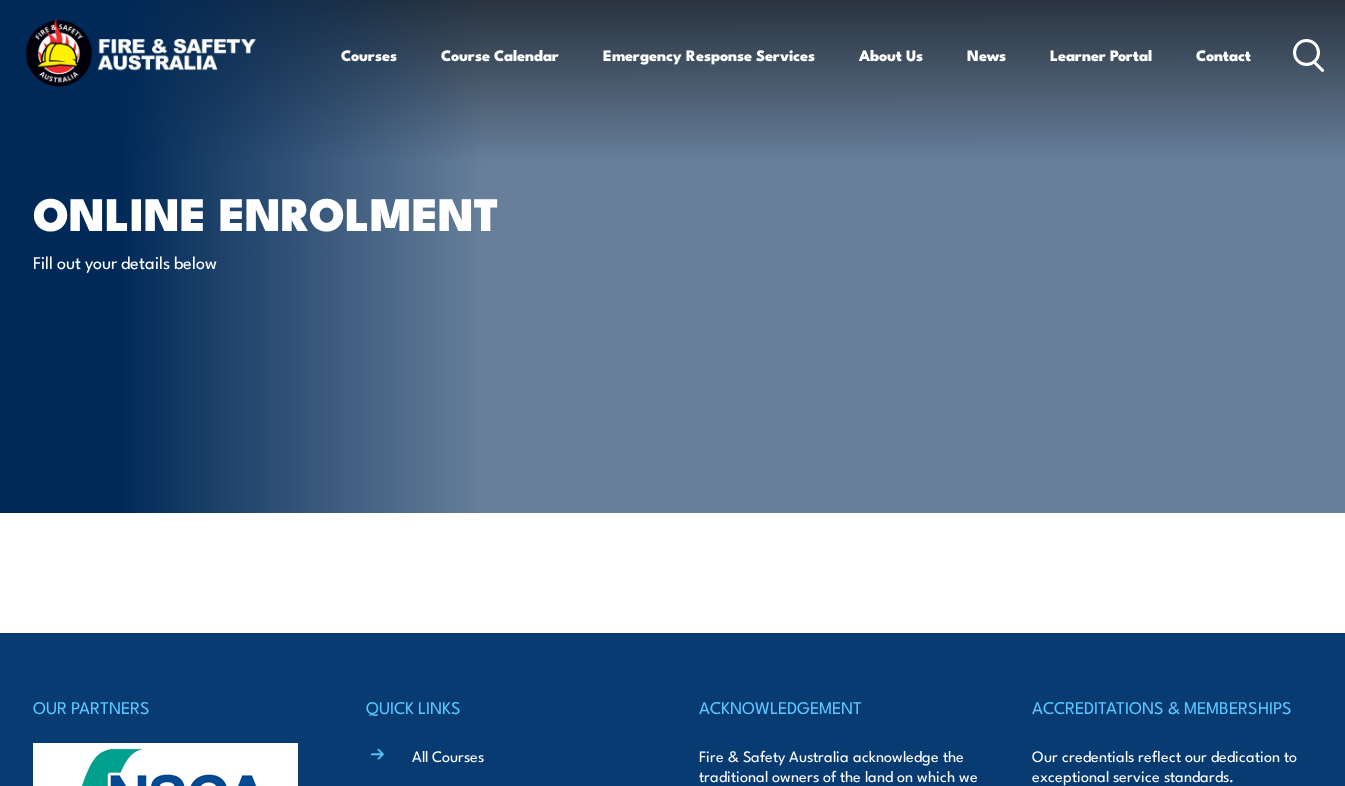 scroll, scrollTop: 0, scrollLeft: 0, axis: both 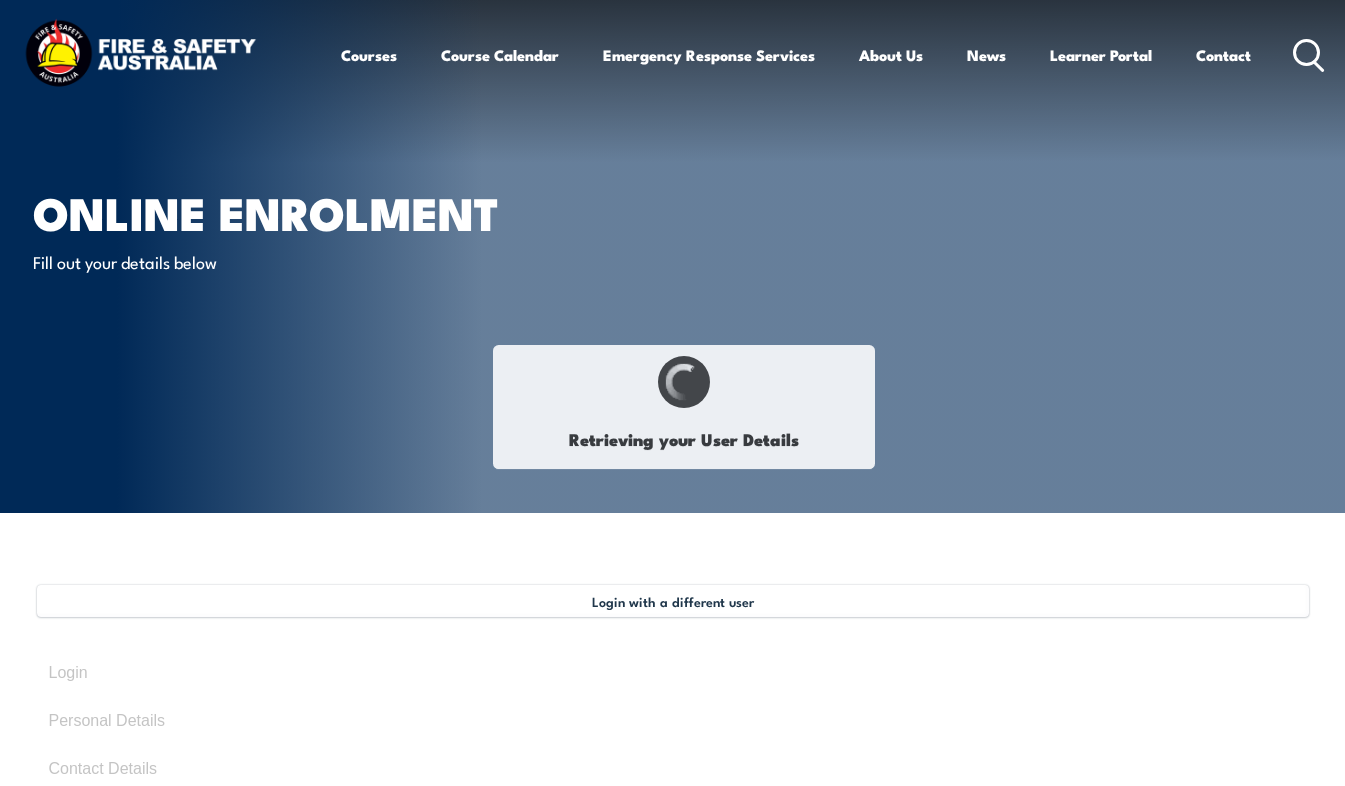 select on "Mr" 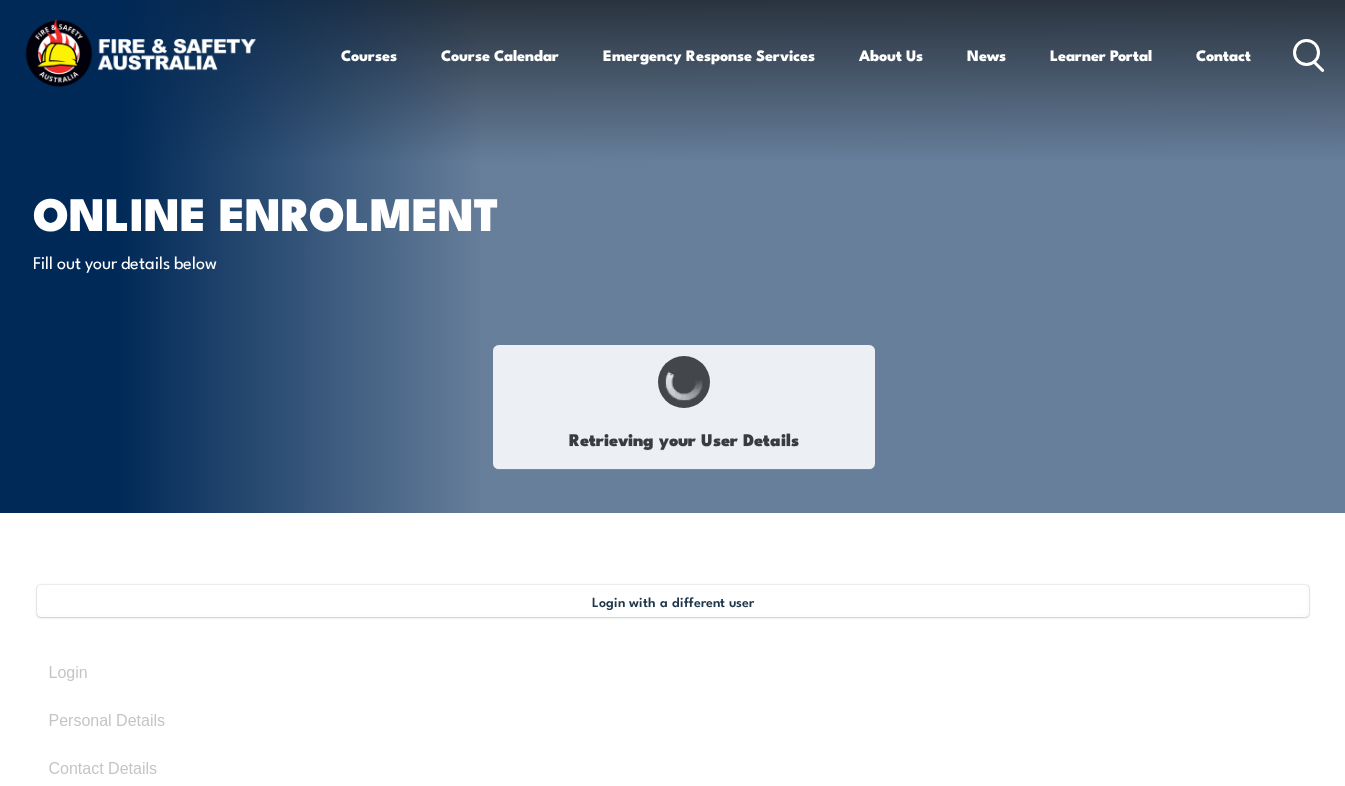 type on "[FIRST]" 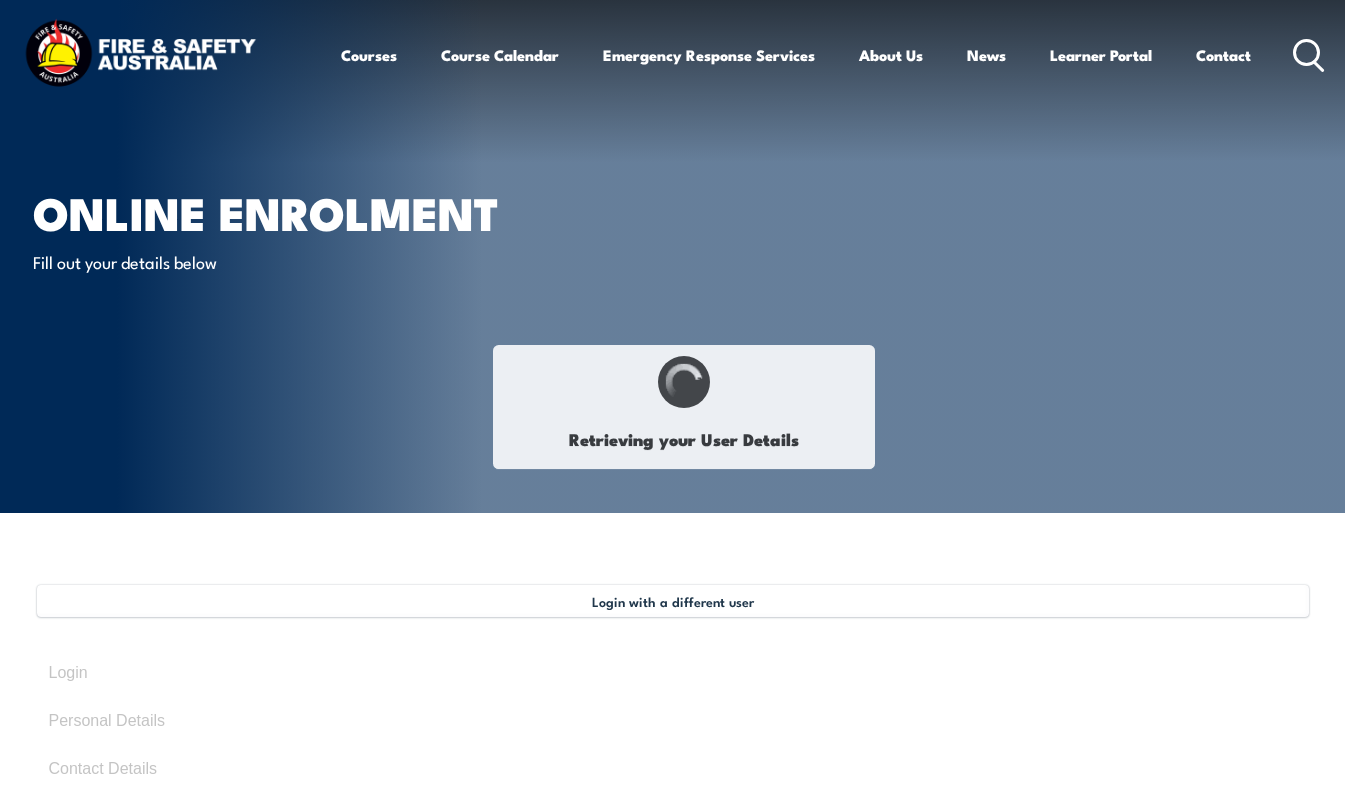 type on "[LAST]" 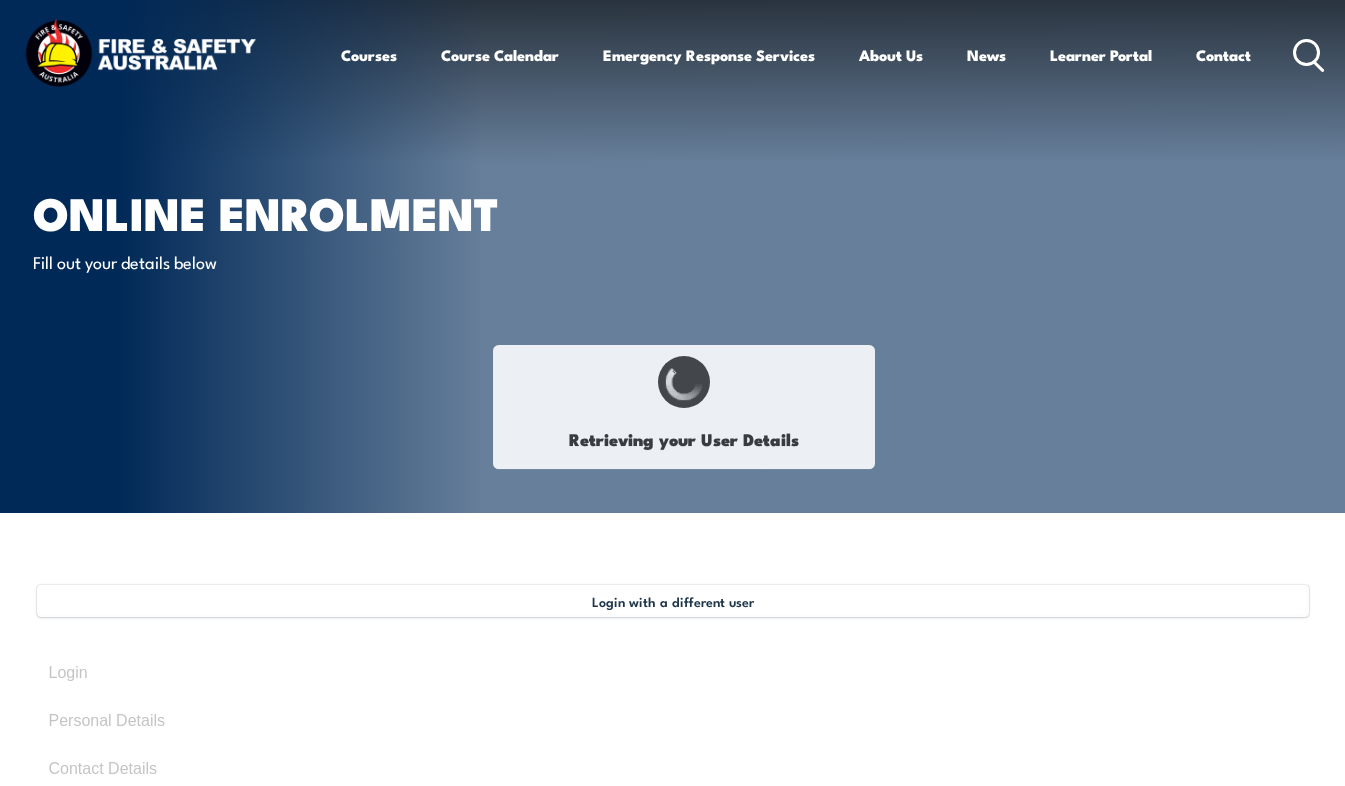 type on "[DATE]" 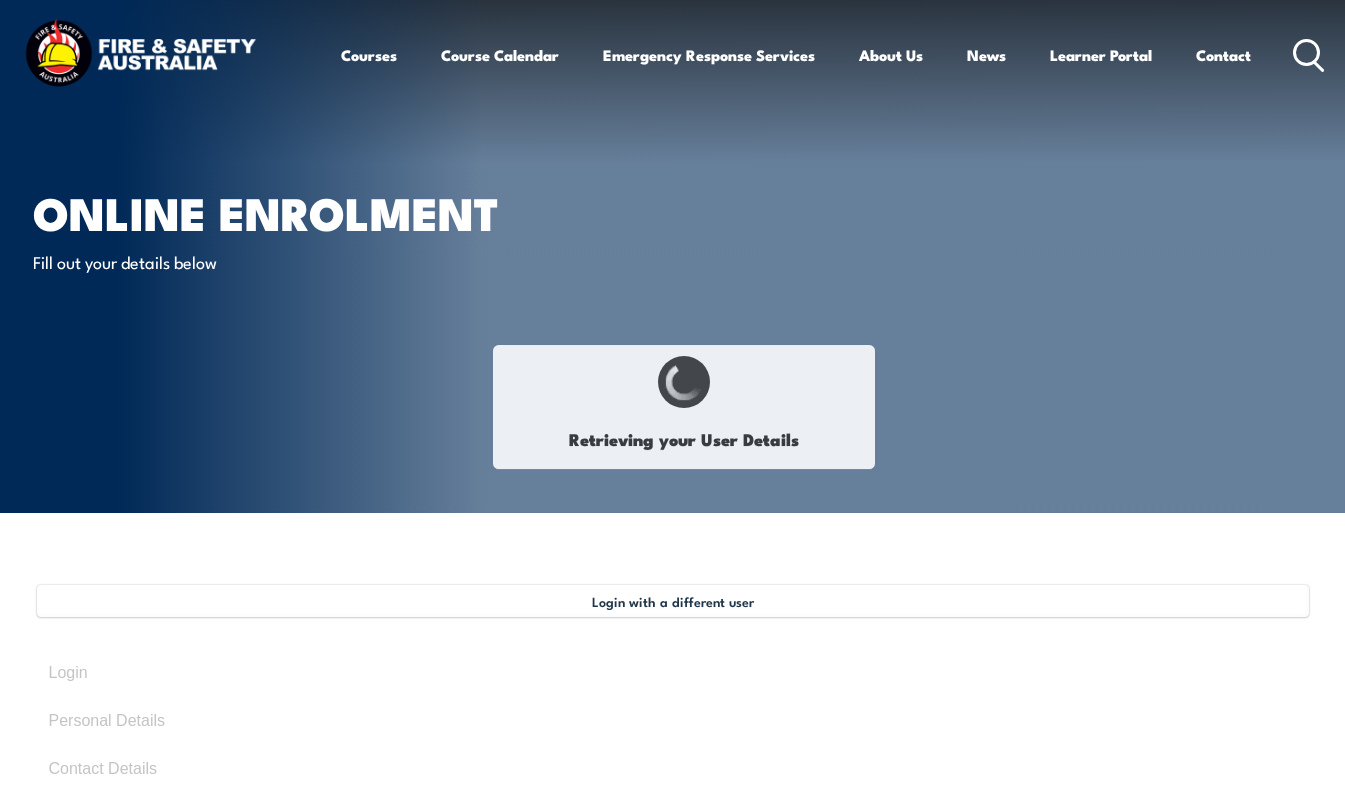 type on "YVZWAGQ9PJ" 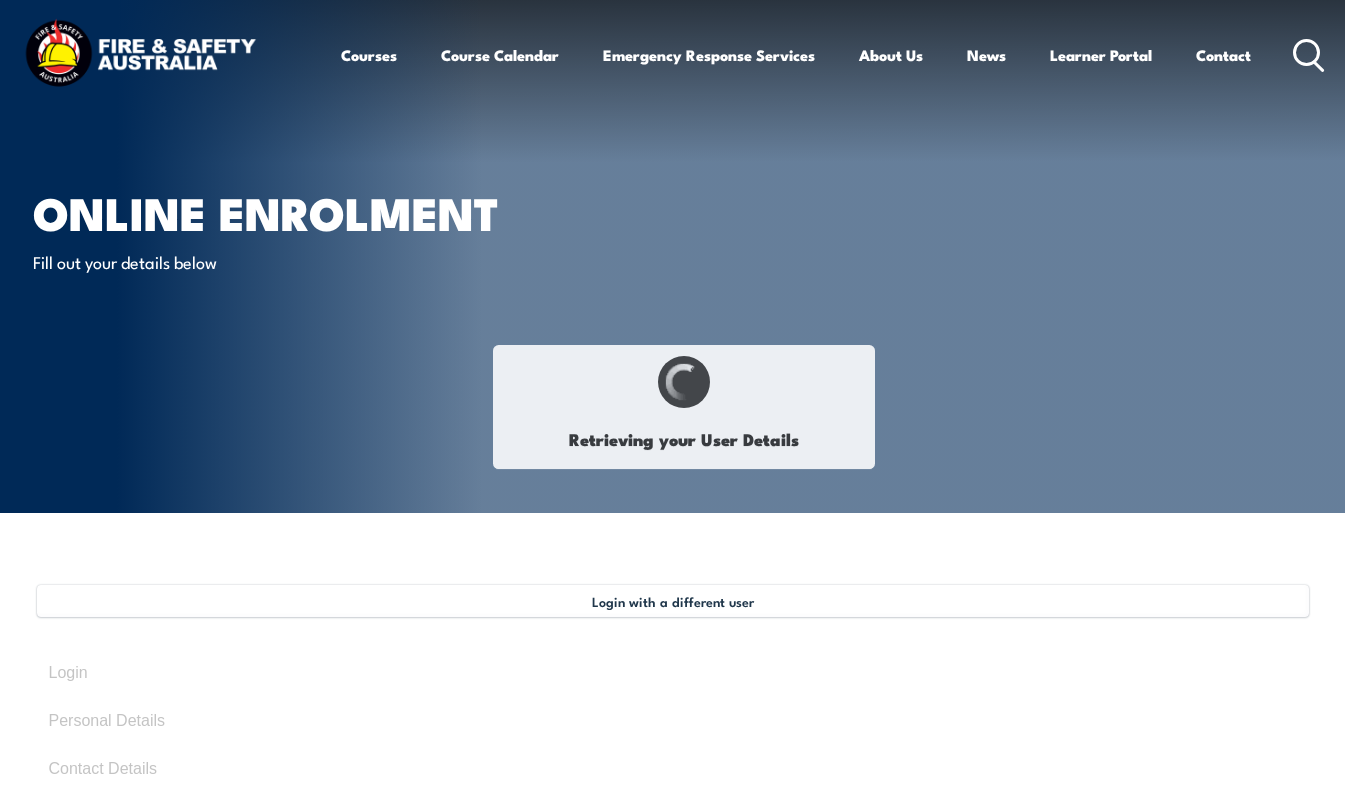 select on "M" 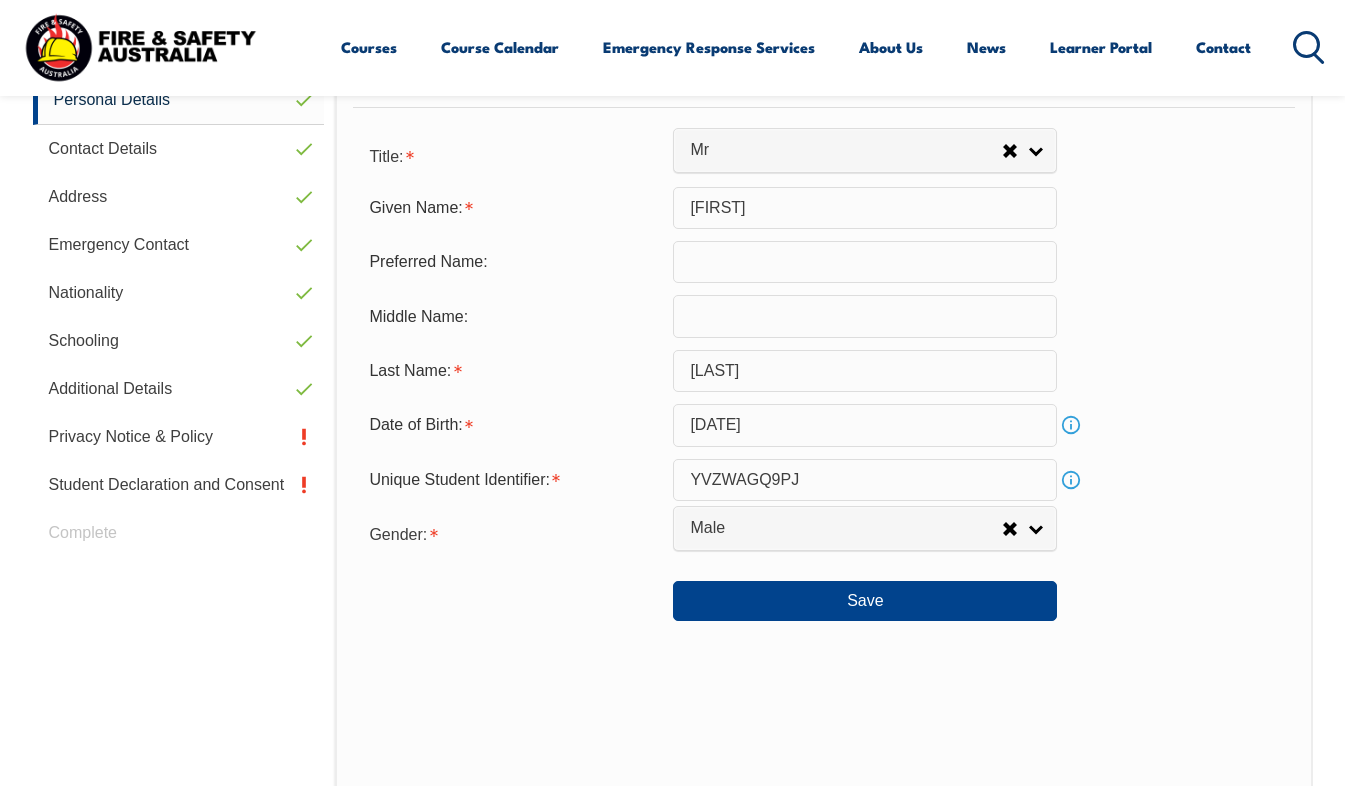 scroll, scrollTop: 585, scrollLeft: 0, axis: vertical 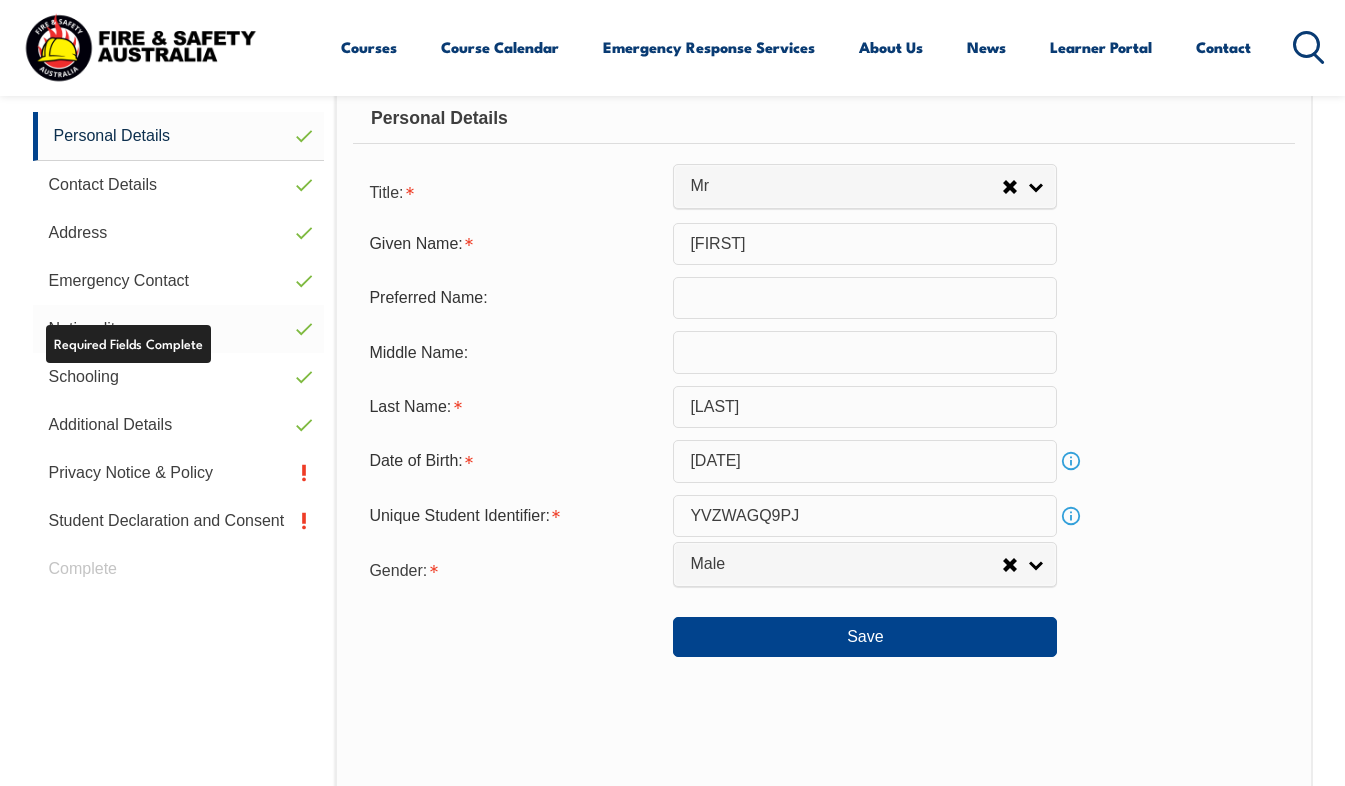 click on "Nationality" at bounding box center [179, 329] 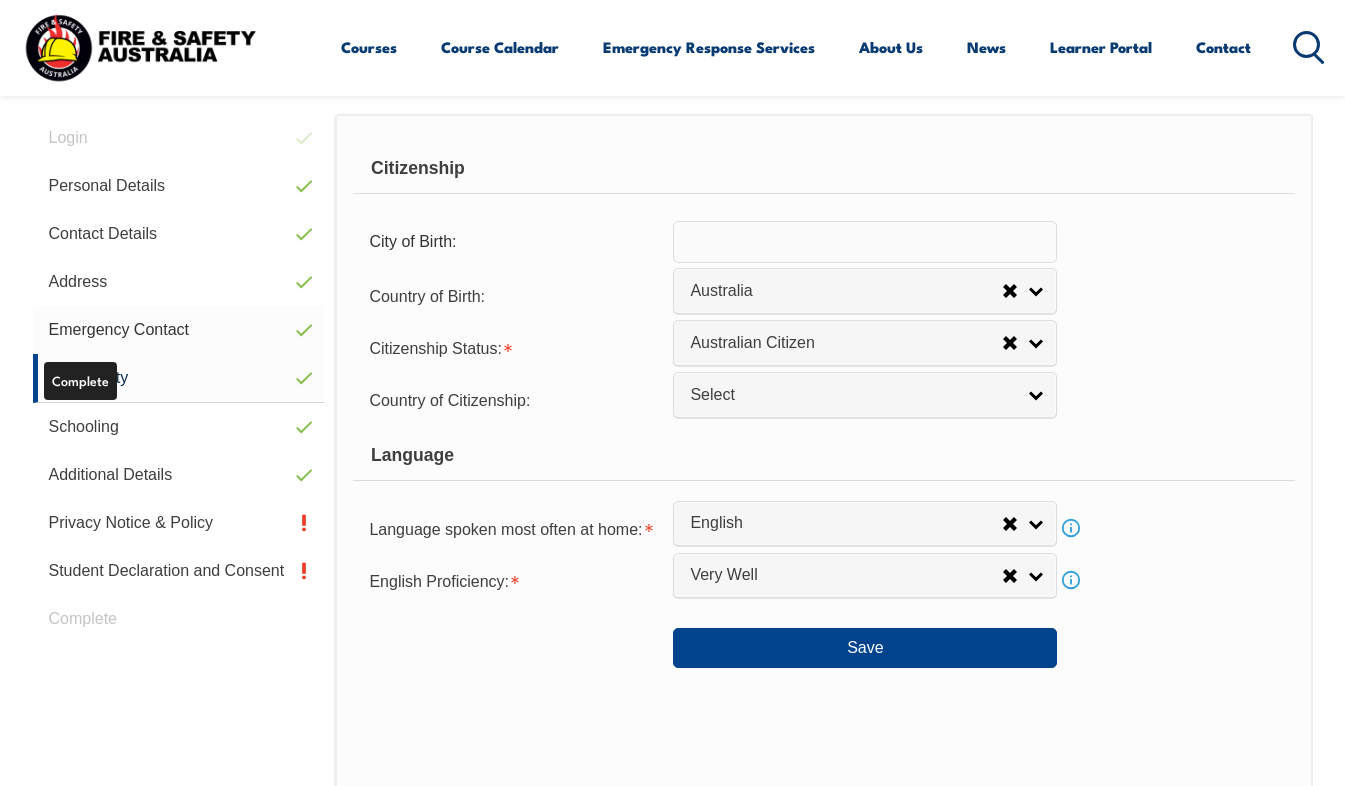 scroll, scrollTop: 485, scrollLeft: 0, axis: vertical 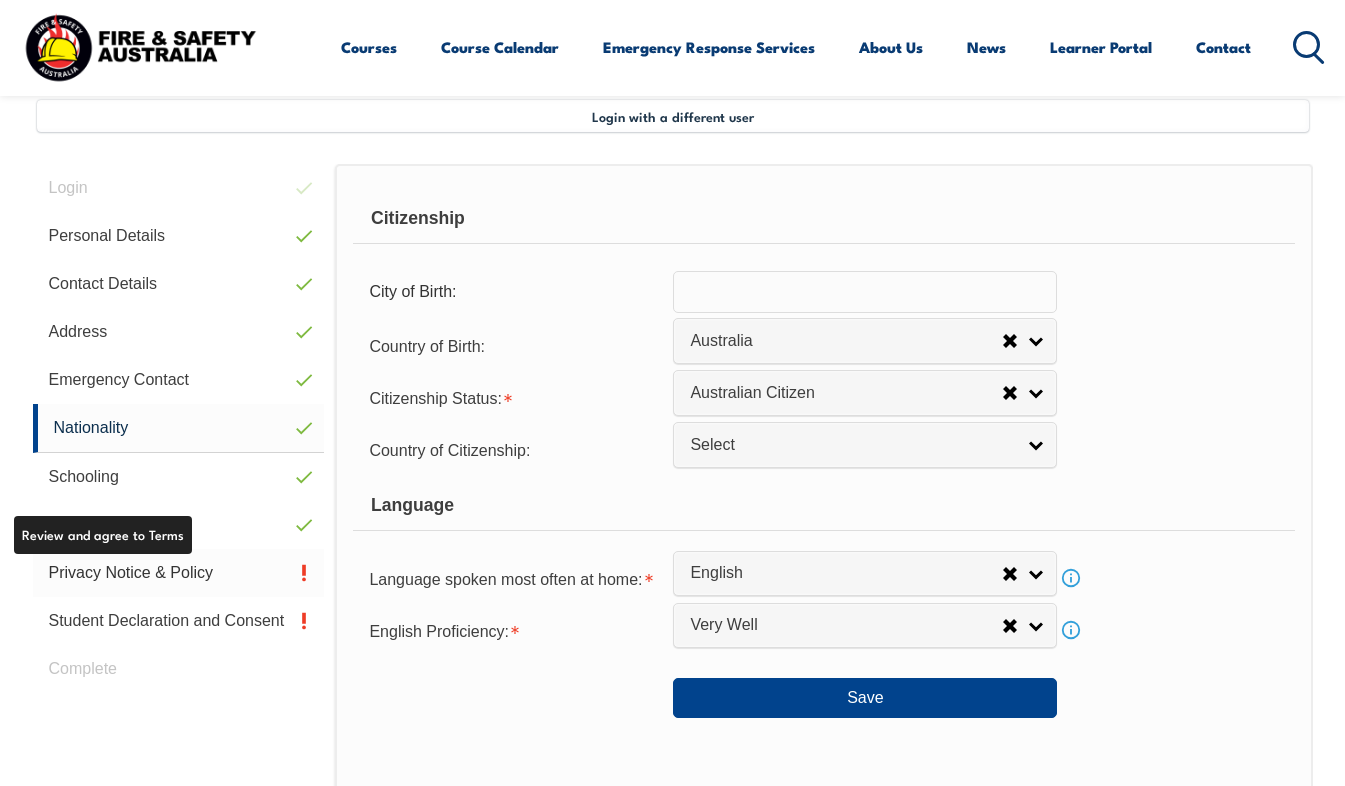click on "Privacy Notice & Policy" at bounding box center (179, 573) 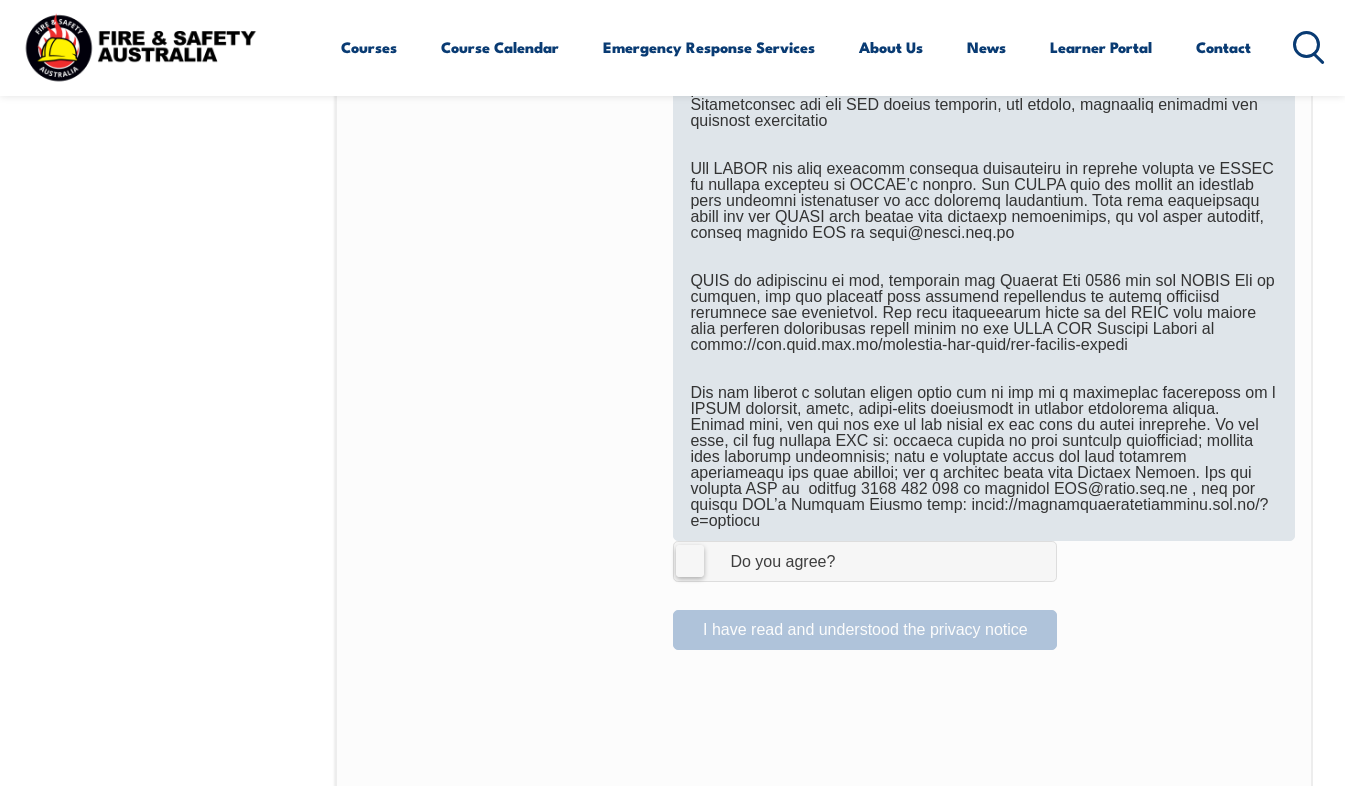 scroll, scrollTop: 1185, scrollLeft: 0, axis: vertical 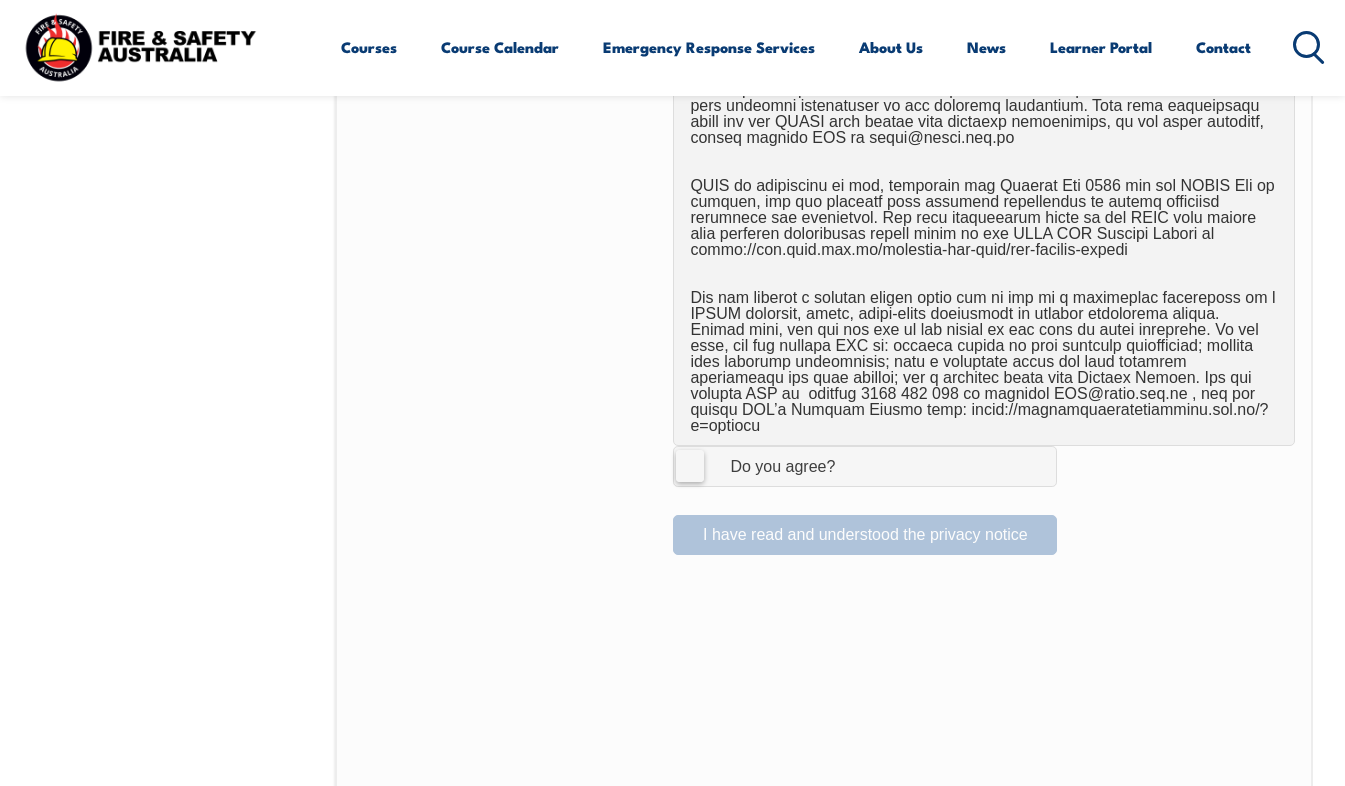 click on "I Agree Do you agree?" at bounding box center (865, 466) 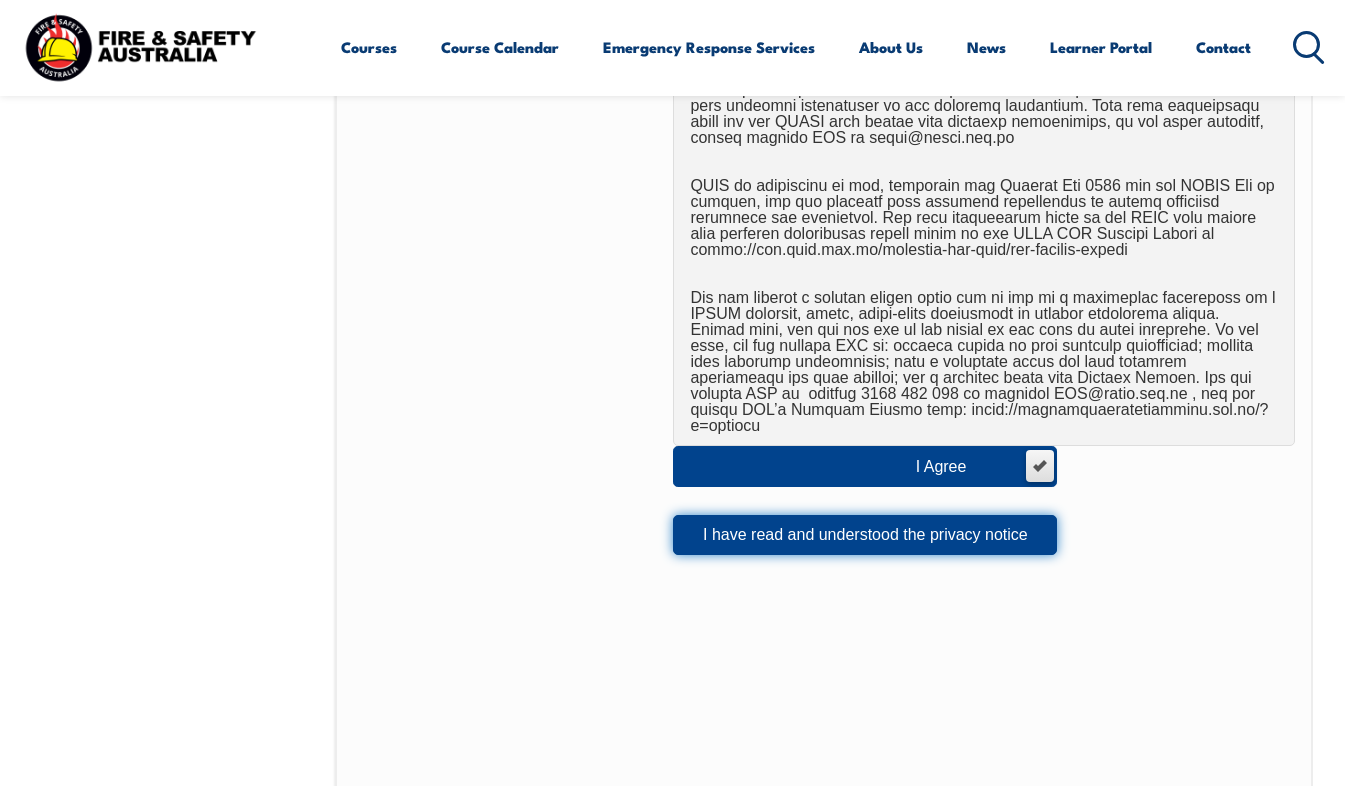 click on "I have read and understood the privacy notice" at bounding box center [865, 535] 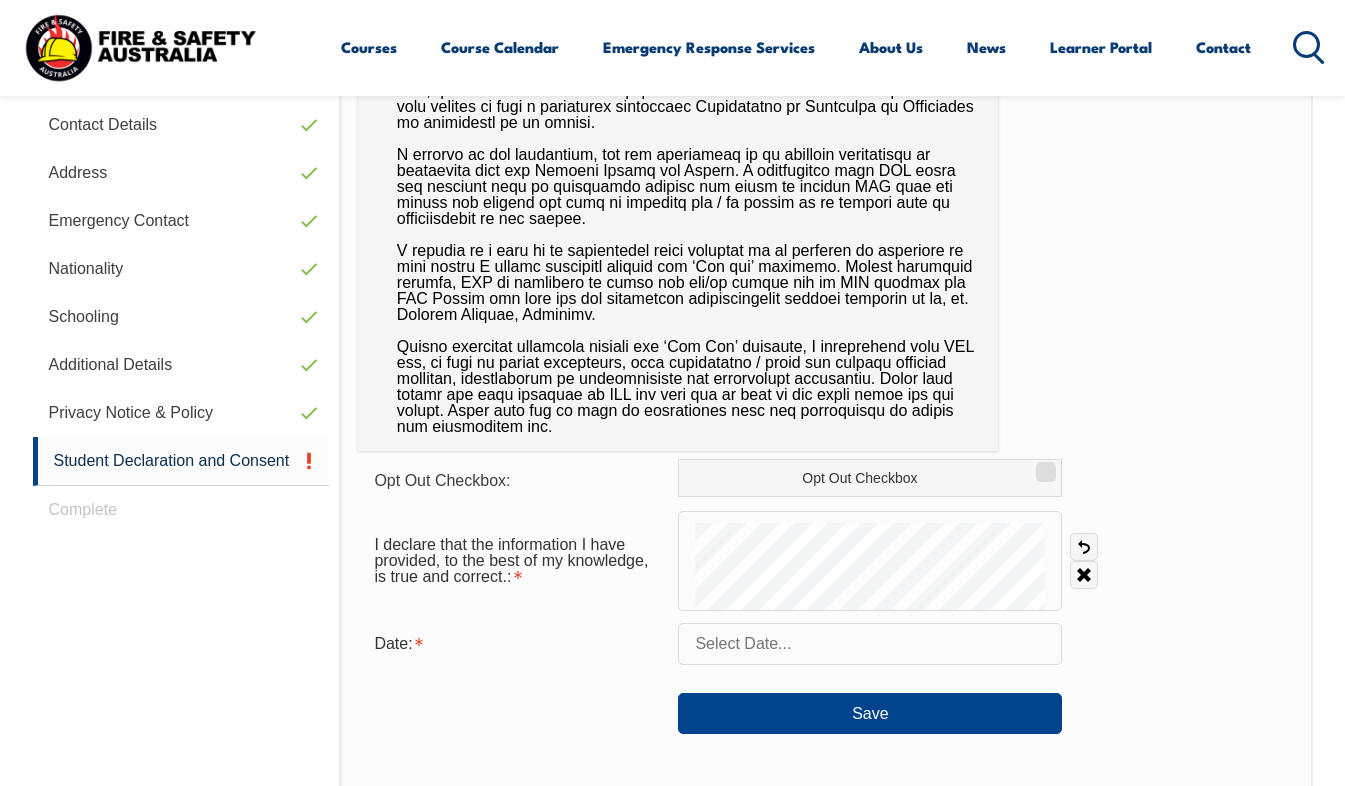 scroll, scrollTop: 685, scrollLeft: 0, axis: vertical 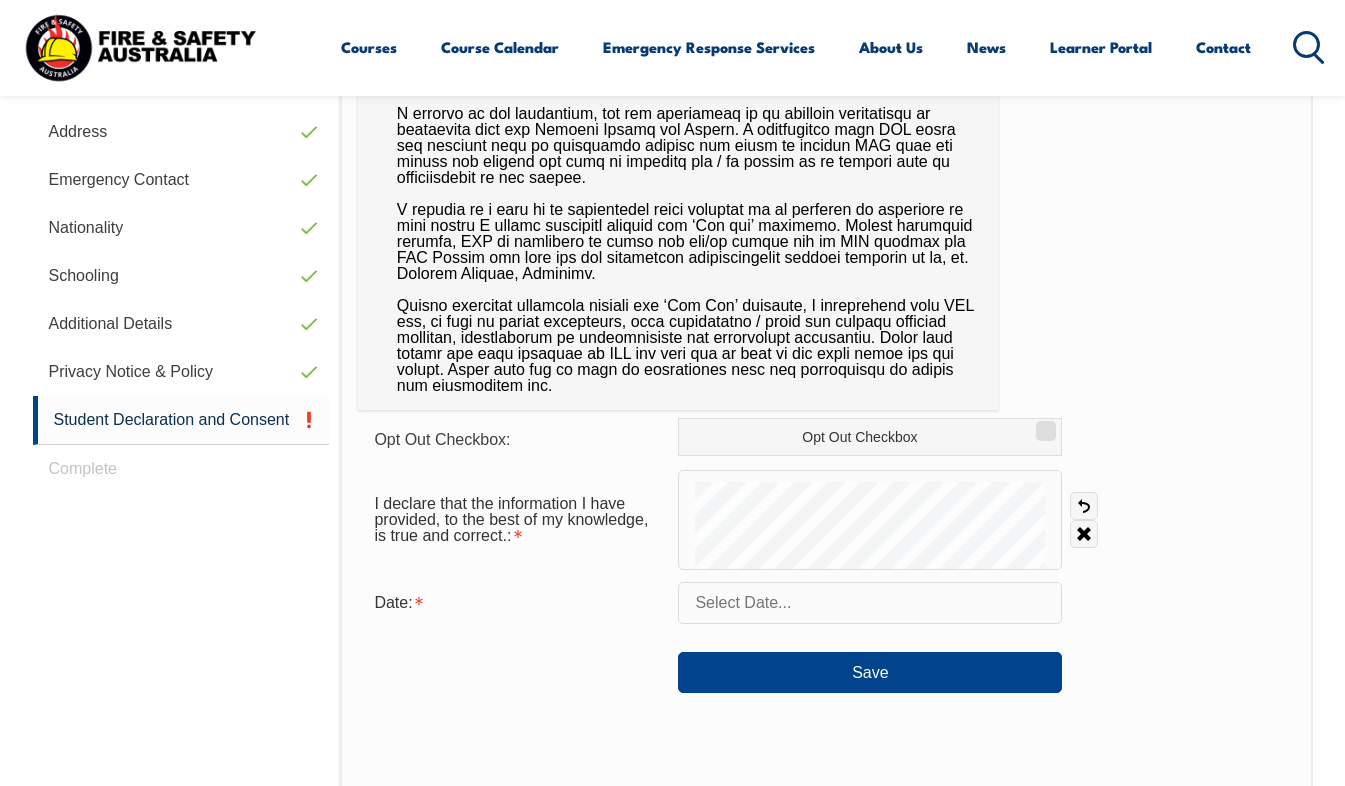 click at bounding box center (870, 603) 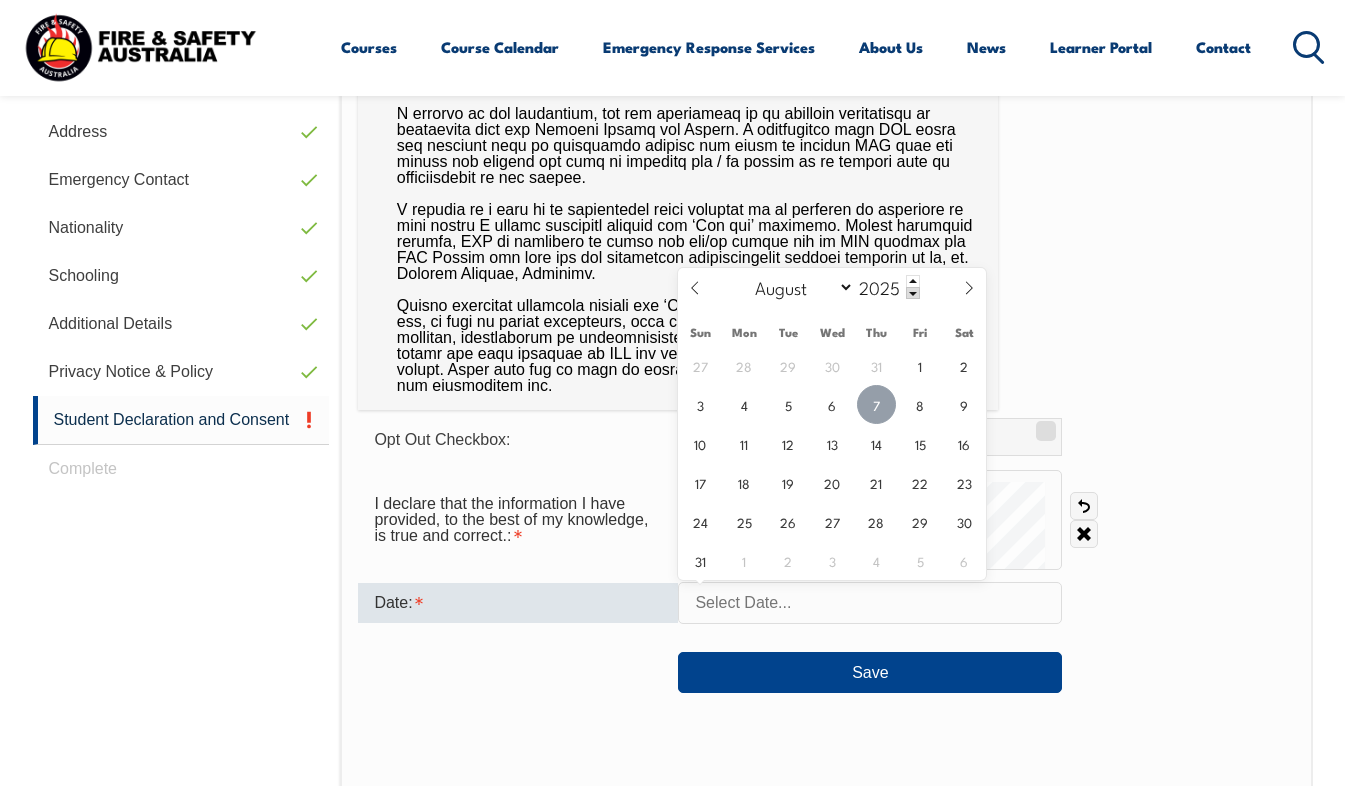 click on "7" at bounding box center [876, 404] 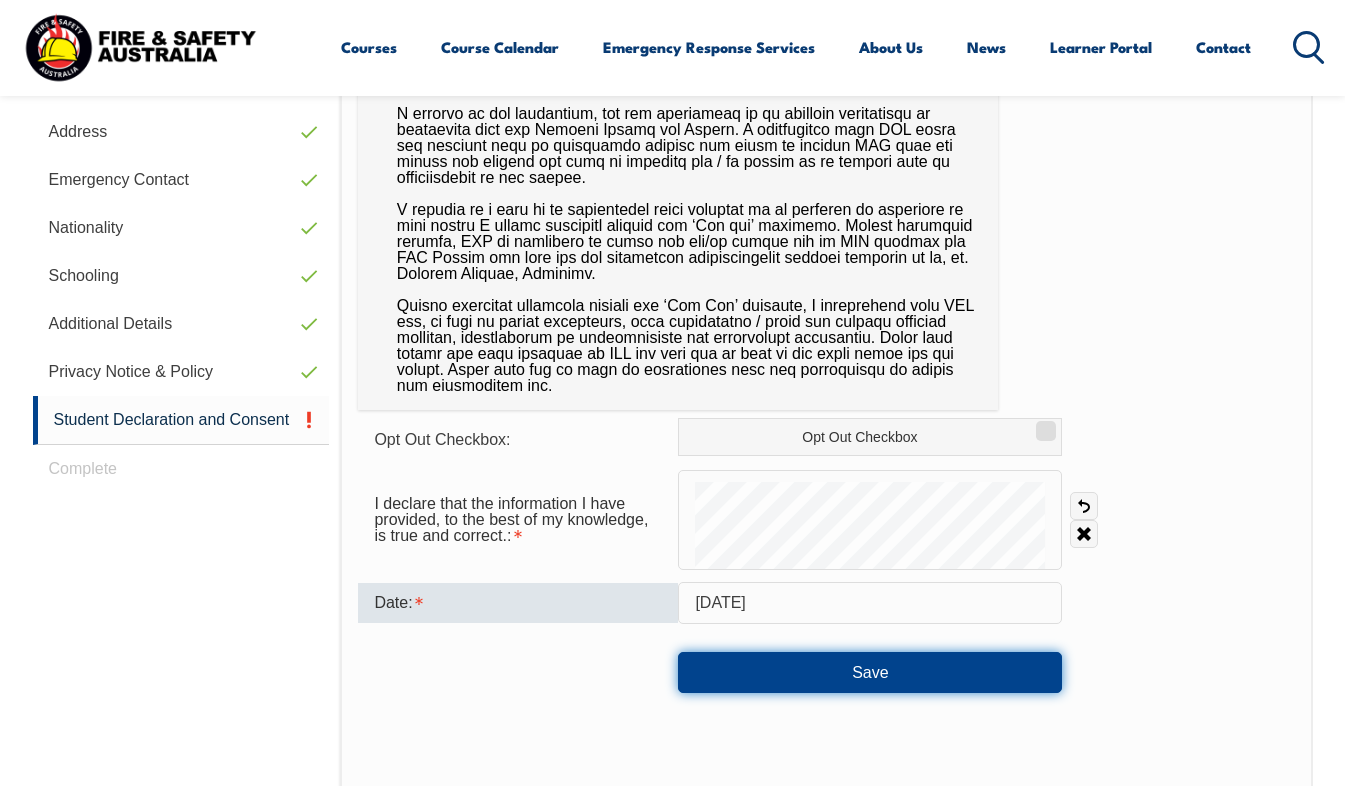 click on "Save" at bounding box center [870, 672] 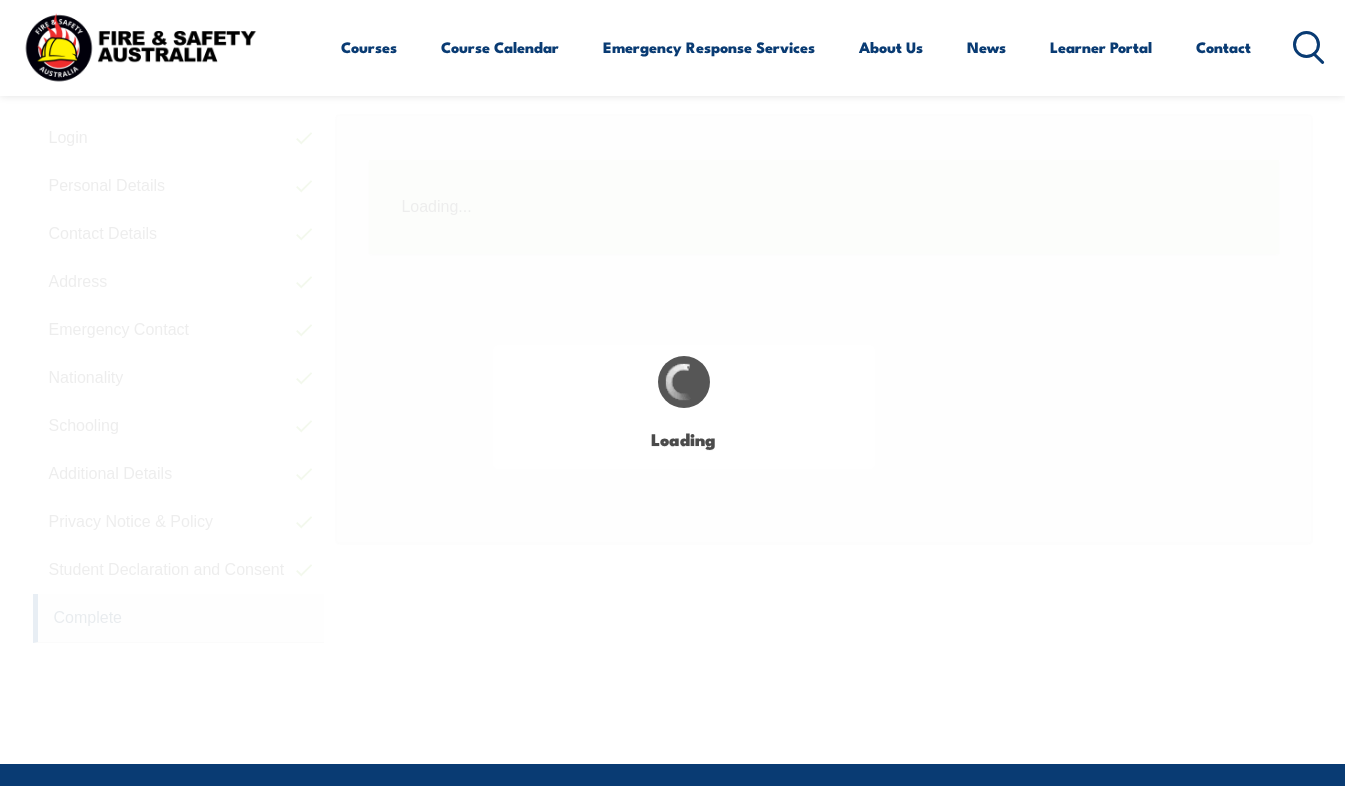 scroll, scrollTop: 485, scrollLeft: 0, axis: vertical 